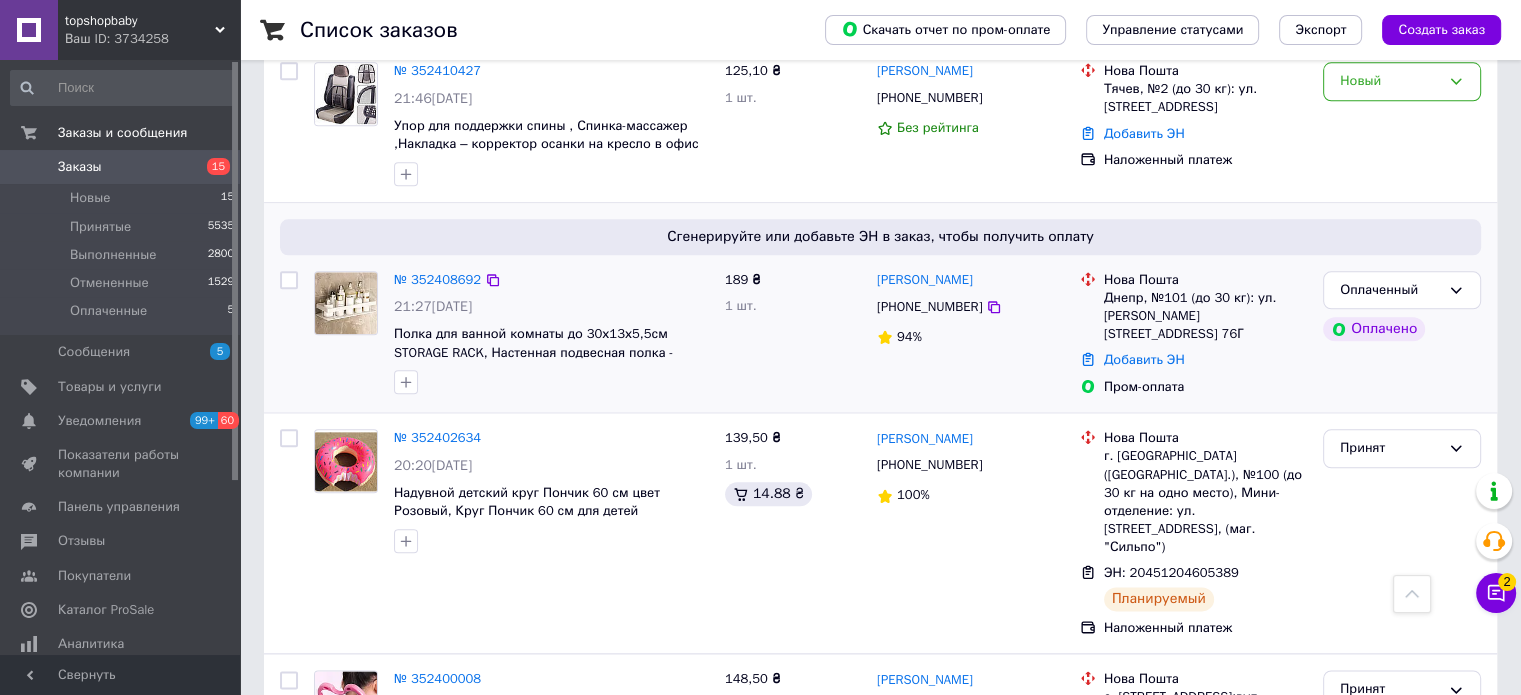 scroll, scrollTop: 2300, scrollLeft: 0, axis: vertical 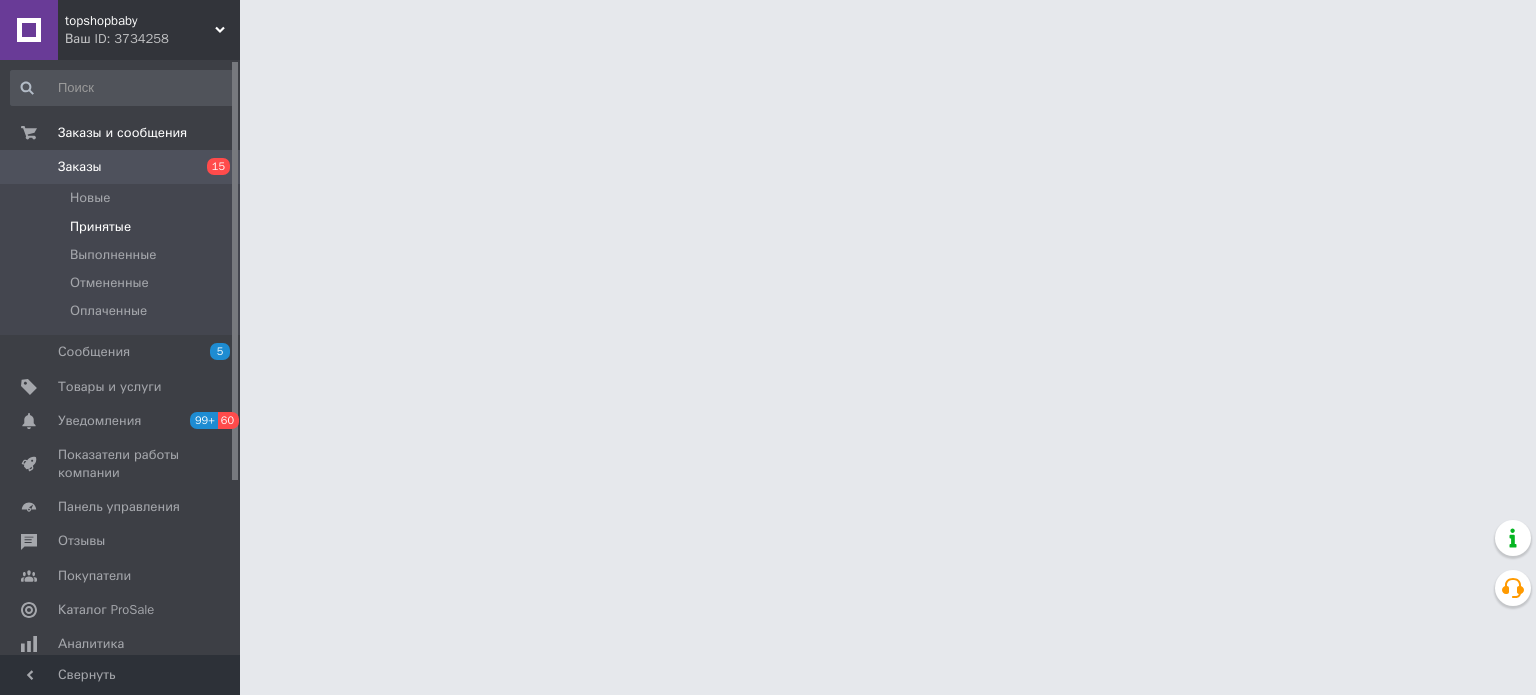 click on "Заказы" at bounding box center [80, 167] 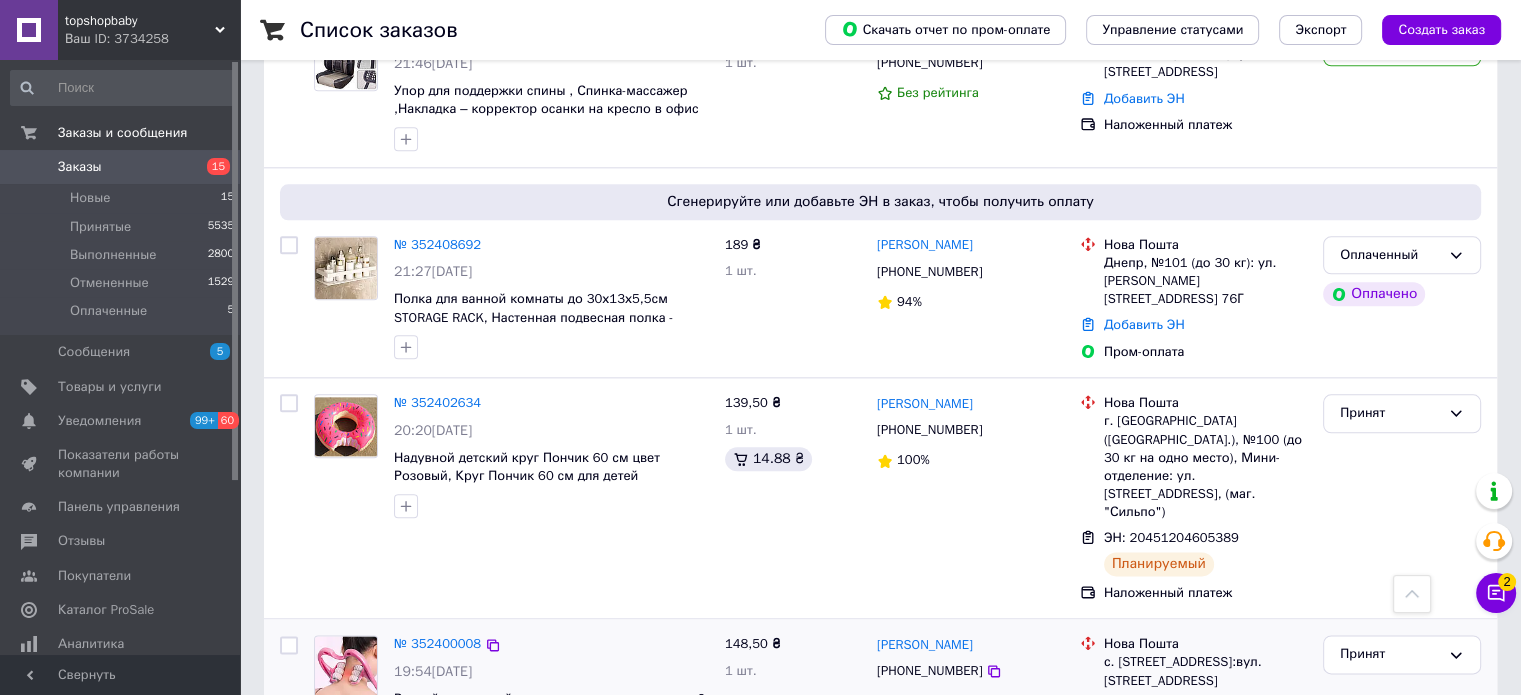 scroll, scrollTop: 2402, scrollLeft: 0, axis: vertical 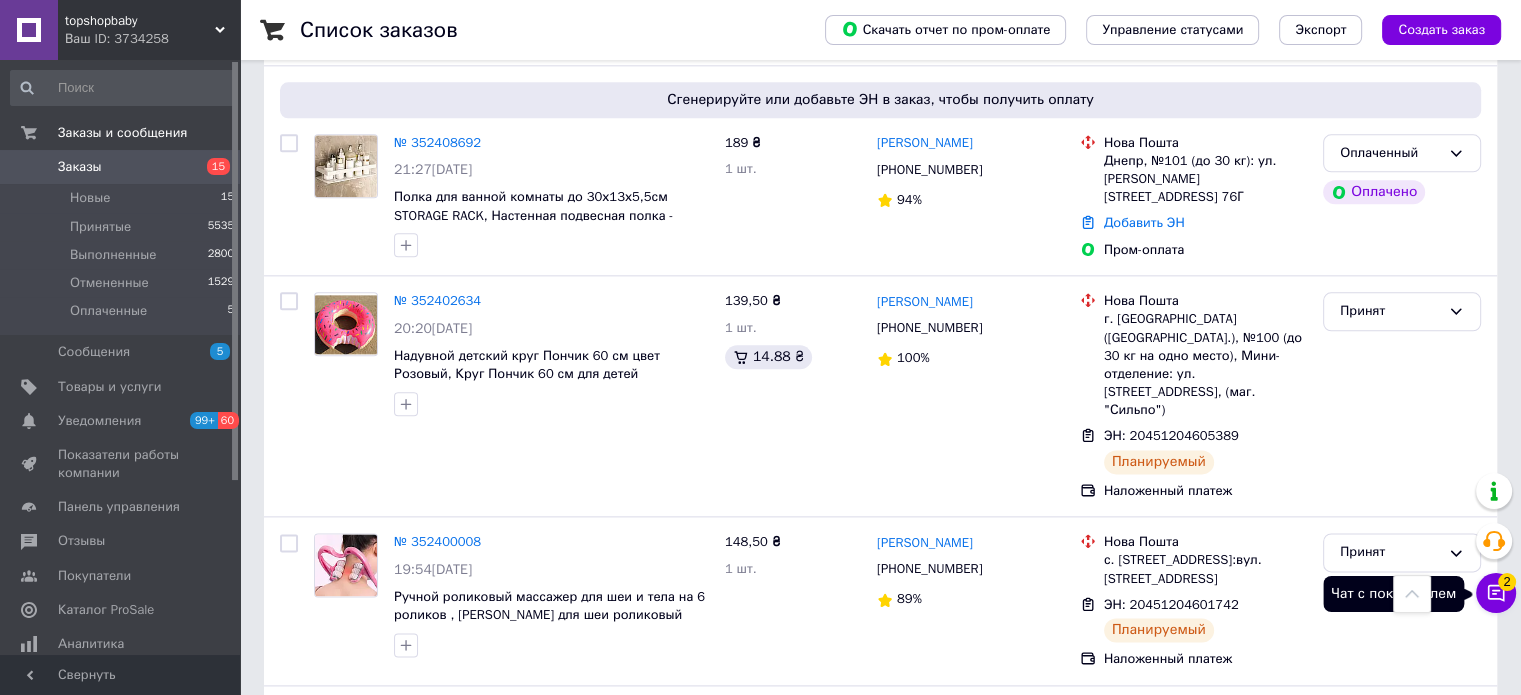click 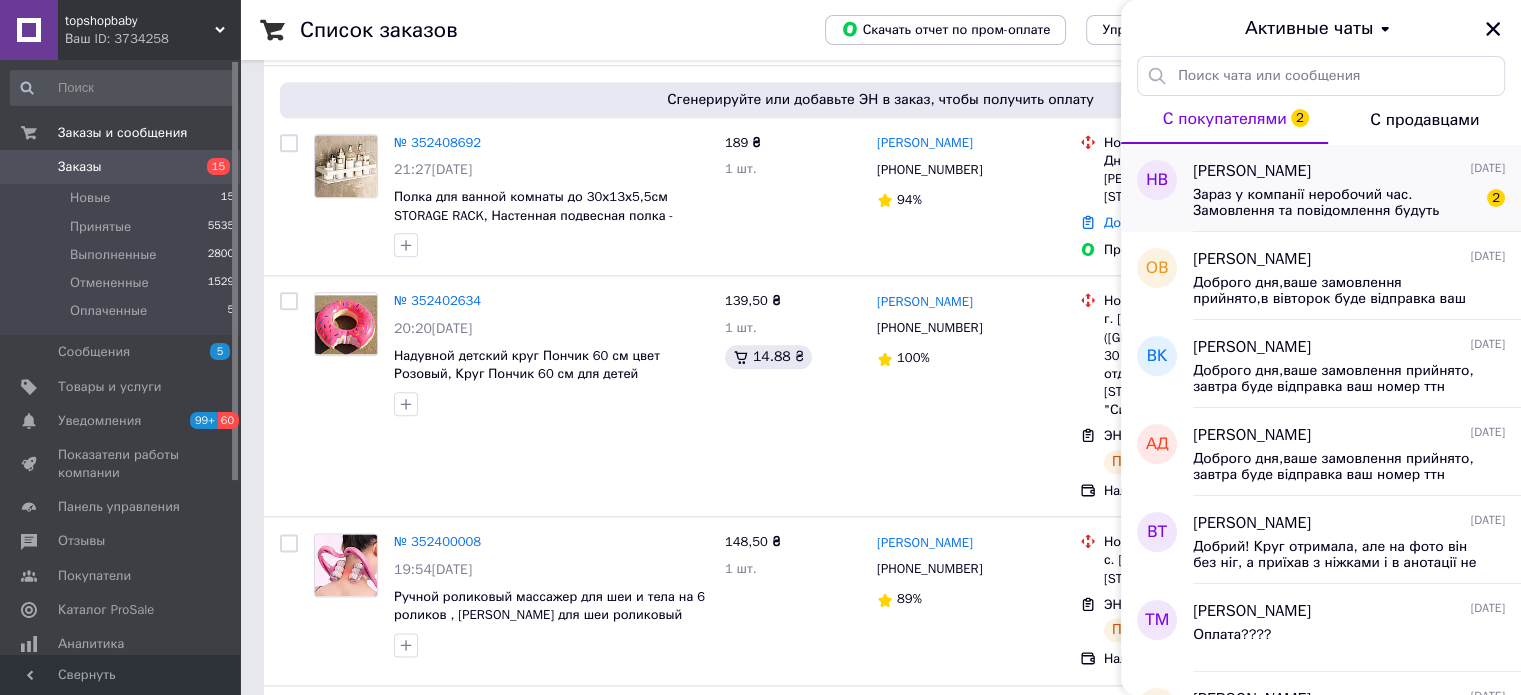 click on "Зараз у компанії неробочий час. Замовлення та повідомлення будуть оброблені з 09:00 найближчого робочого дня (завтра, 13.07)" at bounding box center (1335, 203) 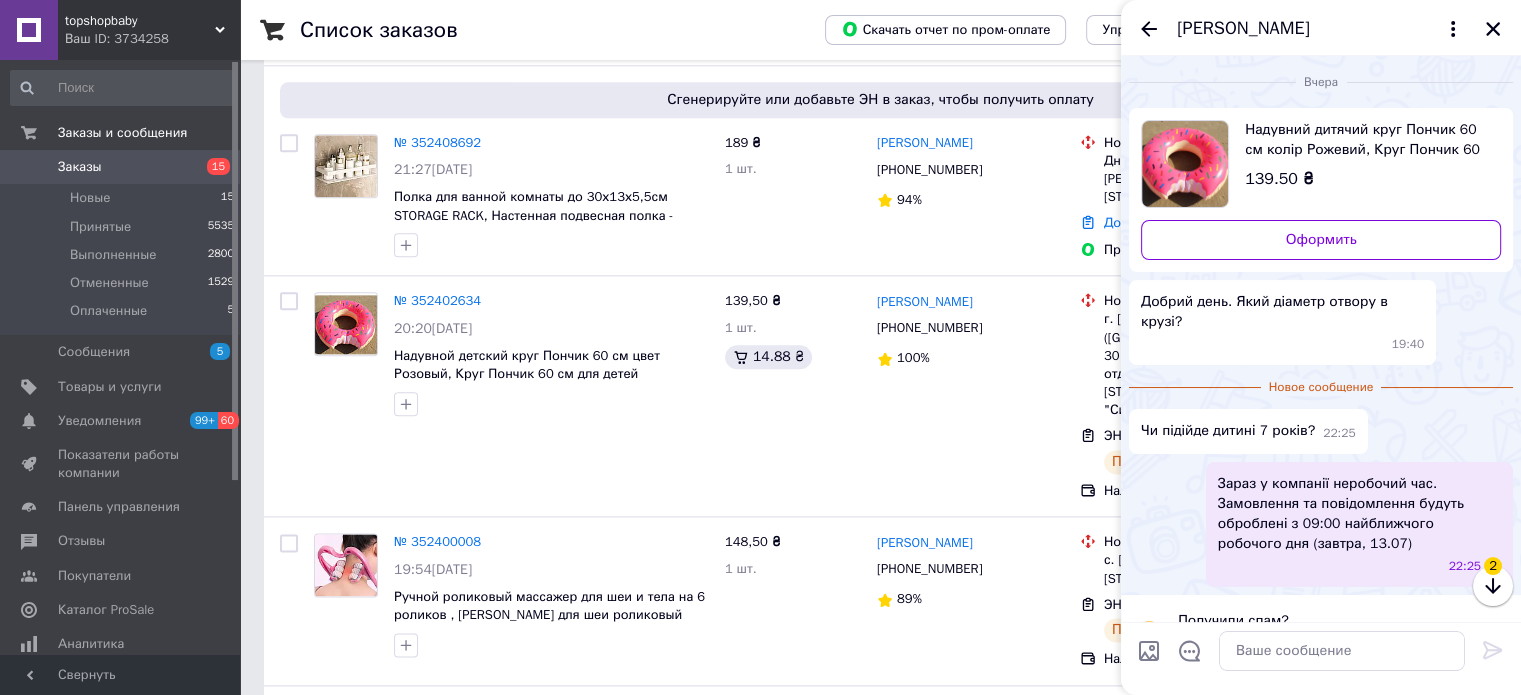 scroll, scrollTop: 27, scrollLeft: 0, axis: vertical 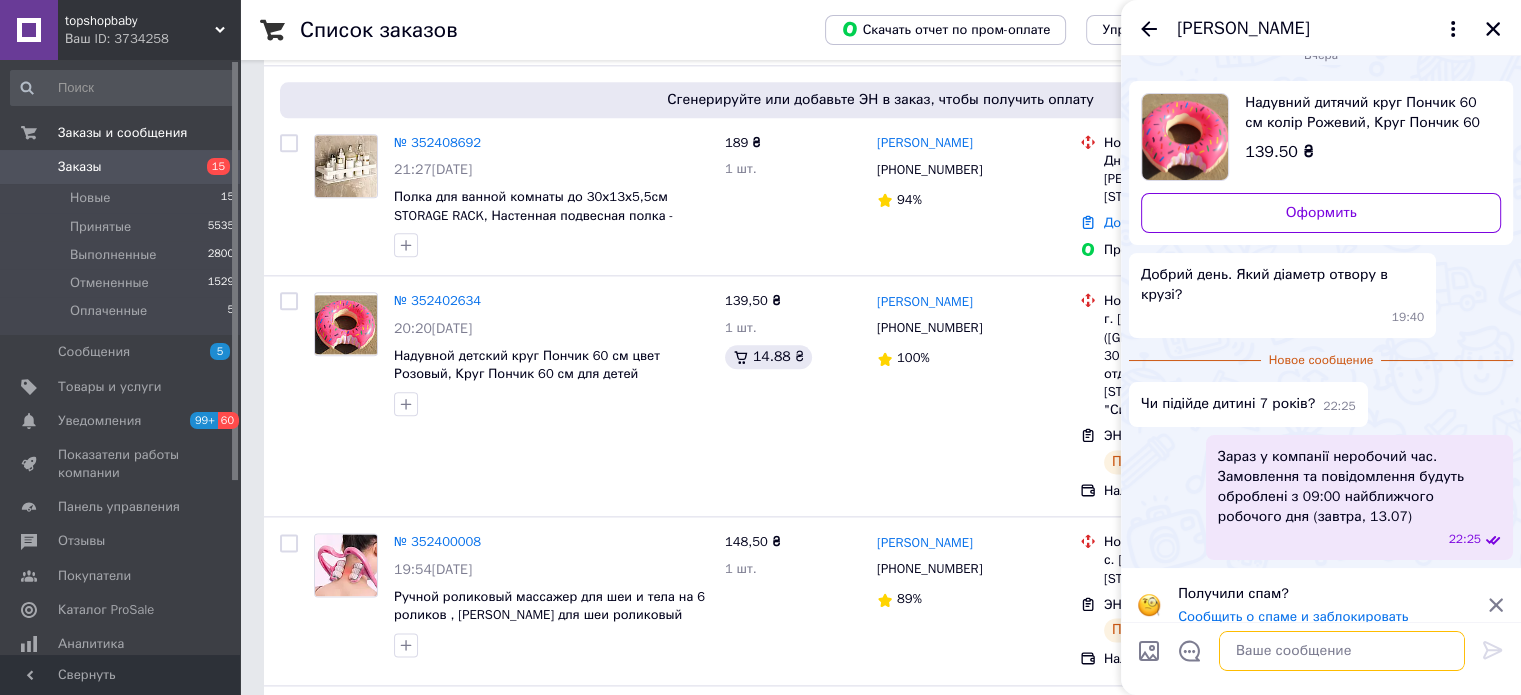 click at bounding box center [1342, 651] 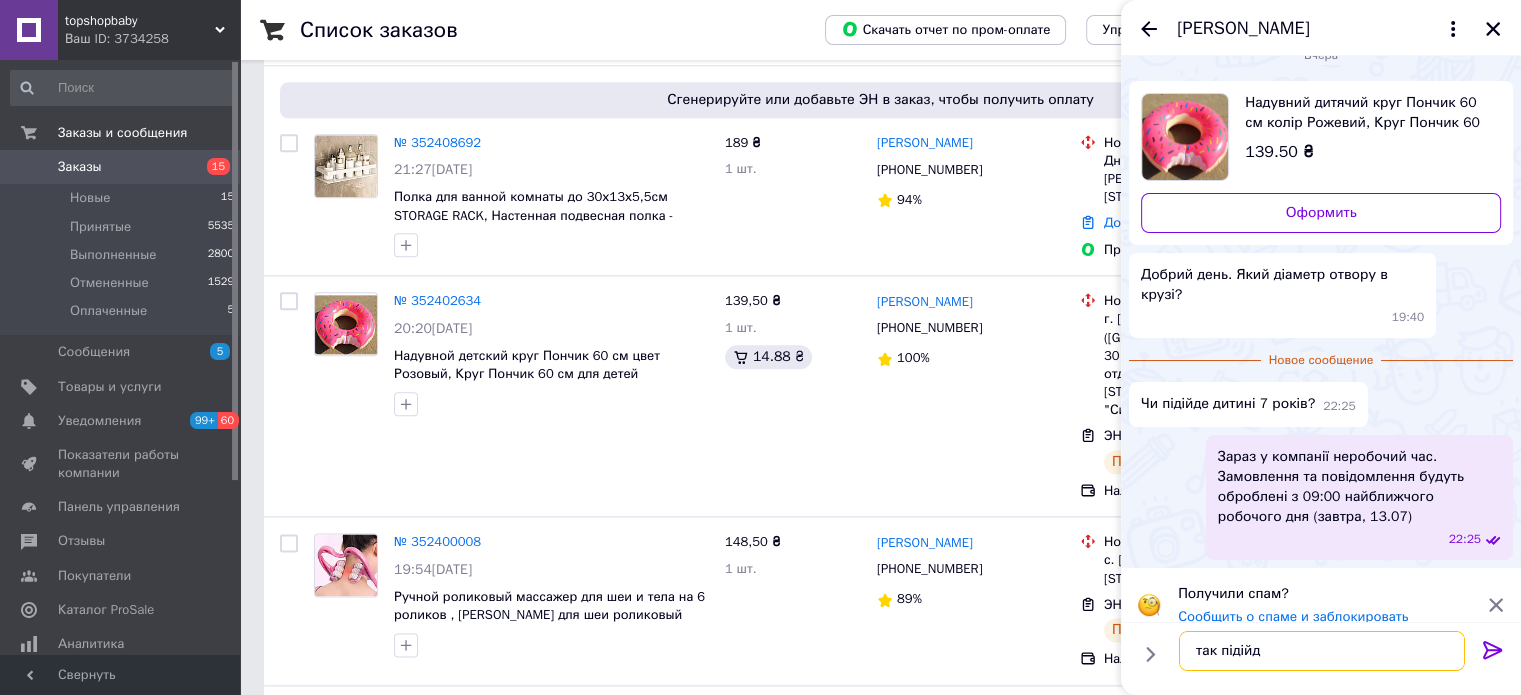 type on "так підійде" 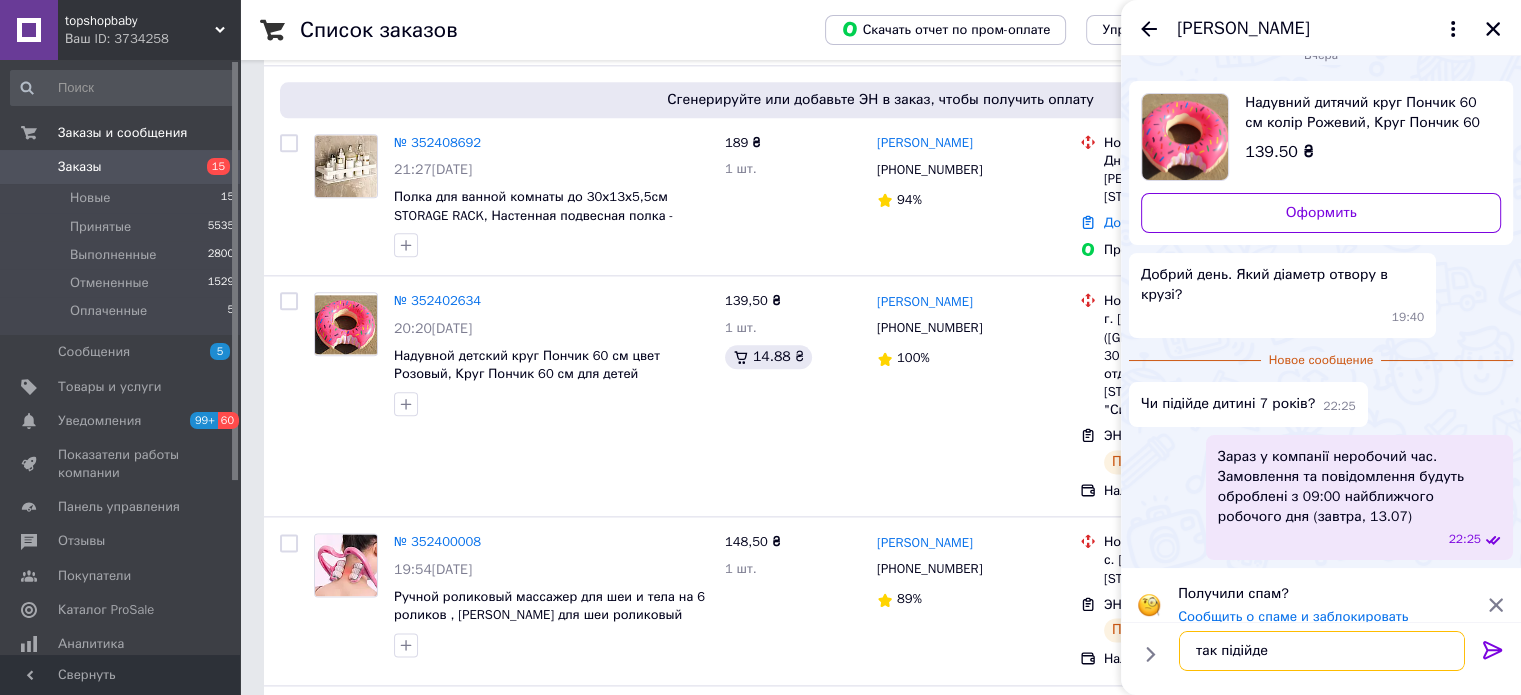 type 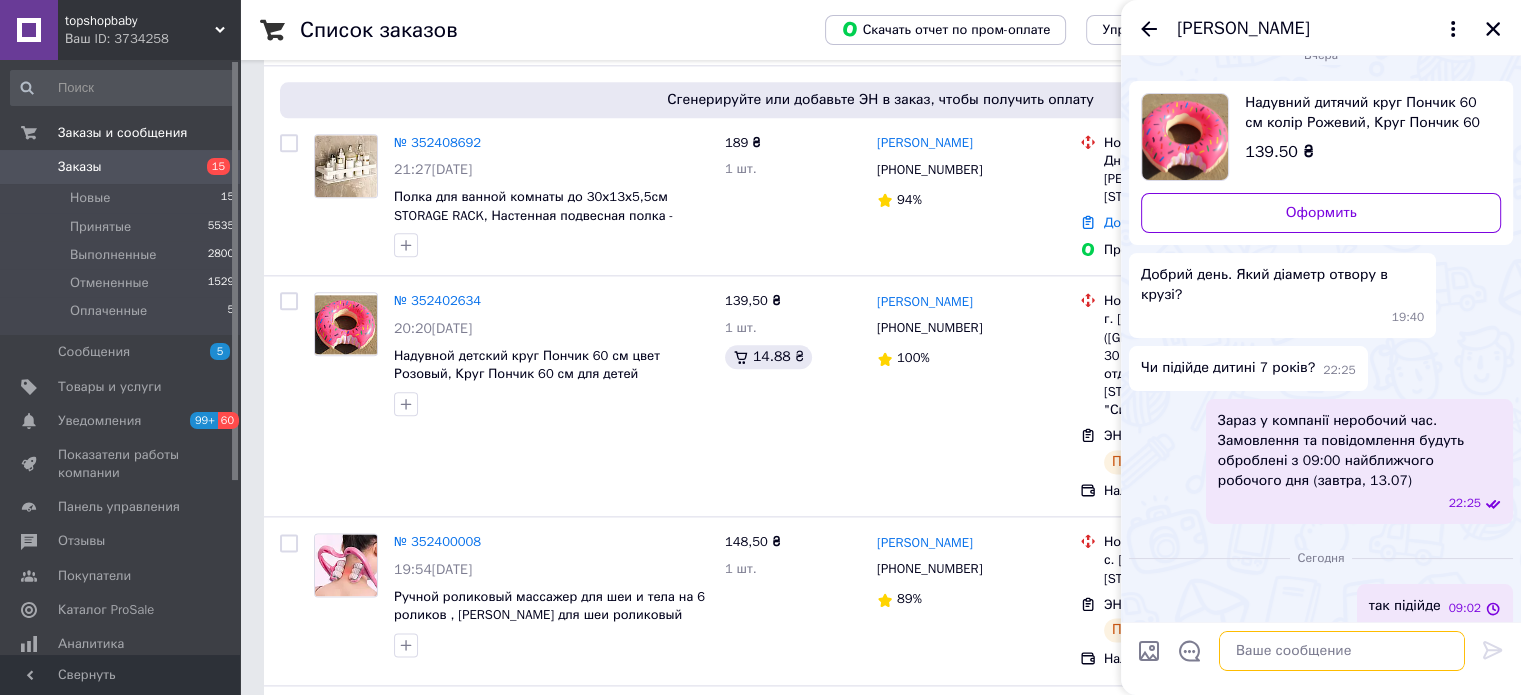 scroll, scrollTop: 22, scrollLeft: 0, axis: vertical 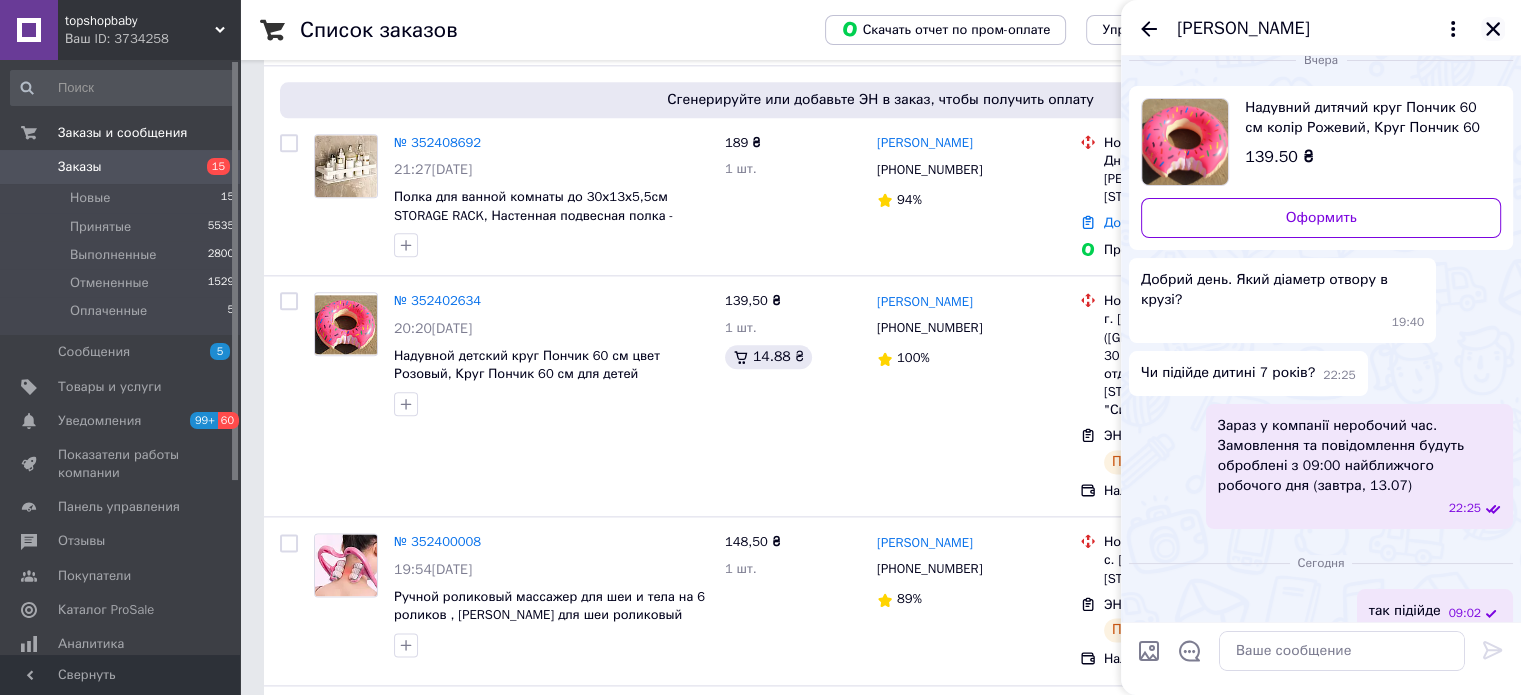 click 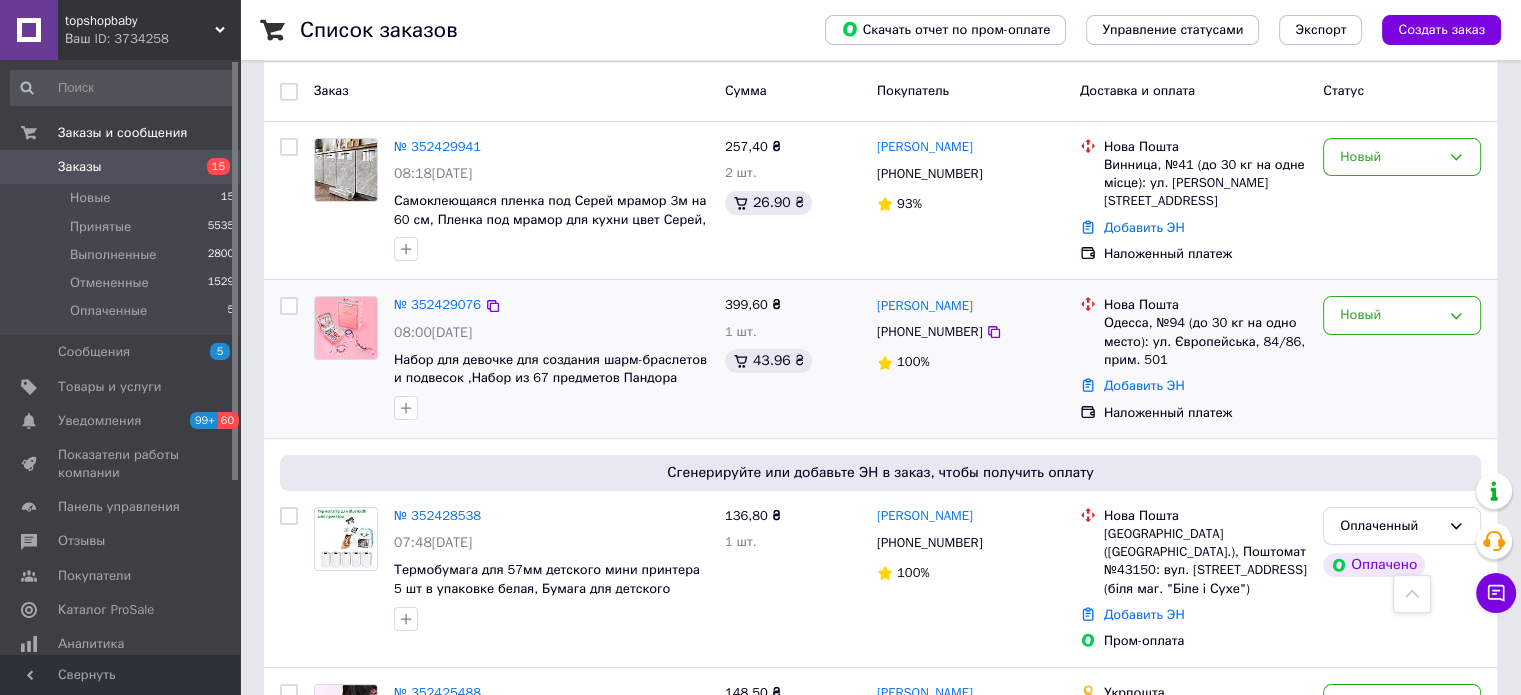 scroll, scrollTop: 102, scrollLeft: 0, axis: vertical 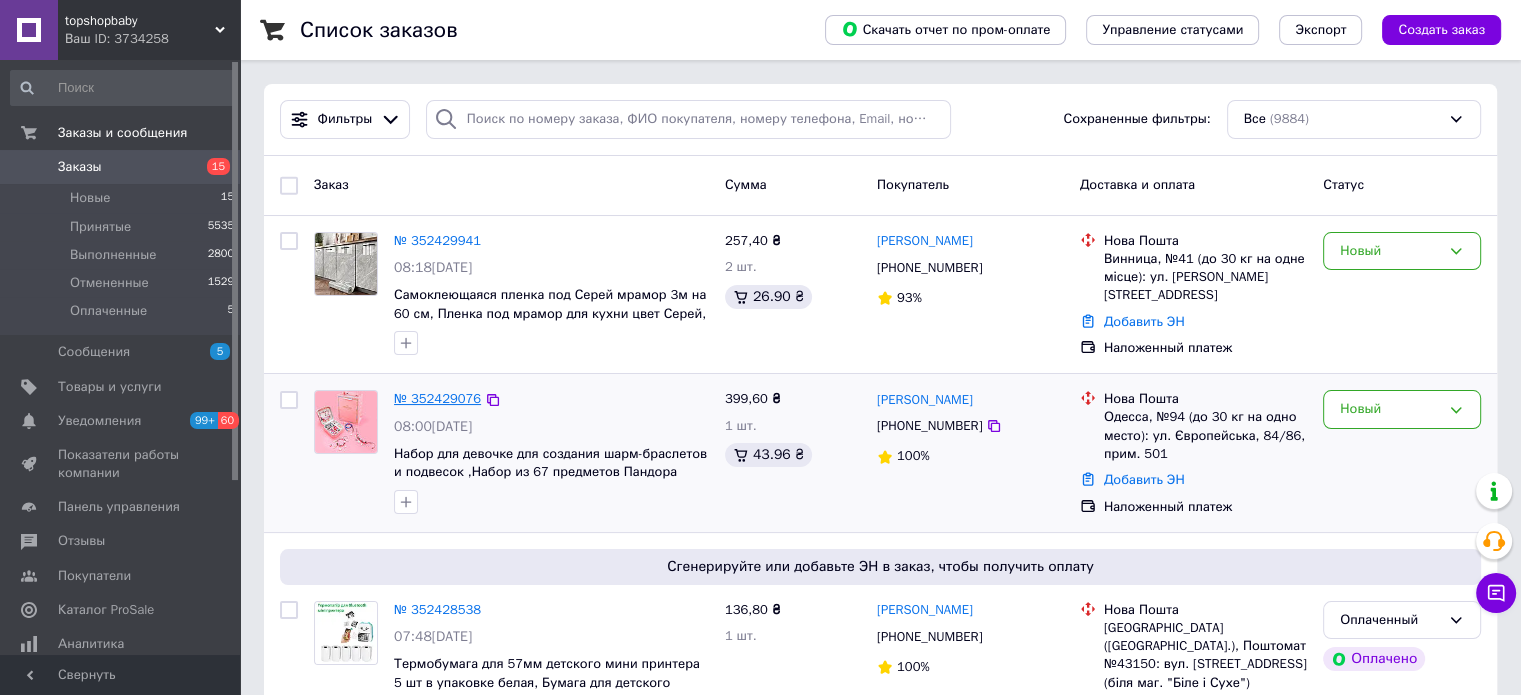 click on "№ 352429076" at bounding box center (437, 398) 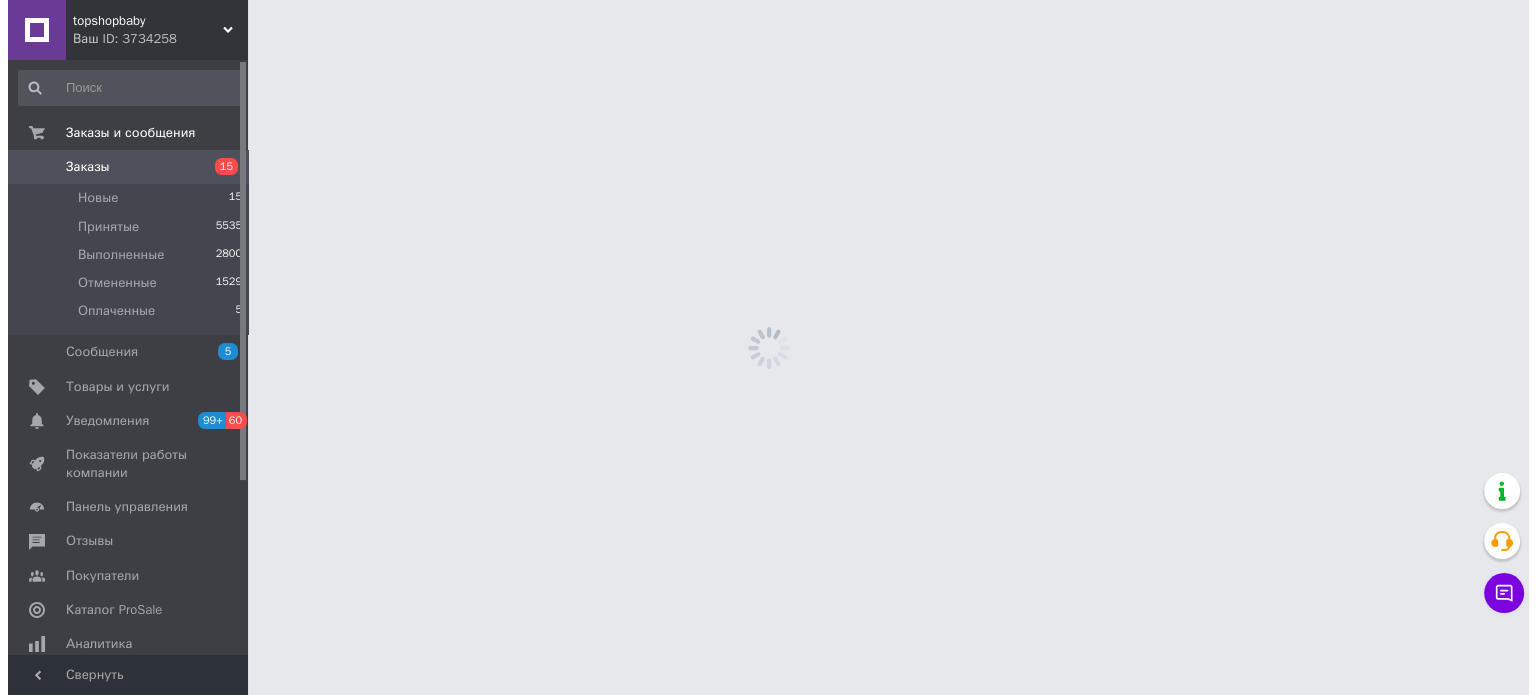 scroll, scrollTop: 0, scrollLeft: 0, axis: both 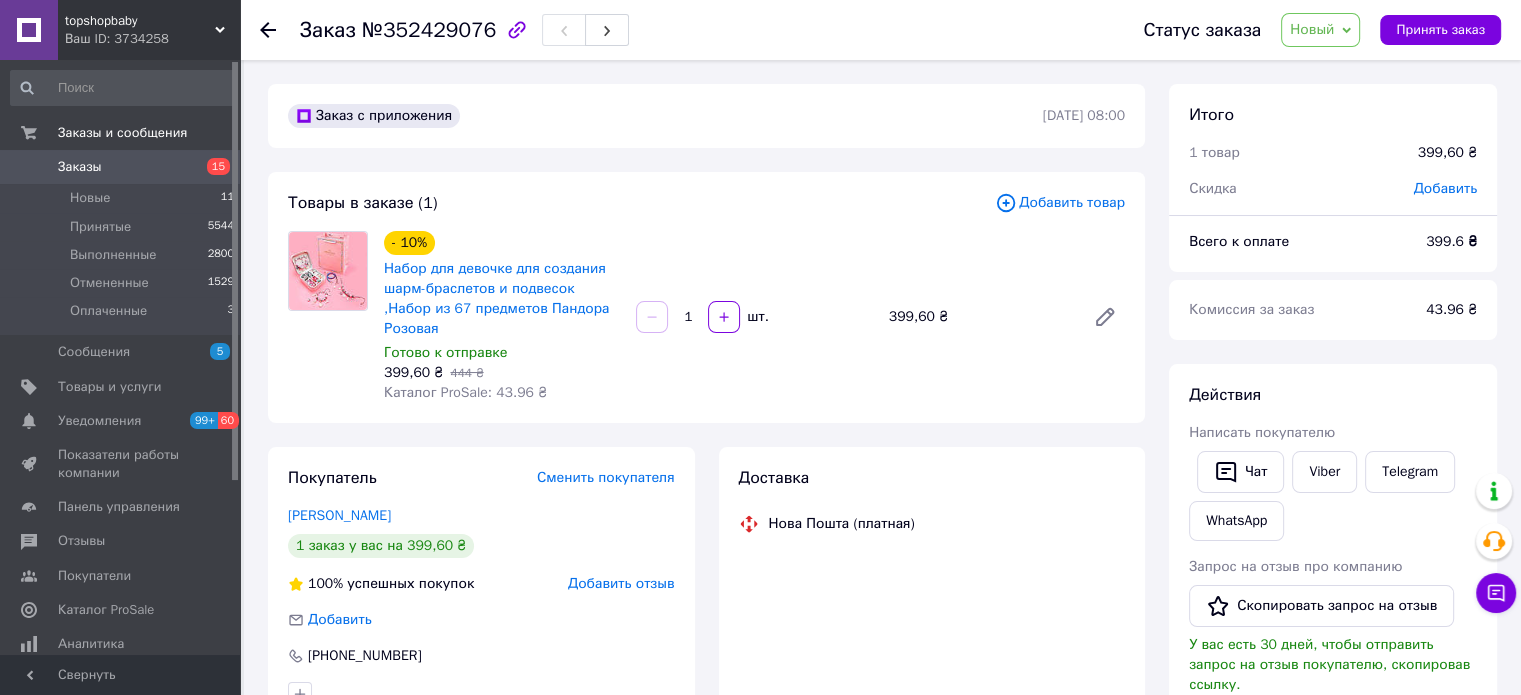 click on "Добавить товар" at bounding box center [1060, 203] 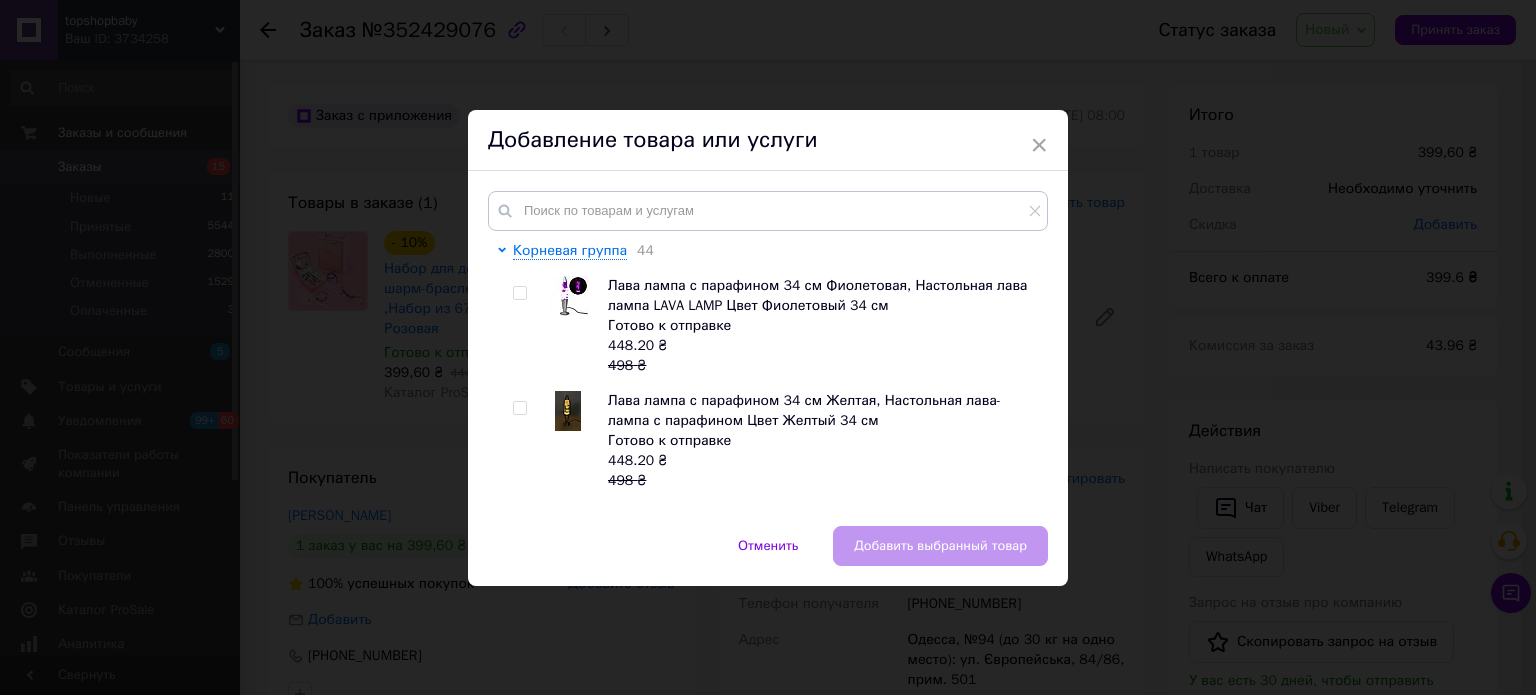 click on "Корневая группа 44 Лава лампа с парафином 34 см Фиолетовая, Настольная лава лампа  LAVA LAMP Цвет Фиолетовый 34 см Готово к отправке 448.20   ₴ 498   ₴ Лава лампа с парафином 34 см Желтая, Настольная лава-лампа с парафином  Цвет Желтый 34 см Готово к отправке 448.20   ₴ 498   ₴ Лава лампа с парафином 34 см Красный, Настольная лава лампа  LAVA LAMP Цвет красный 34 см Готово к отправке 448.20   ₴ 498   ₴ Игрушка мягкая плюшевая Сердце 40*35 см, Подушка обнимашка , Игрушка в форме сердца Готово к отправке 230.40   ₴ 256   ₴ Готово к отправке 255.60   ₴ 284   ₴ Готово к отправке 255.60   ₴ 284   ₴ Готово к отправке" at bounding box center (768, 348) 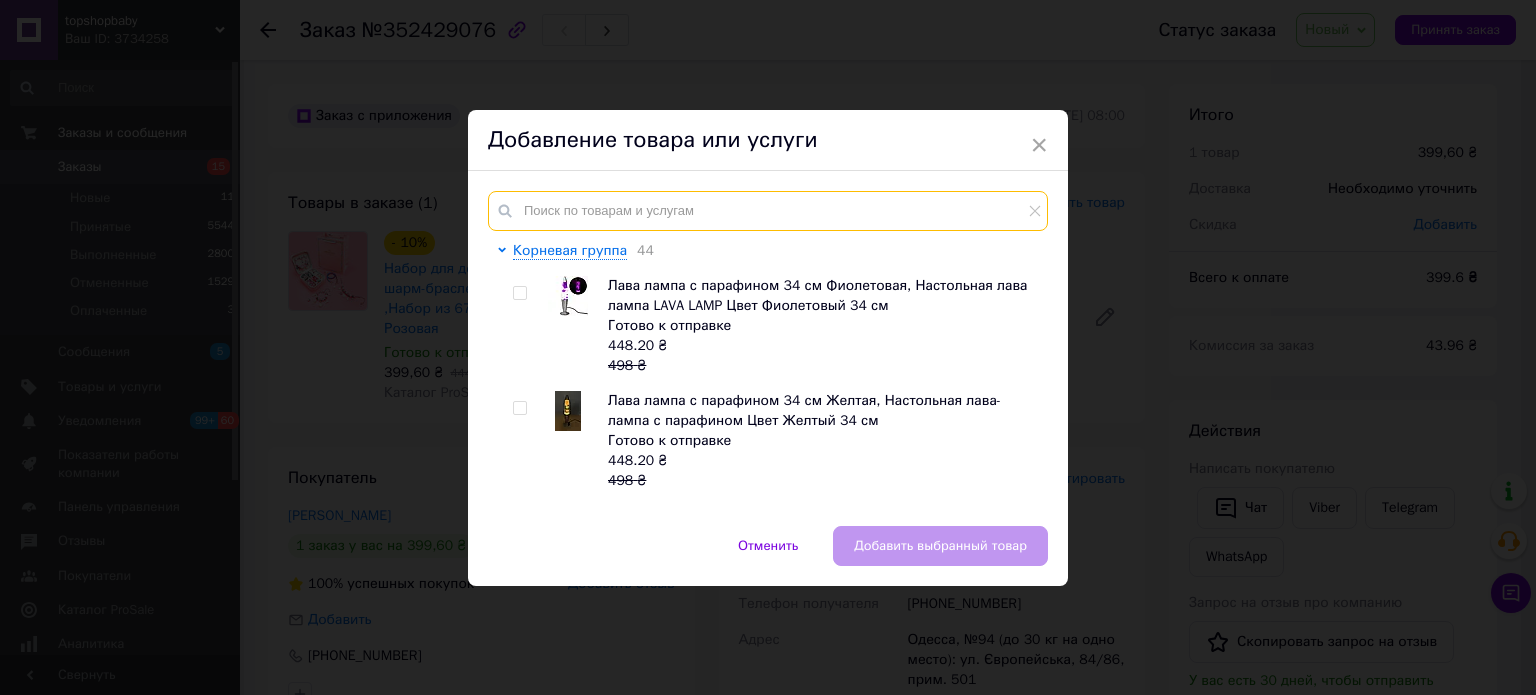 click at bounding box center (768, 211) 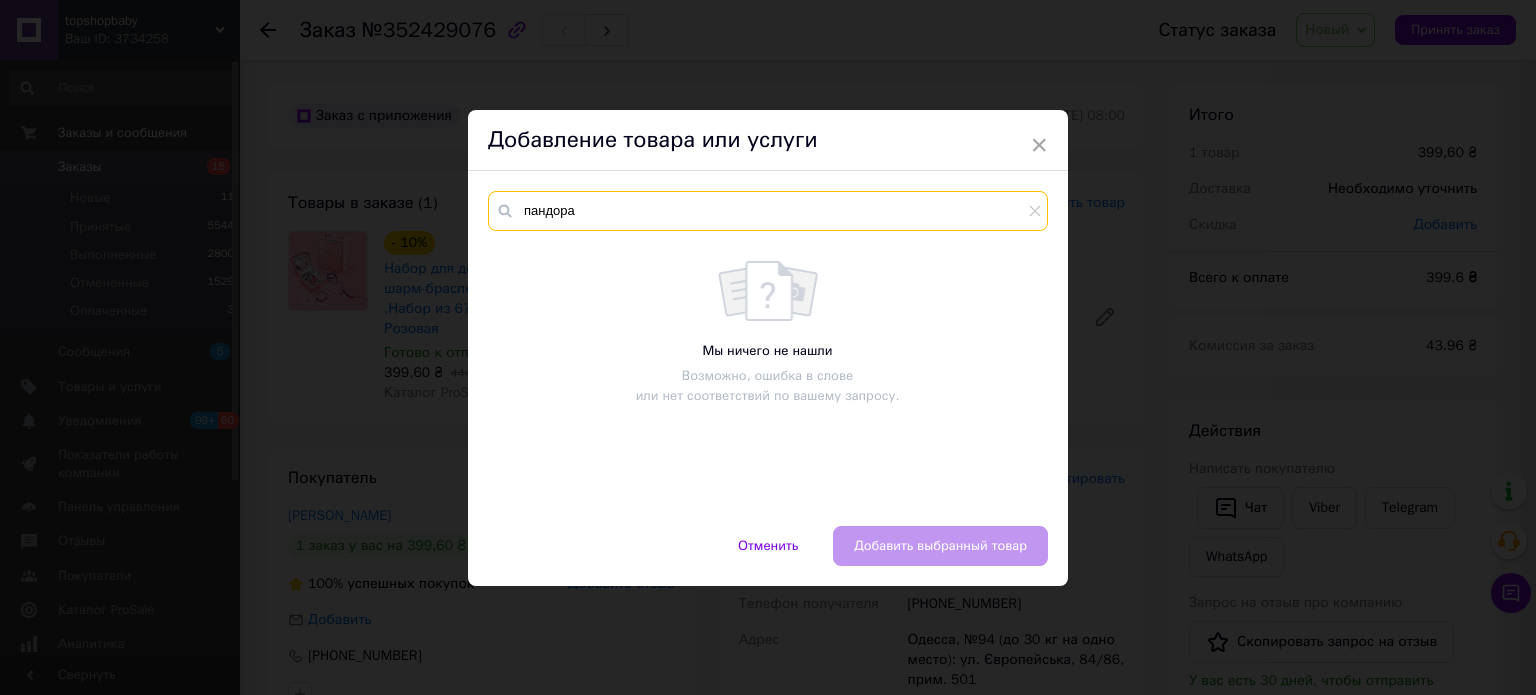 type on "пандора" 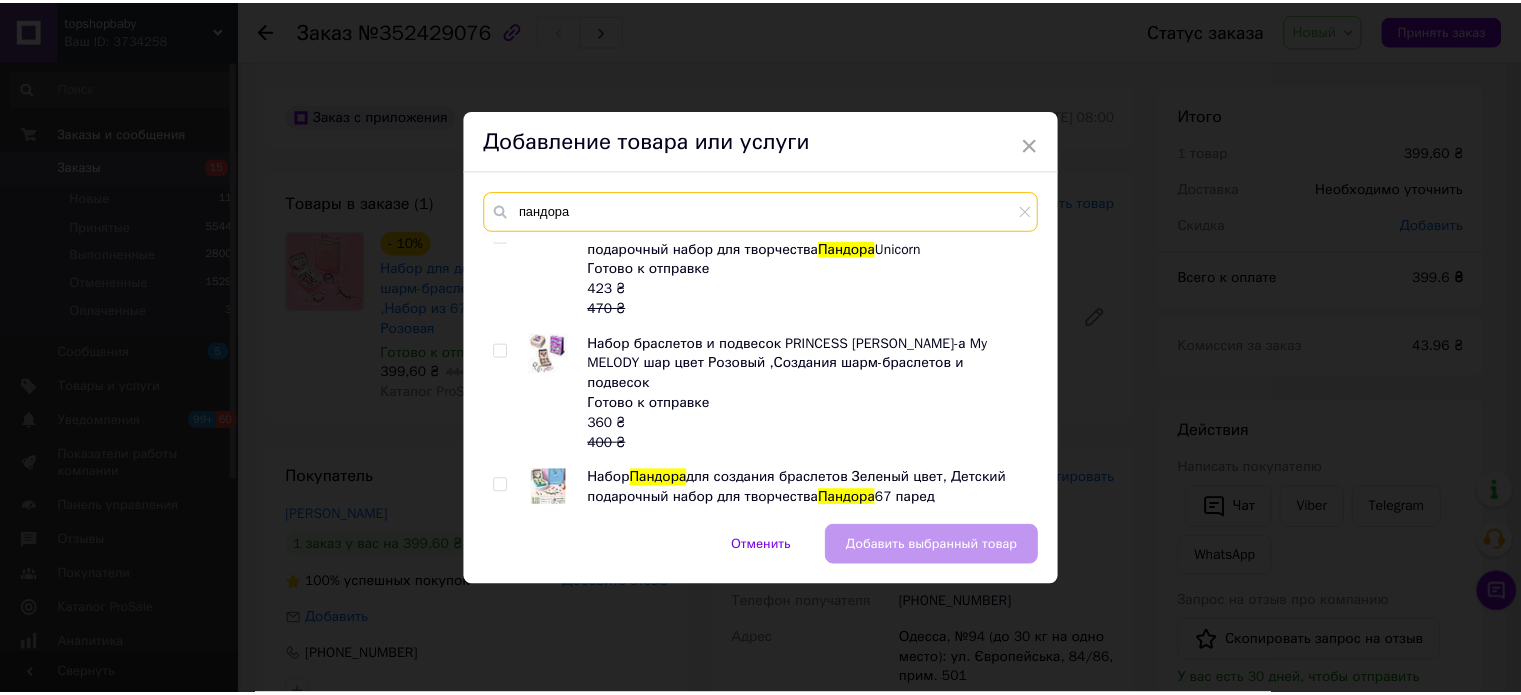 scroll, scrollTop: 0, scrollLeft: 0, axis: both 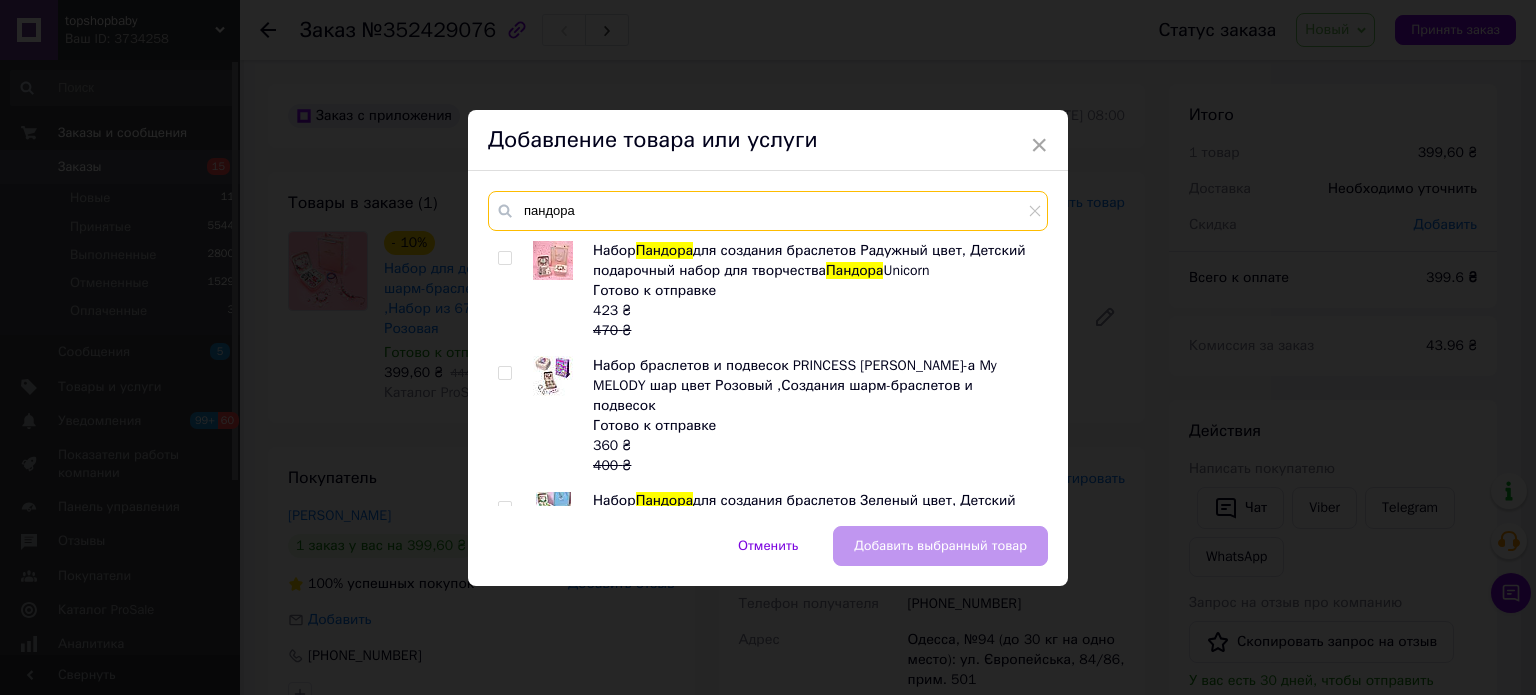 drag, startPoint x: 629, startPoint y: 215, endPoint x: 444, endPoint y: 197, distance: 185.87361 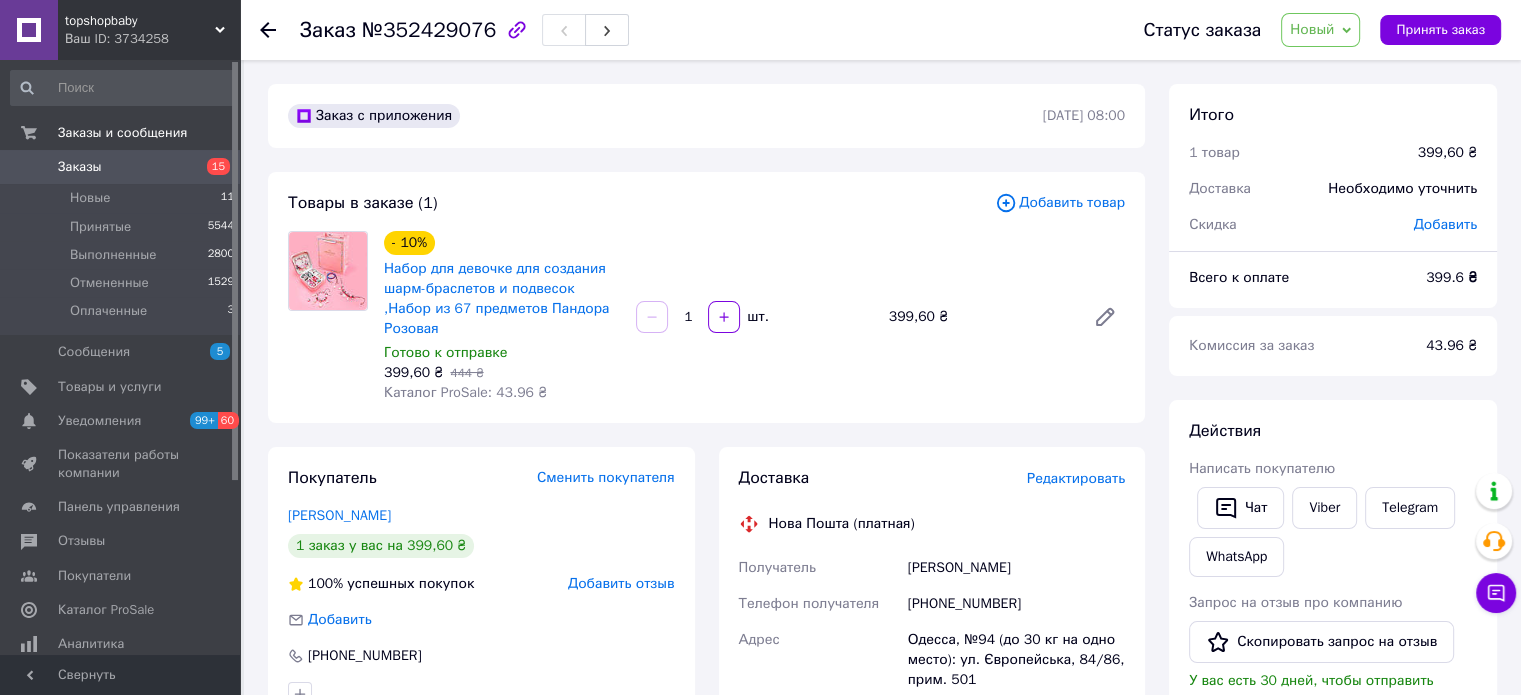 click on "Добавить товар" at bounding box center [1060, 203] 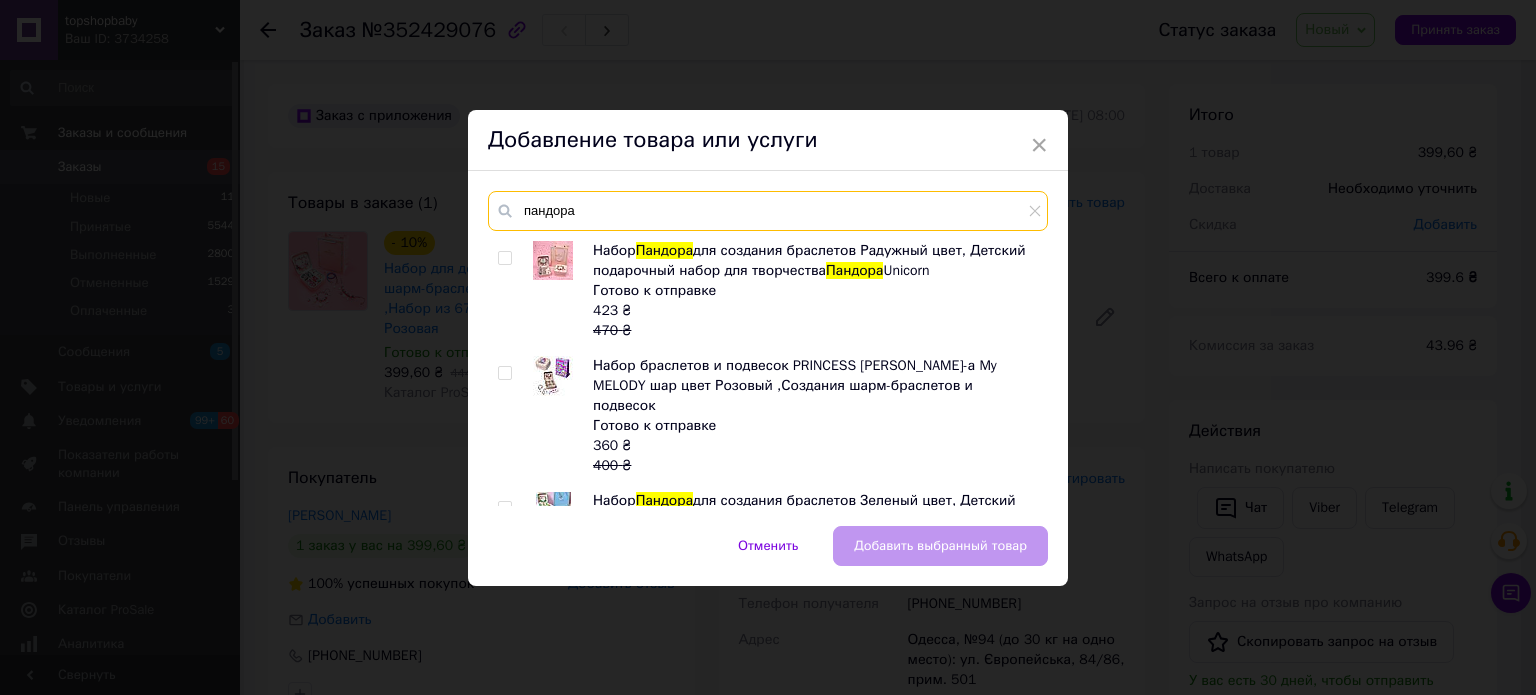 drag, startPoint x: 615, startPoint y: 205, endPoint x: 496, endPoint y: 203, distance: 119.01681 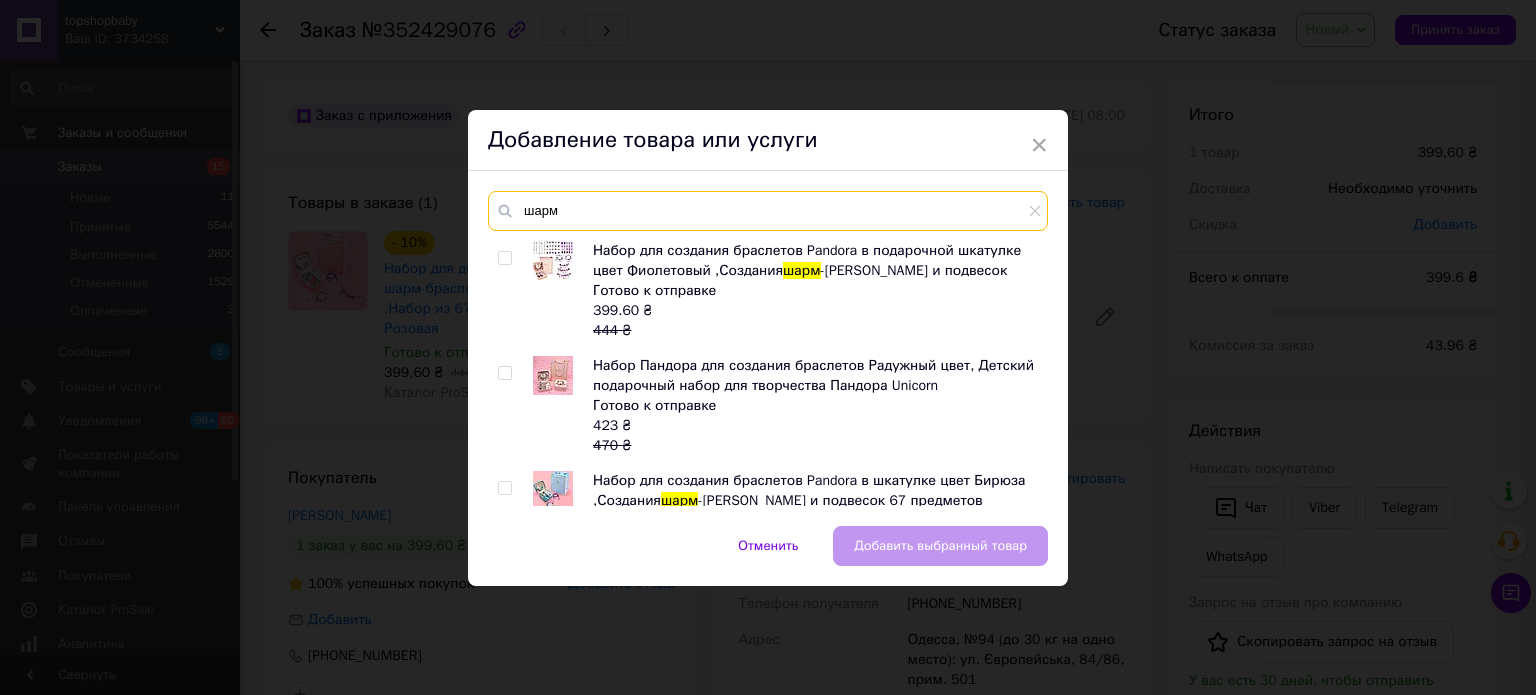 type on "шарм" 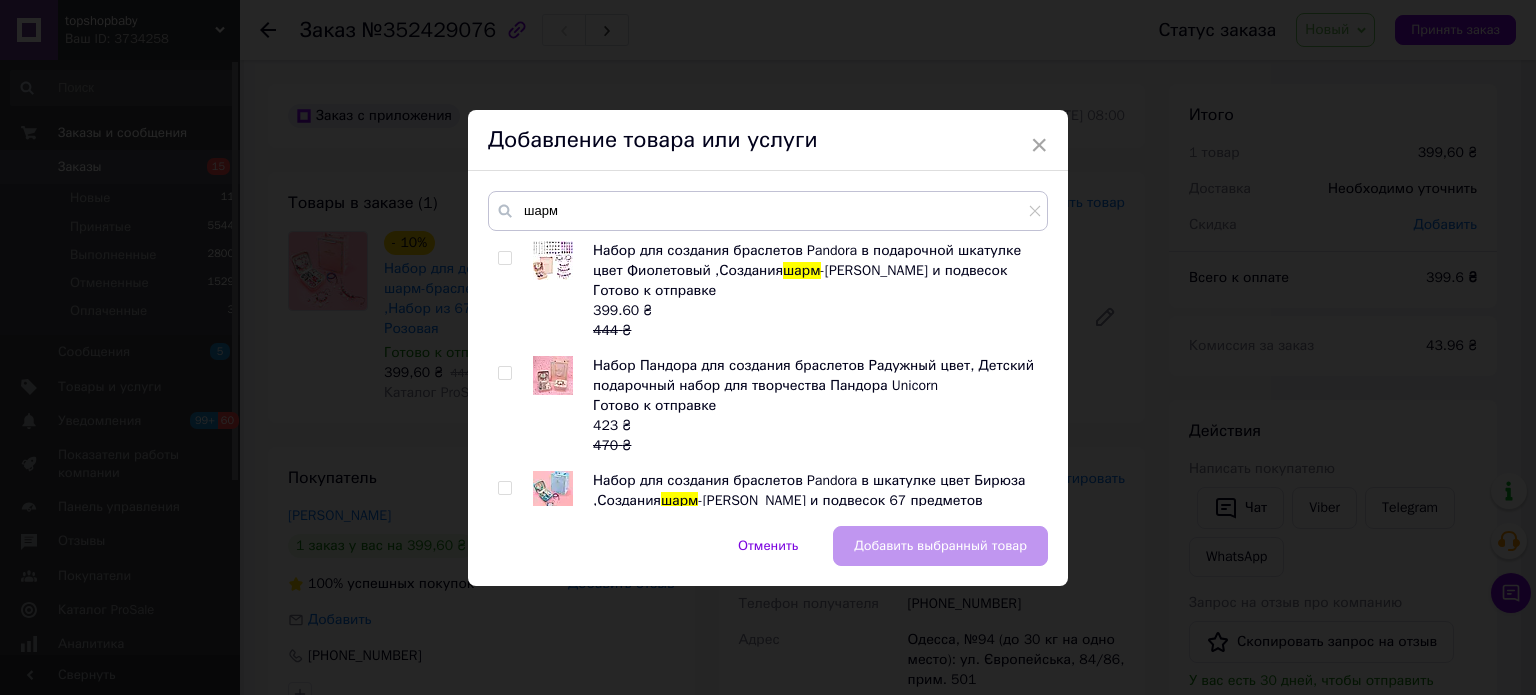 click at bounding box center (504, 488) 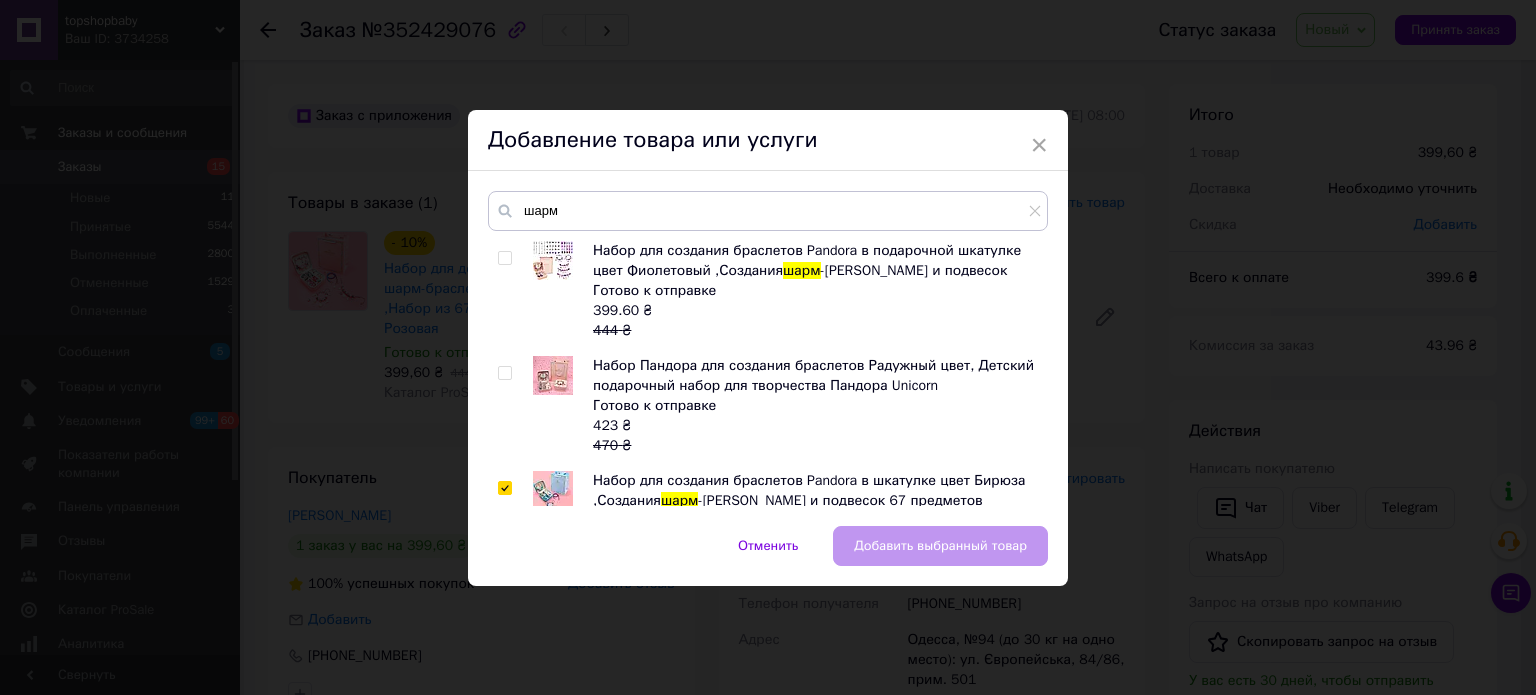 checkbox on "true" 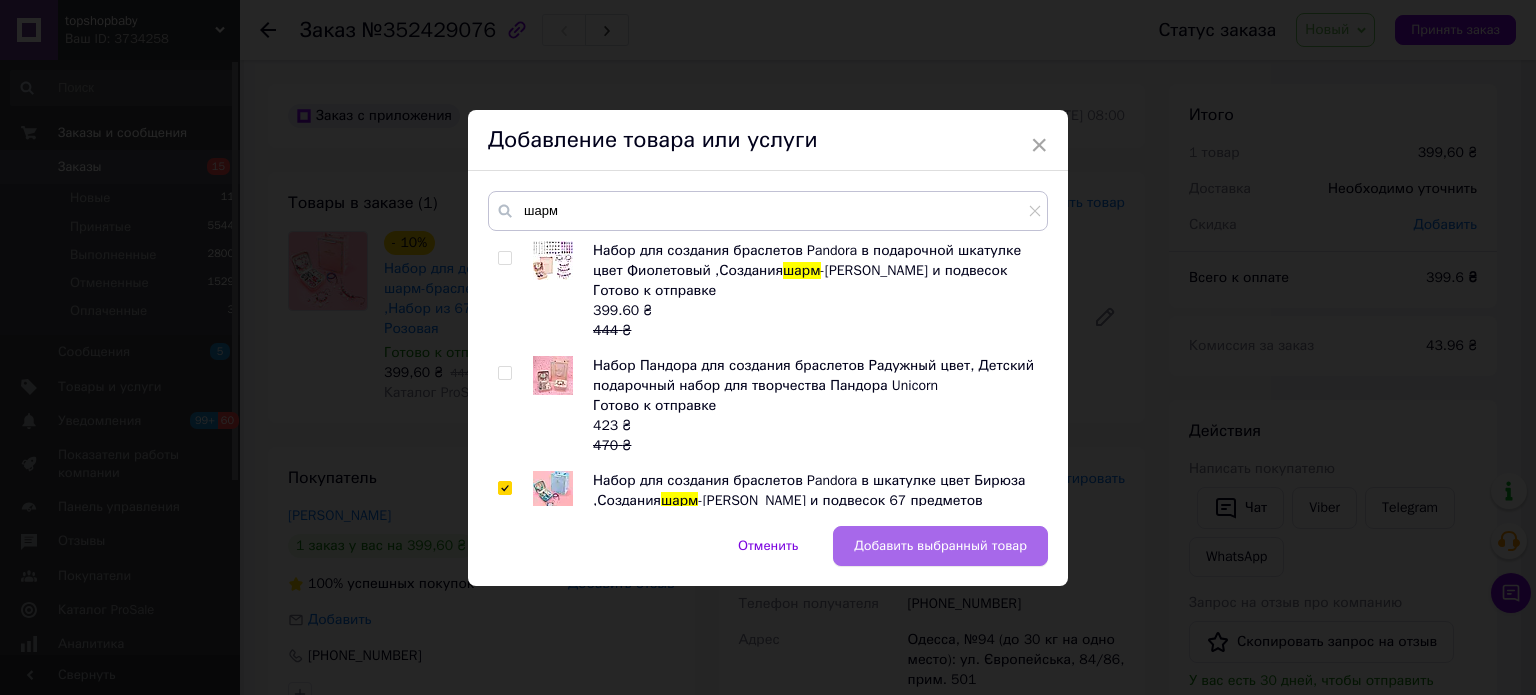 click on "Добавить выбранный товар" at bounding box center [940, 546] 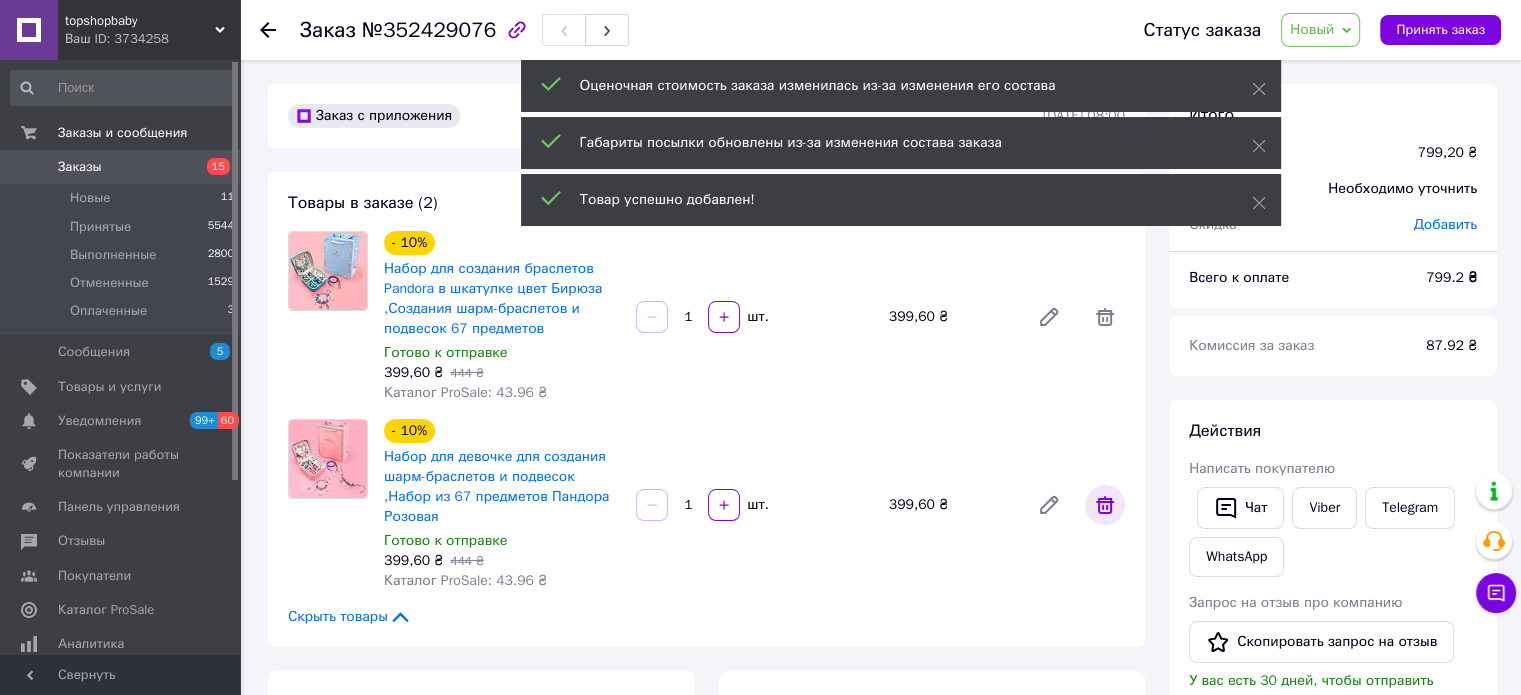 click 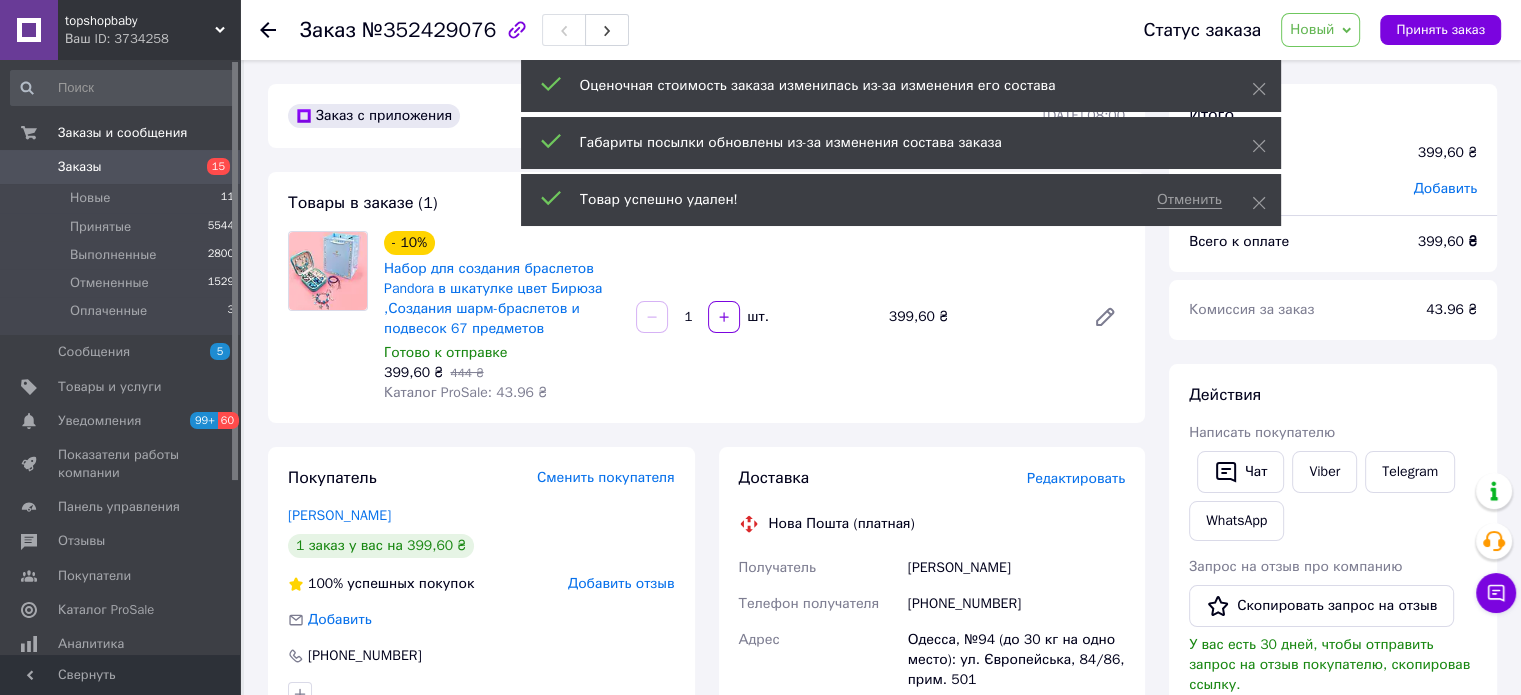 click on "Новый" at bounding box center (1312, 29) 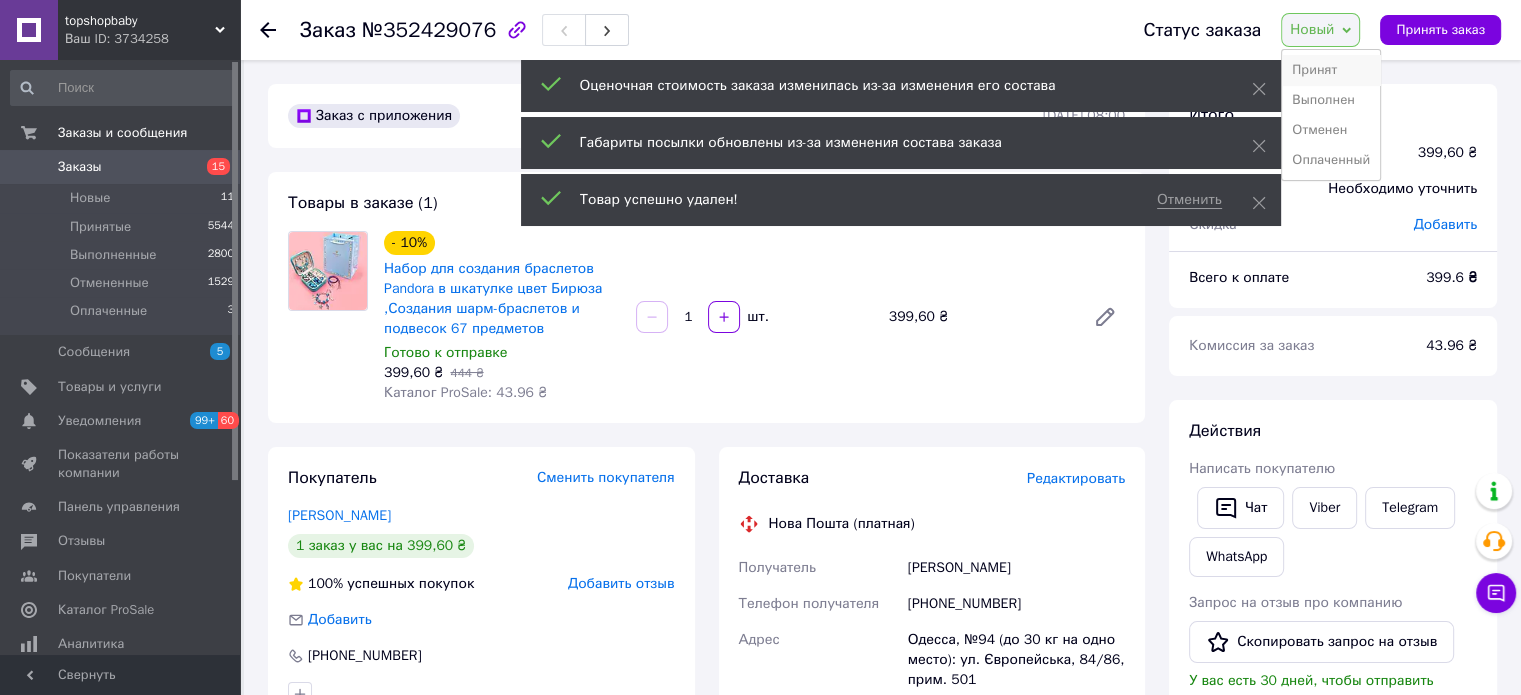 click on "Принят" at bounding box center (1331, 70) 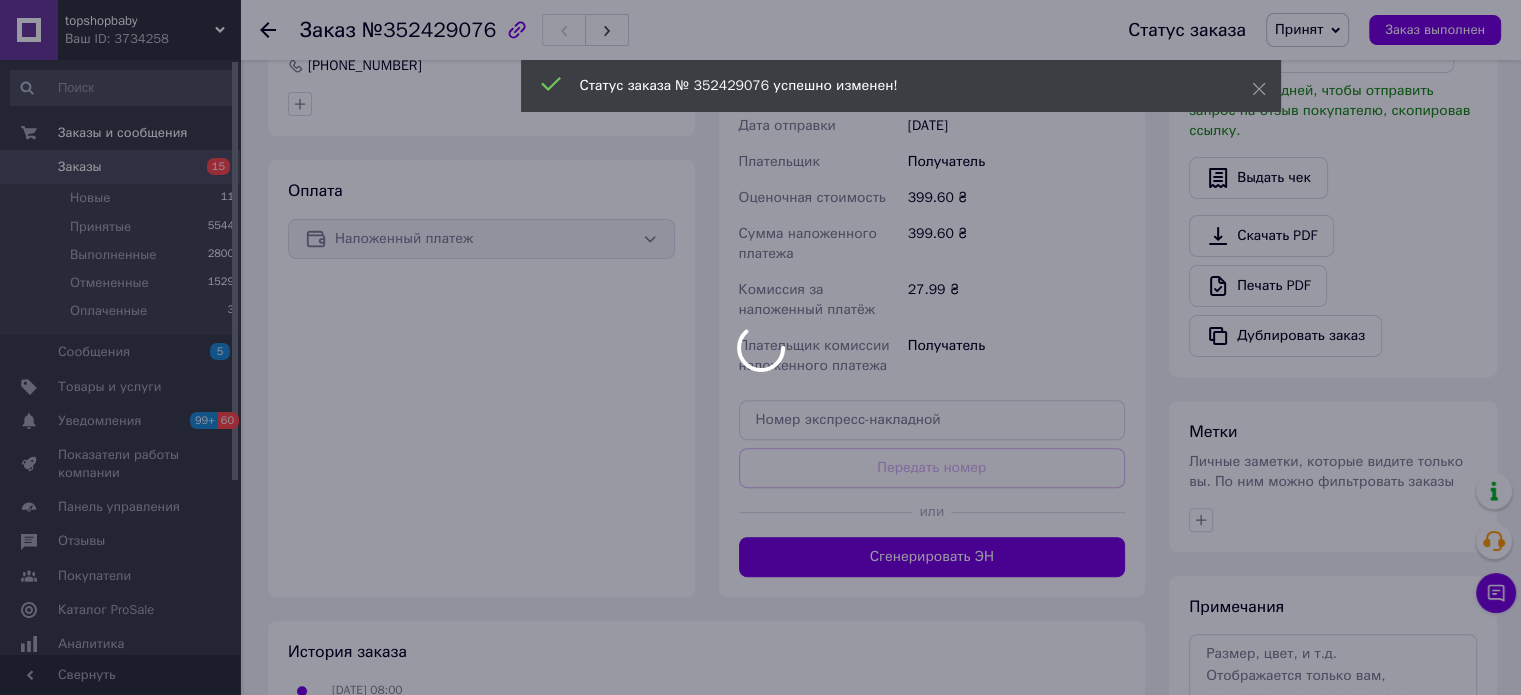 scroll, scrollTop: 600, scrollLeft: 0, axis: vertical 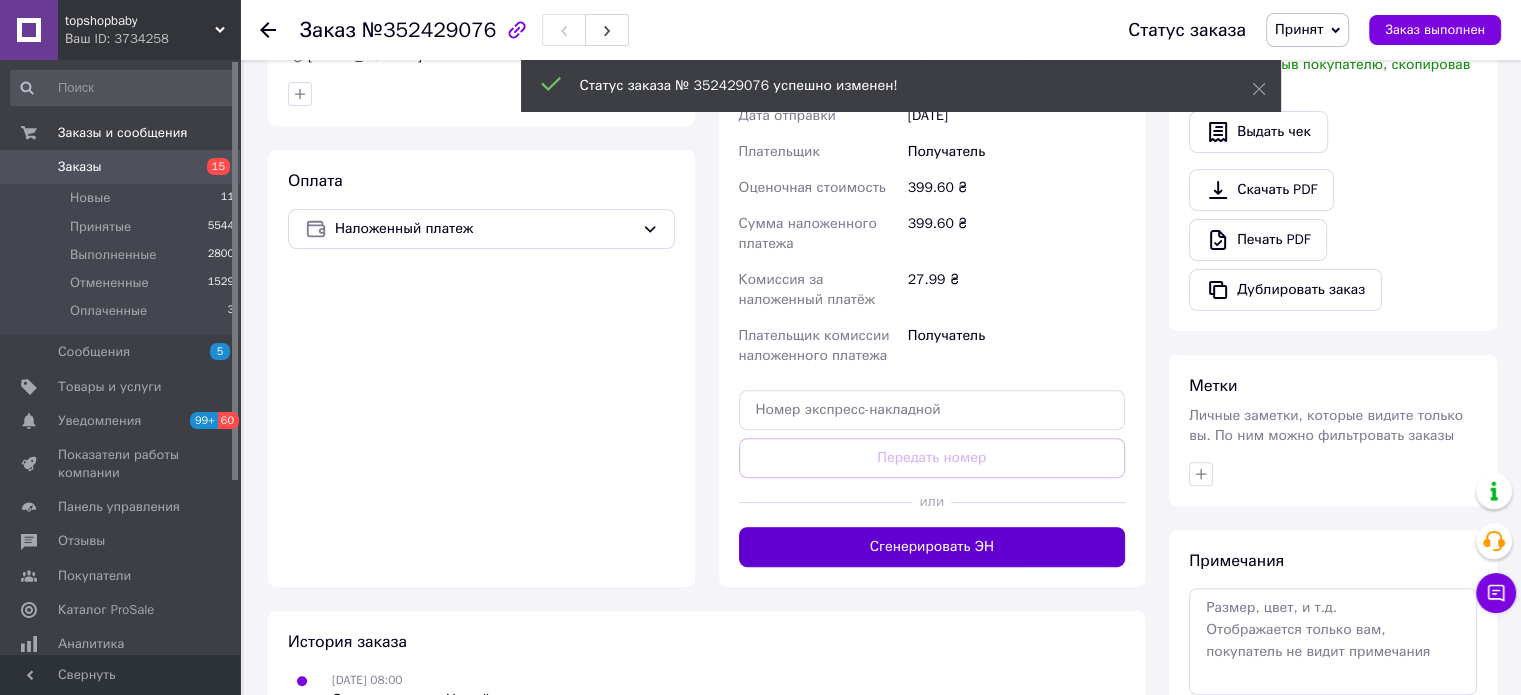 click on "Сгенерировать ЭН" at bounding box center (932, 547) 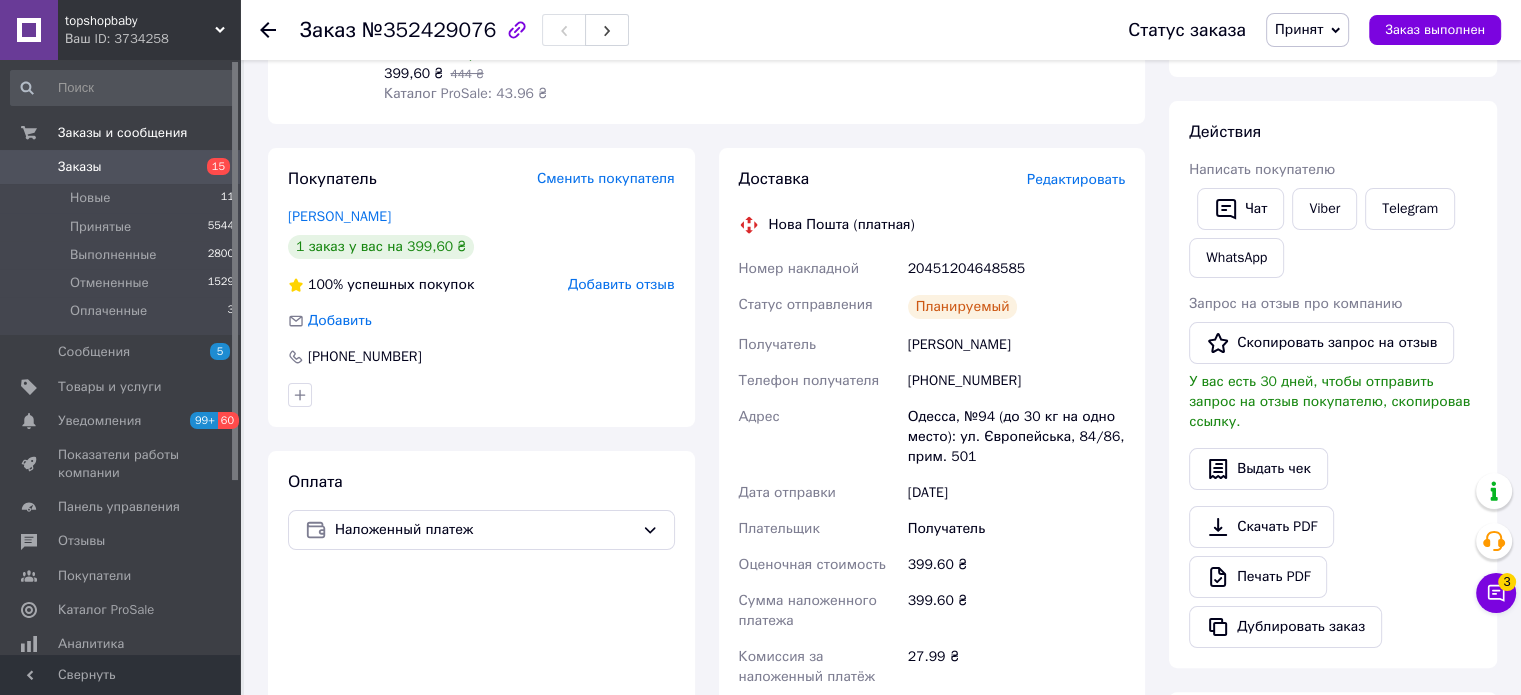 scroll, scrollTop: 300, scrollLeft: 0, axis: vertical 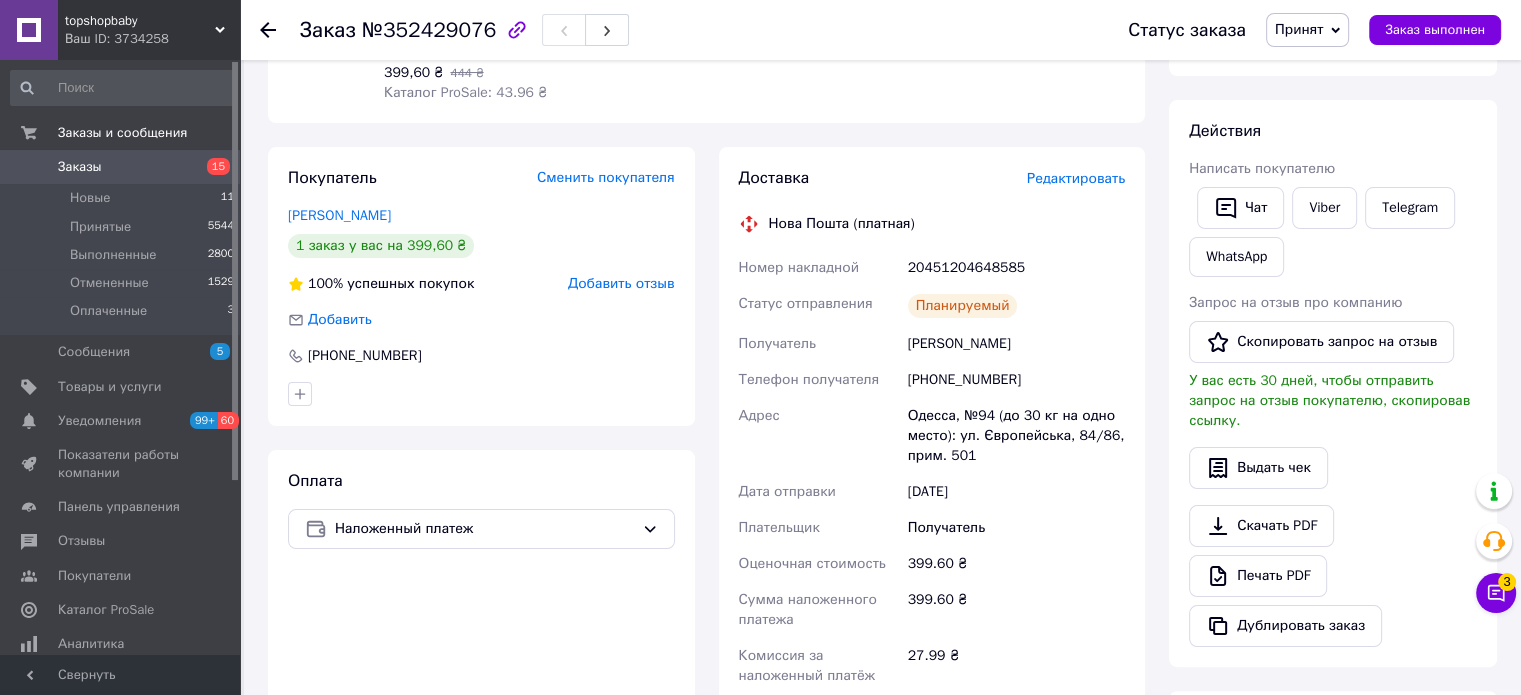 click on "Заказы" at bounding box center [121, 167] 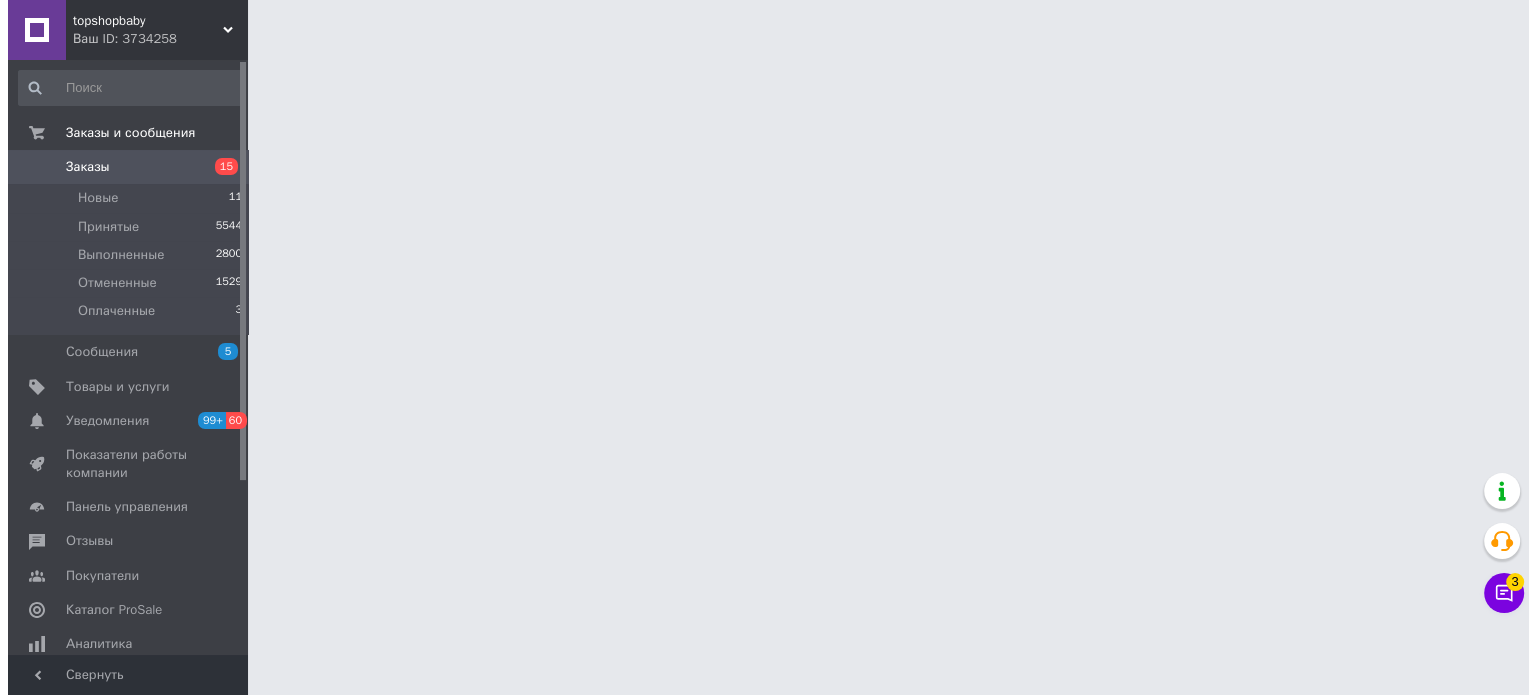 scroll, scrollTop: 0, scrollLeft: 0, axis: both 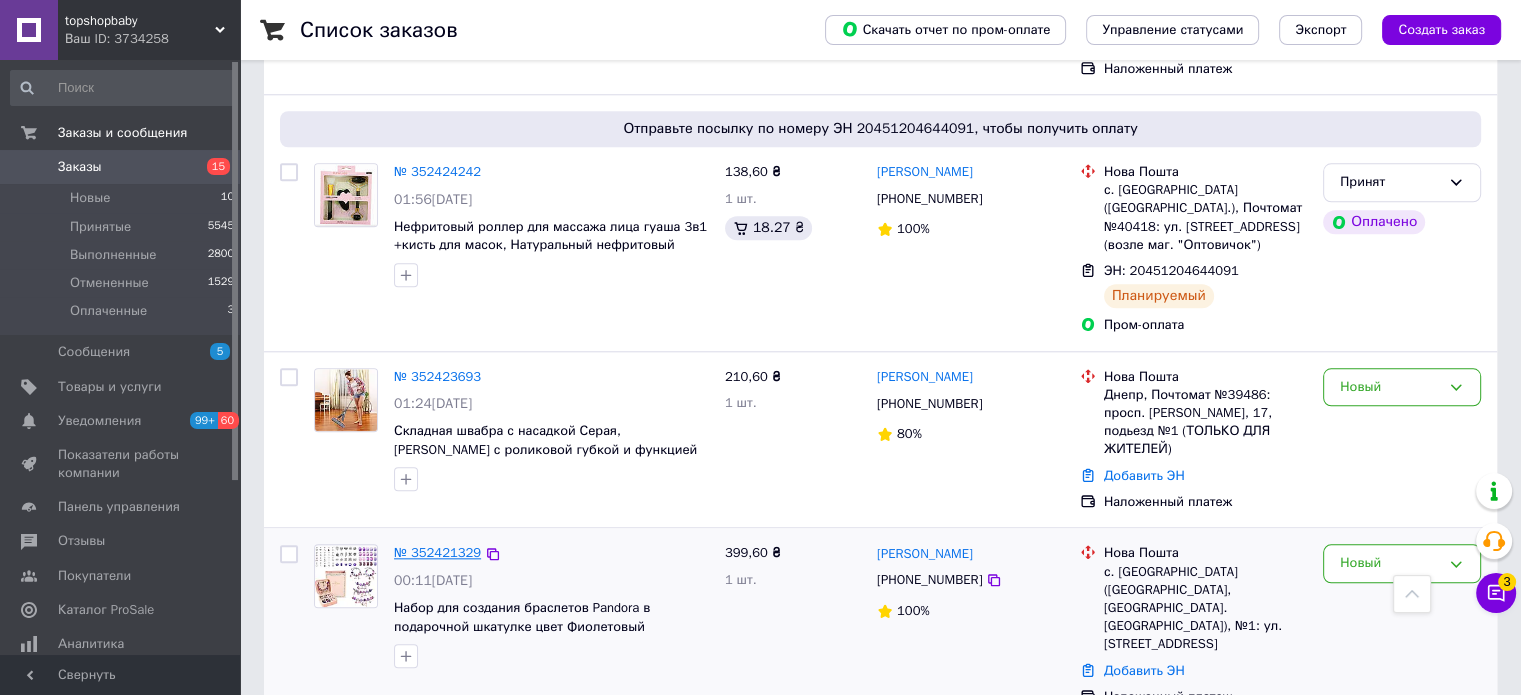 click on "№ 352421329" at bounding box center [437, 552] 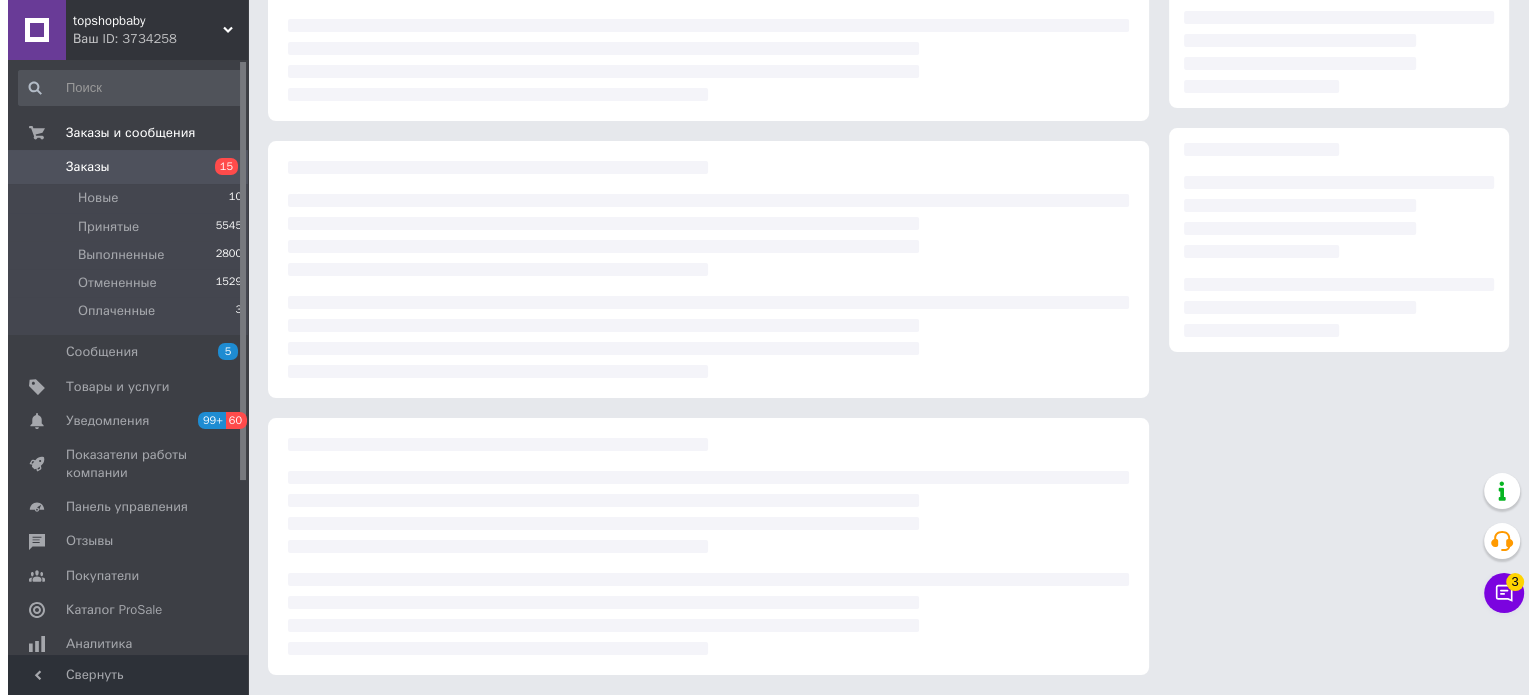 scroll, scrollTop: 0, scrollLeft: 0, axis: both 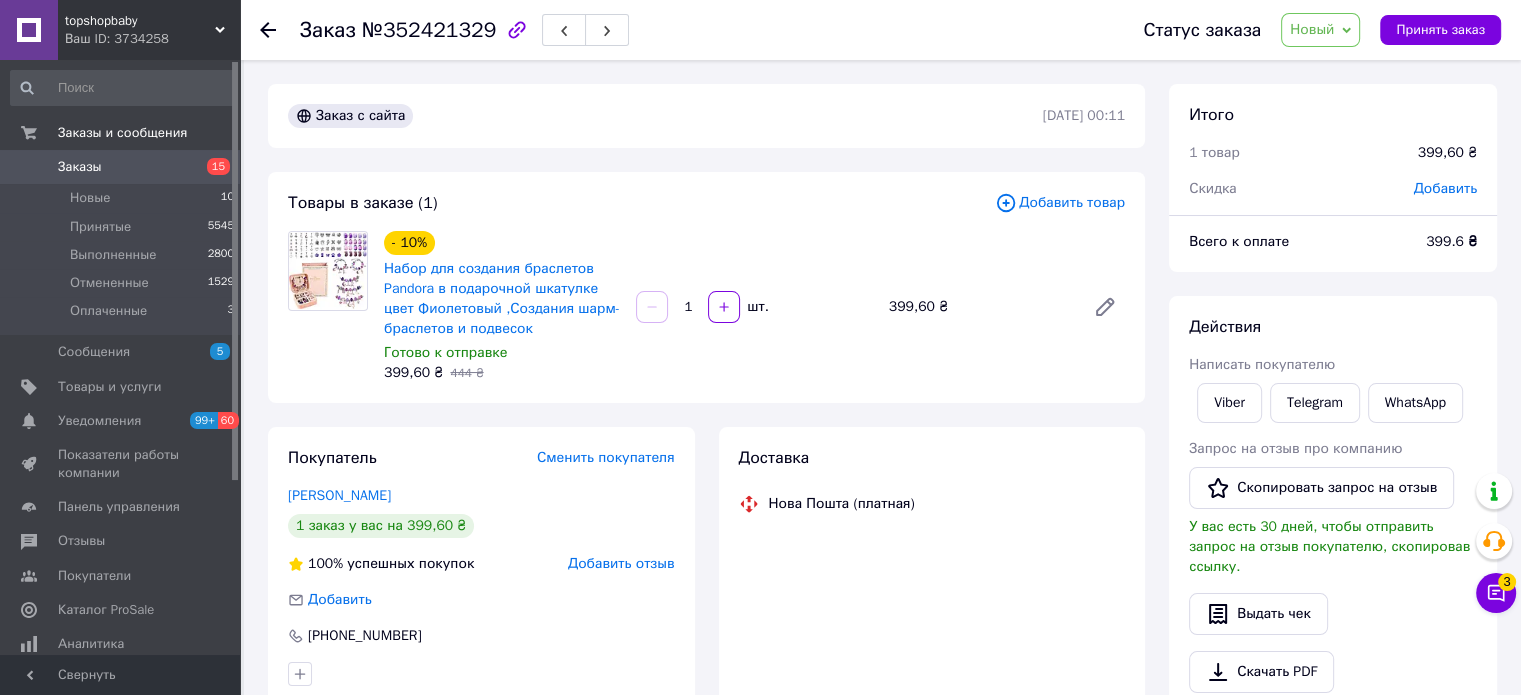 click on "Добавить товар" at bounding box center [1060, 203] 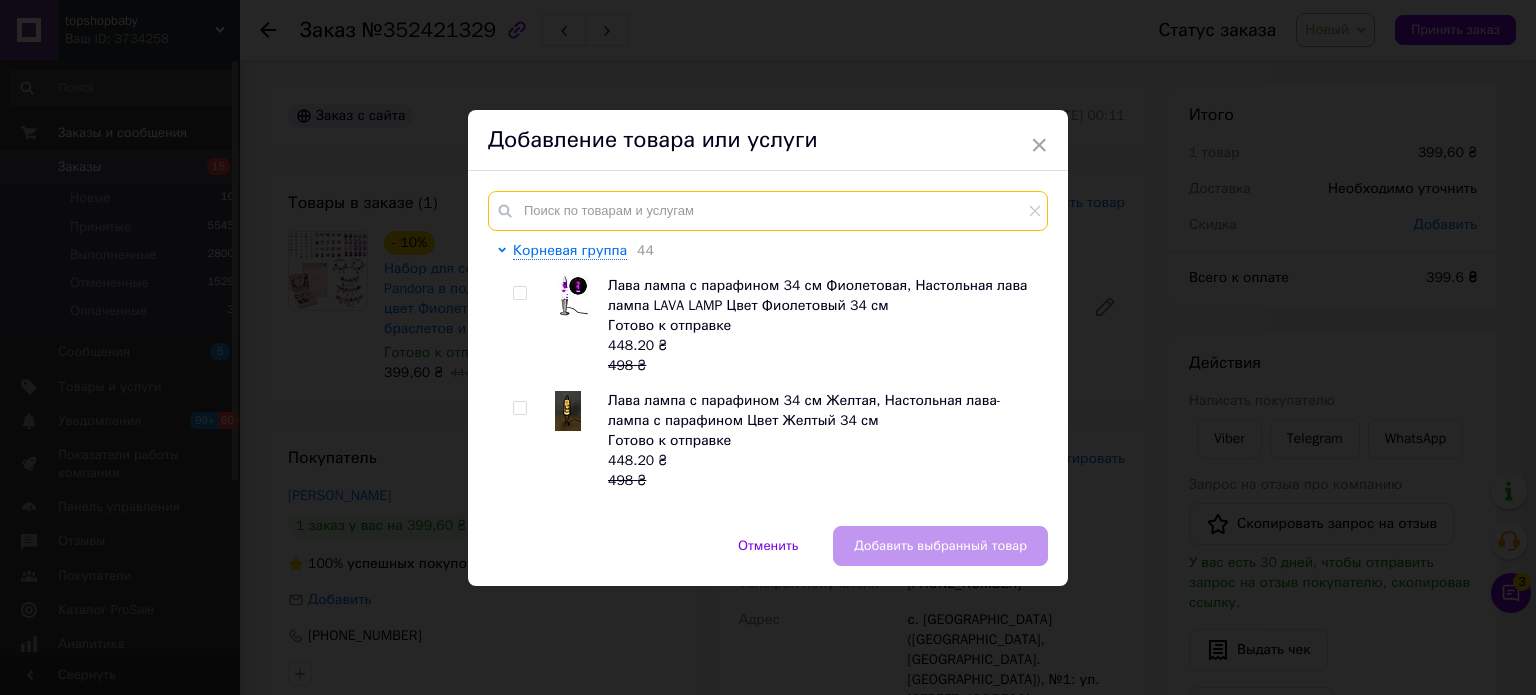 click at bounding box center [768, 211] 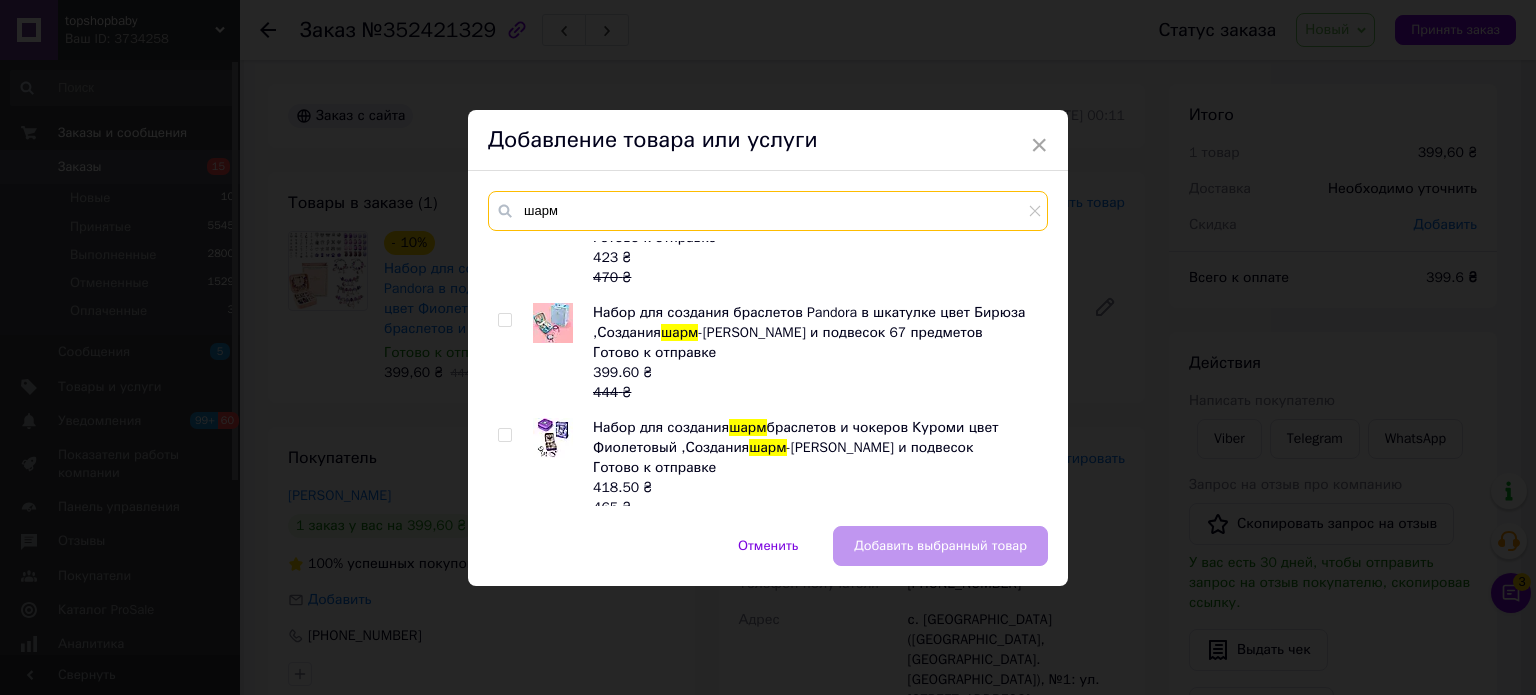 scroll, scrollTop: 0, scrollLeft: 0, axis: both 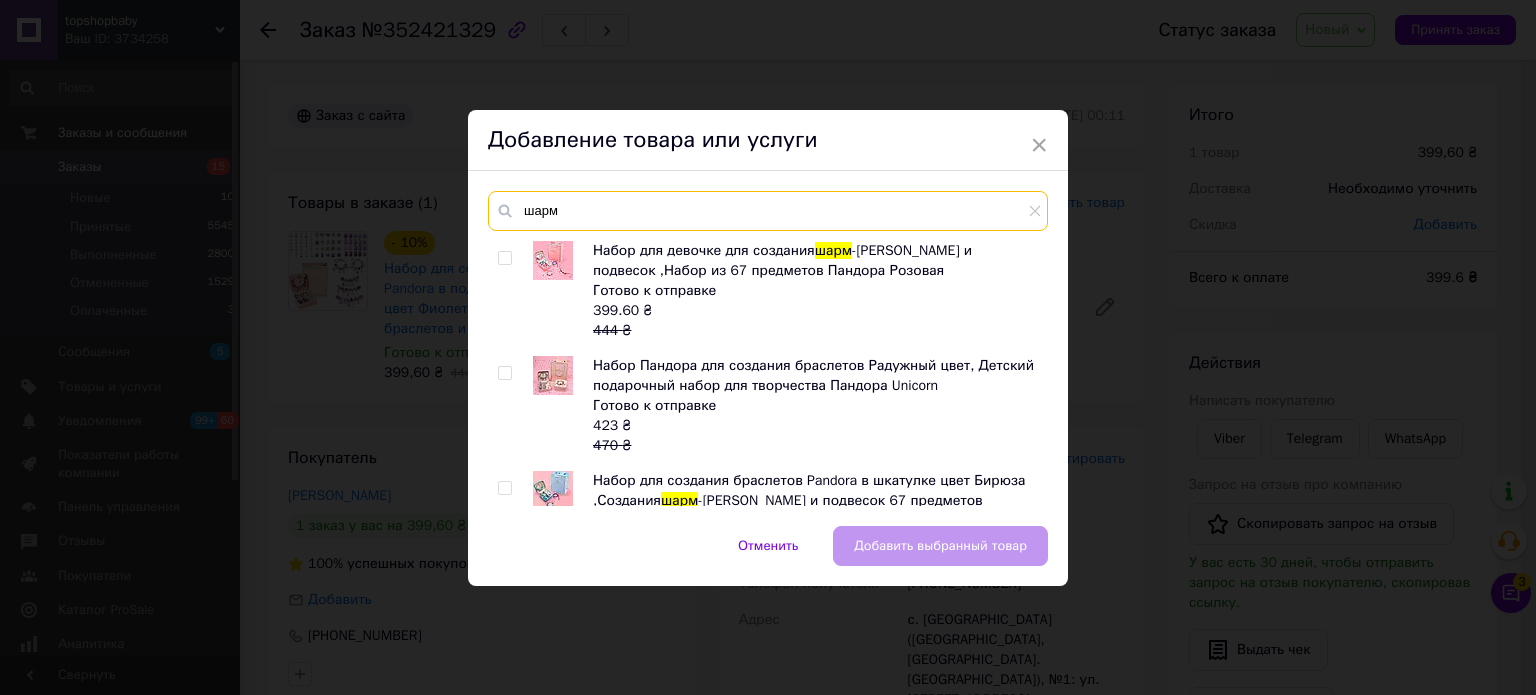 drag, startPoint x: 587, startPoint y: 205, endPoint x: 481, endPoint y: 208, distance: 106.04244 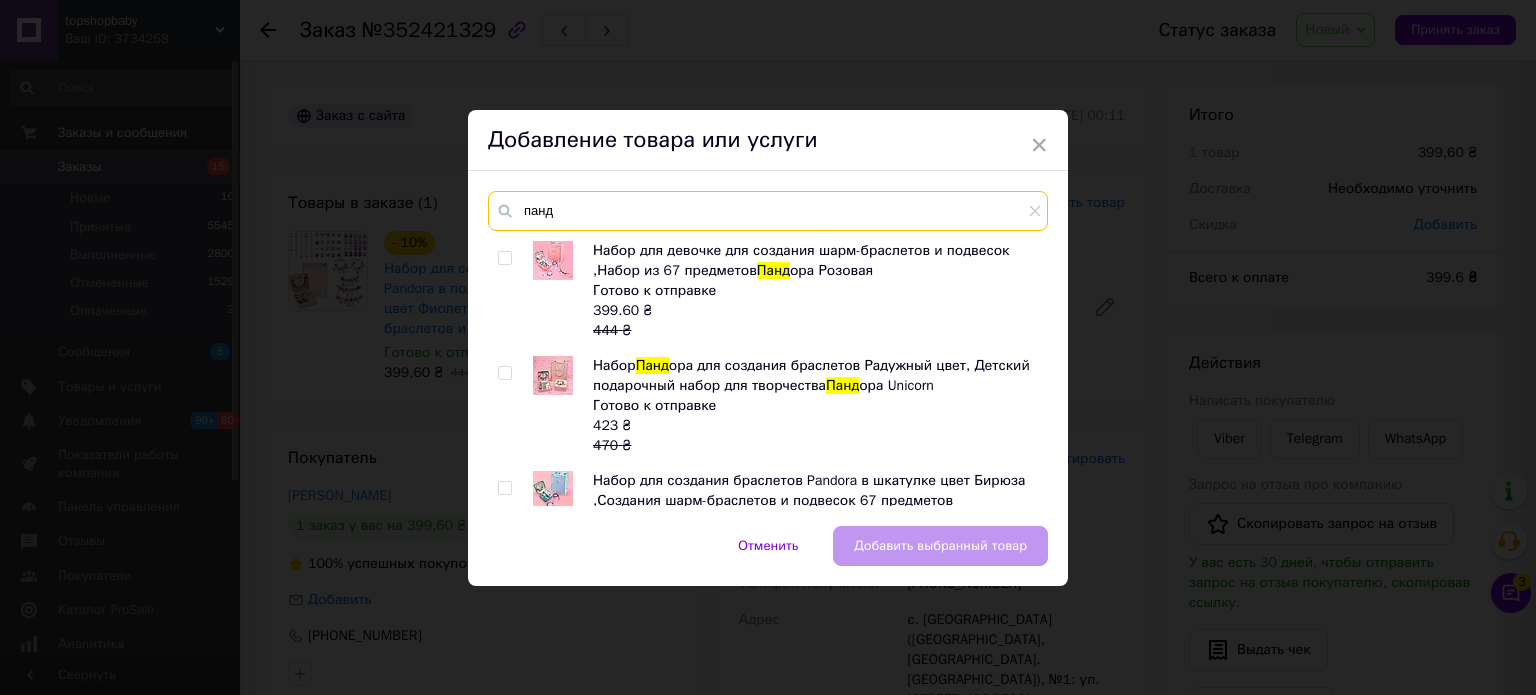 type on "панд" 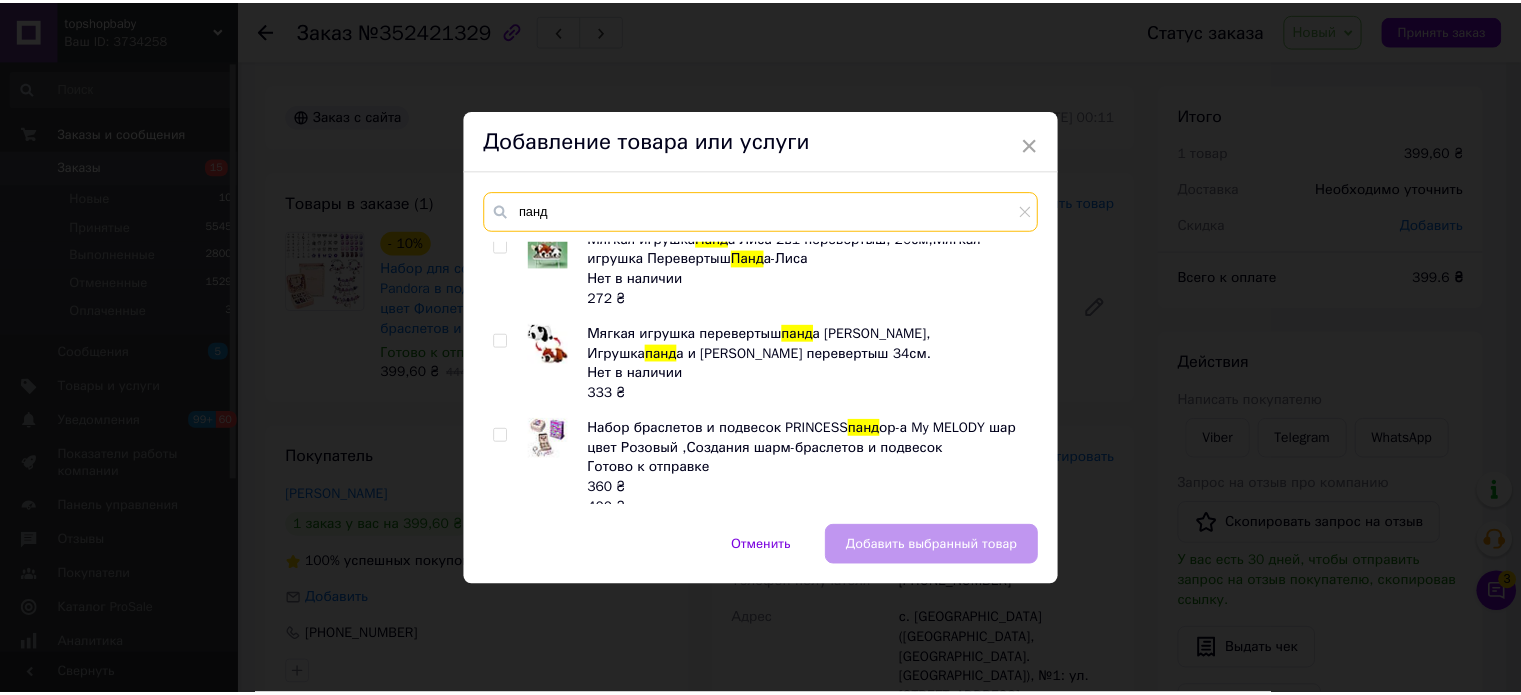 scroll, scrollTop: 600, scrollLeft: 0, axis: vertical 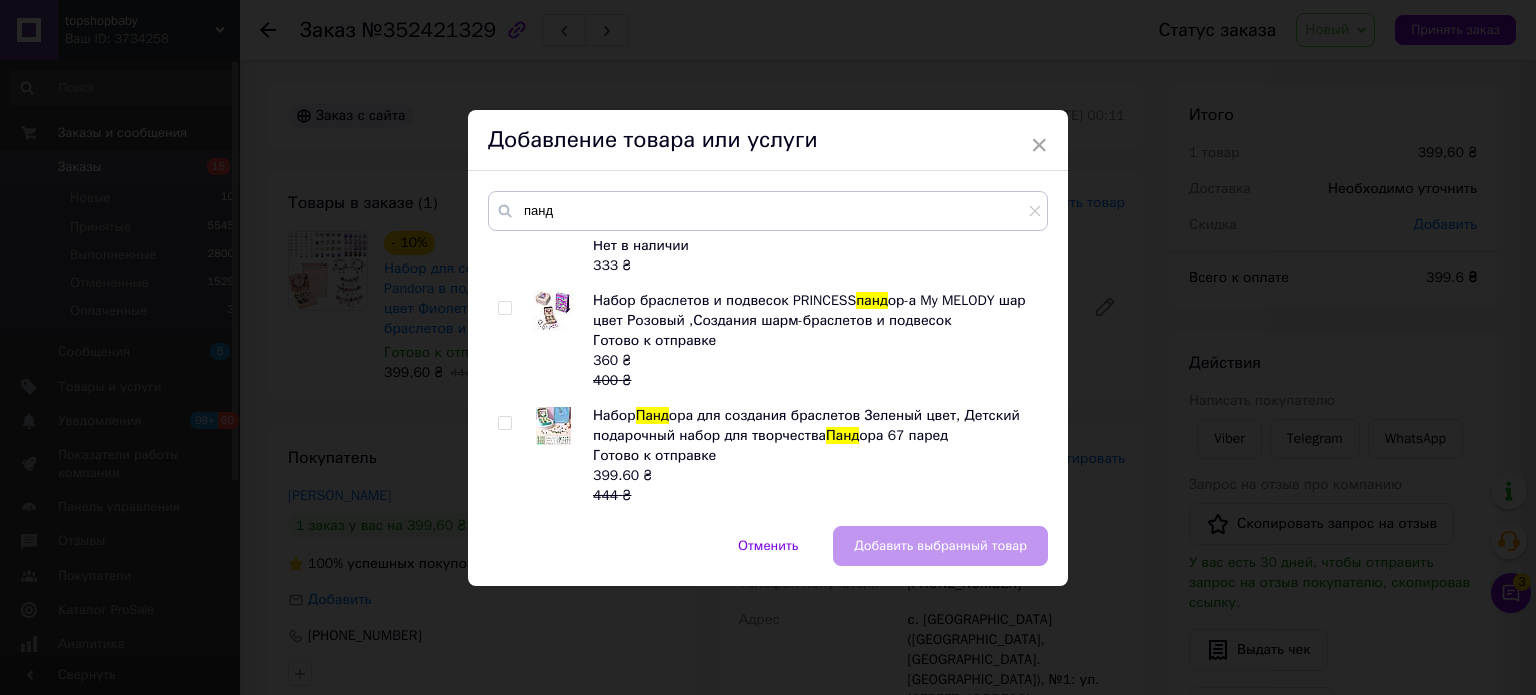 click at bounding box center [504, 423] 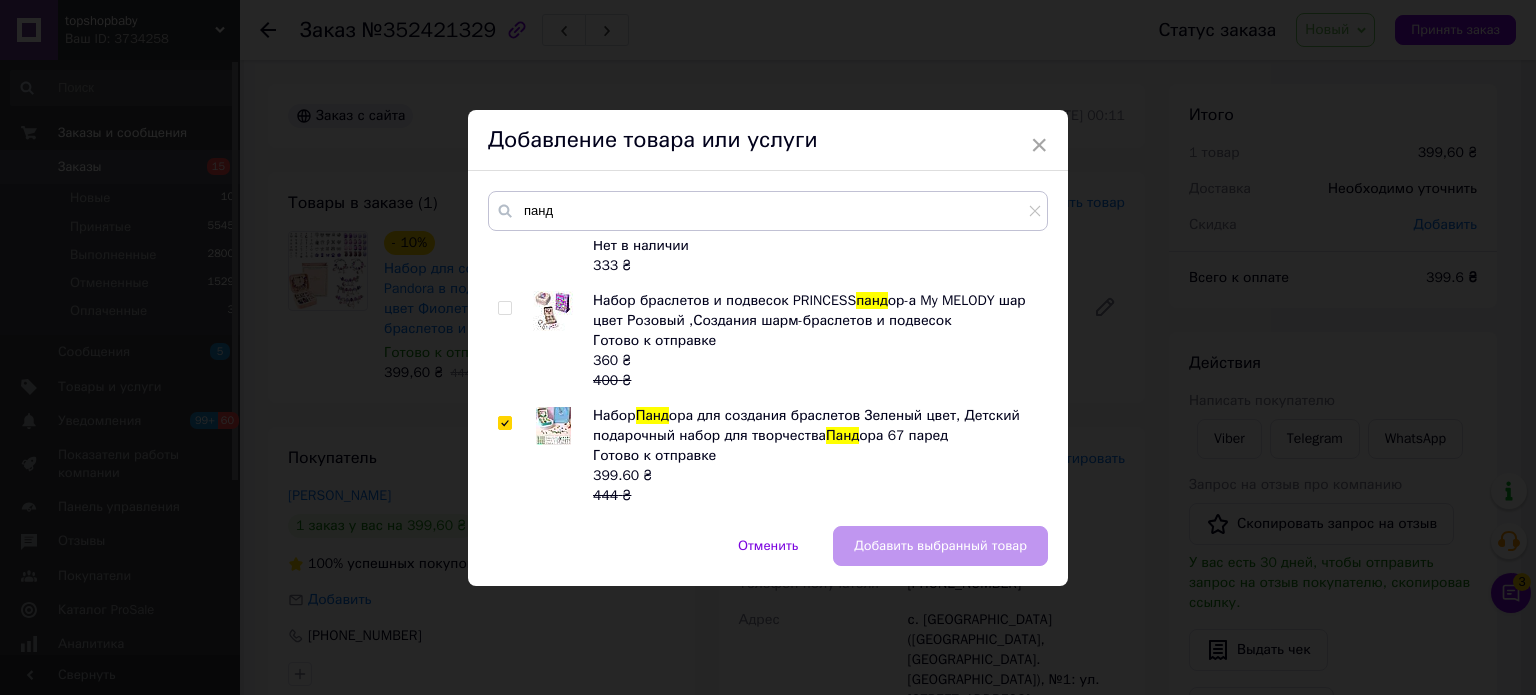 checkbox on "true" 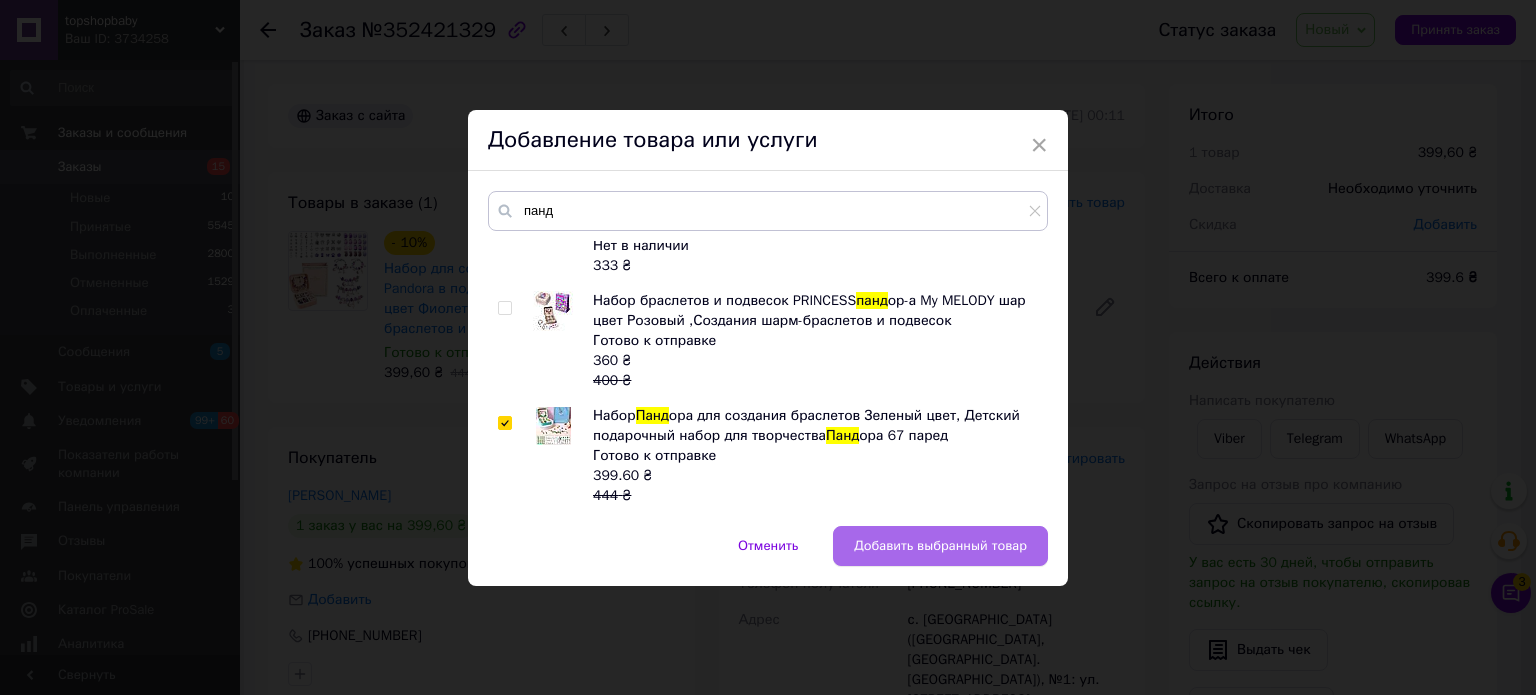 click on "Добавить выбранный товар" at bounding box center [940, 546] 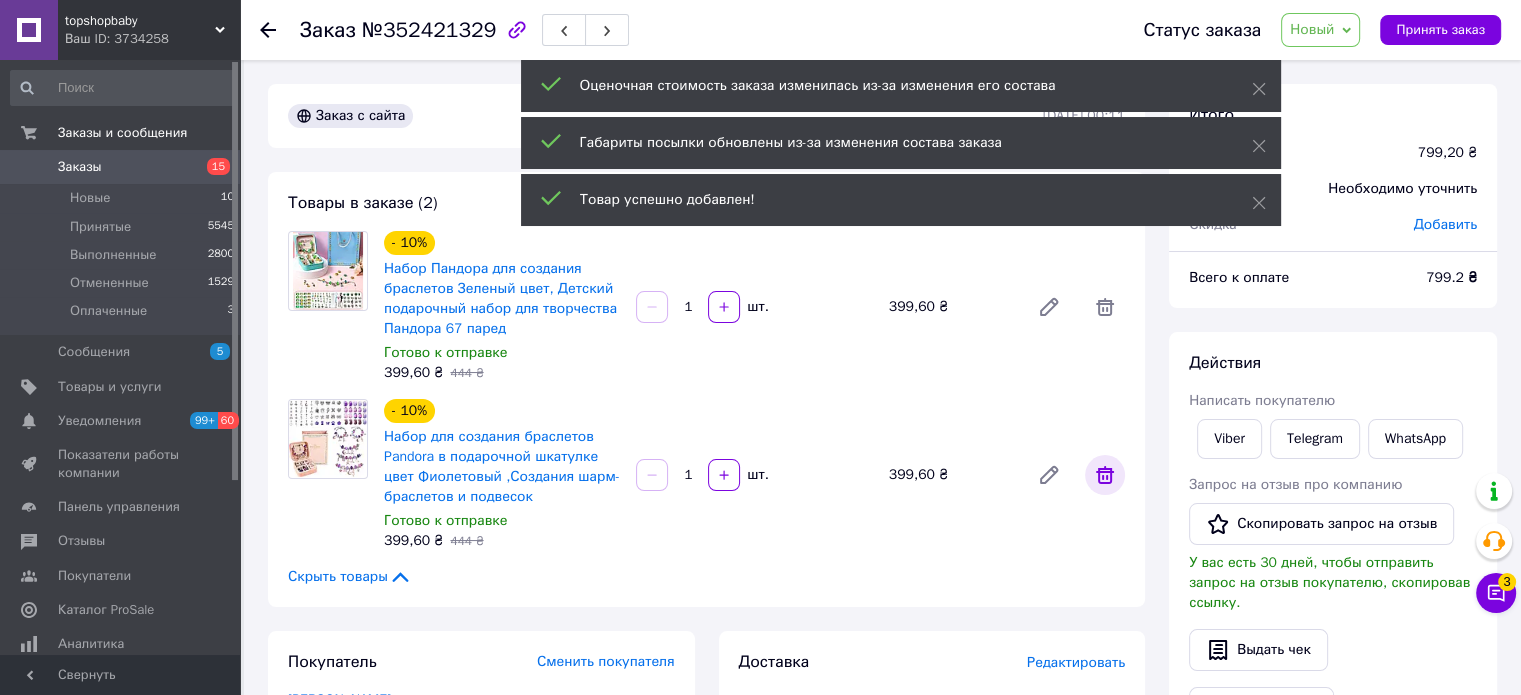click 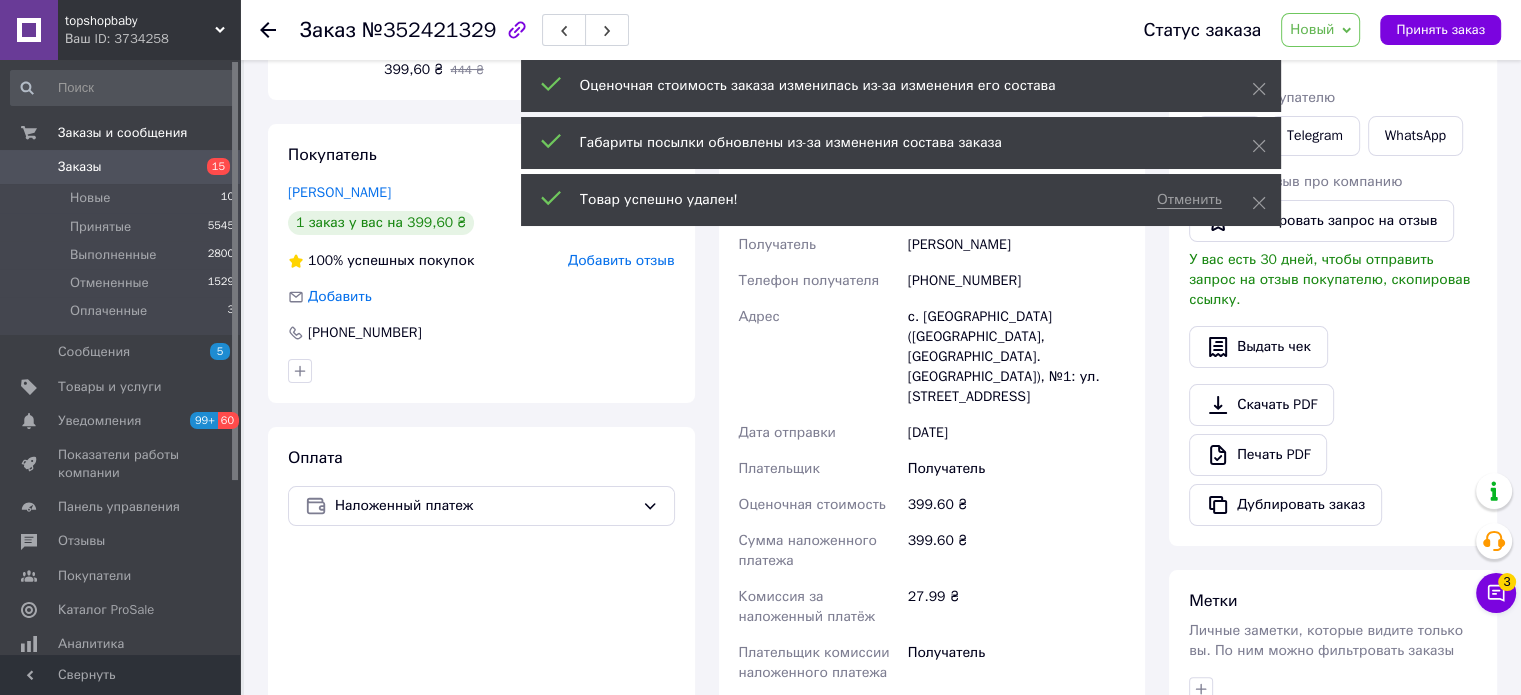 scroll, scrollTop: 500, scrollLeft: 0, axis: vertical 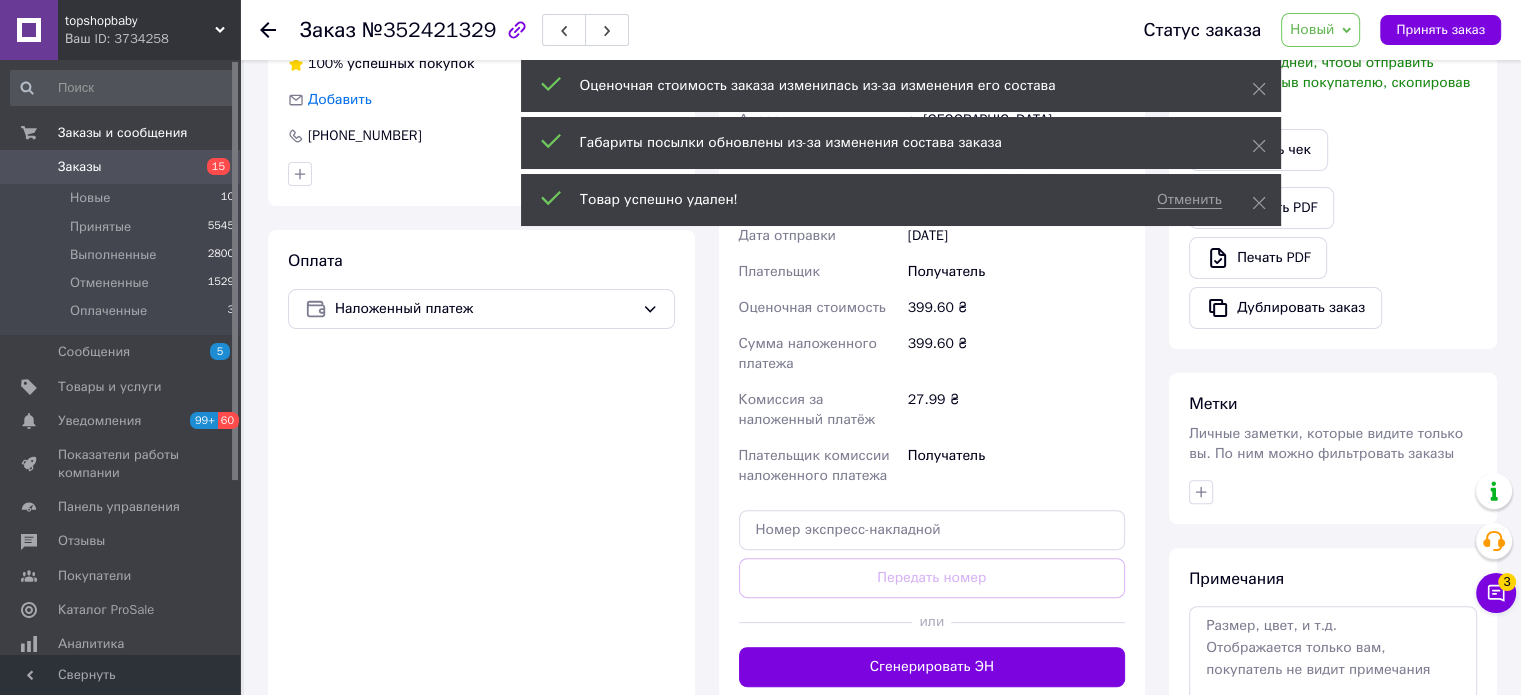 click 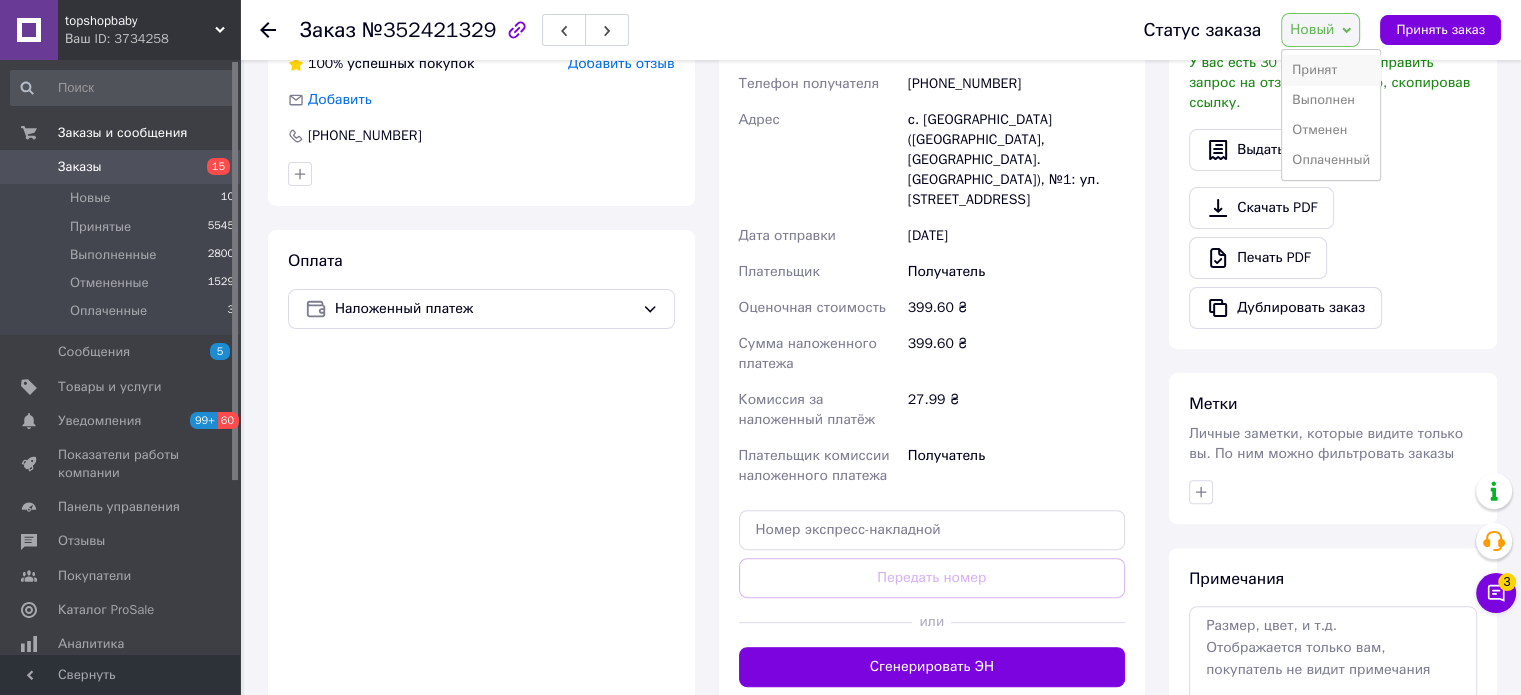 click on "Принят" at bounding box center (1331, 70) 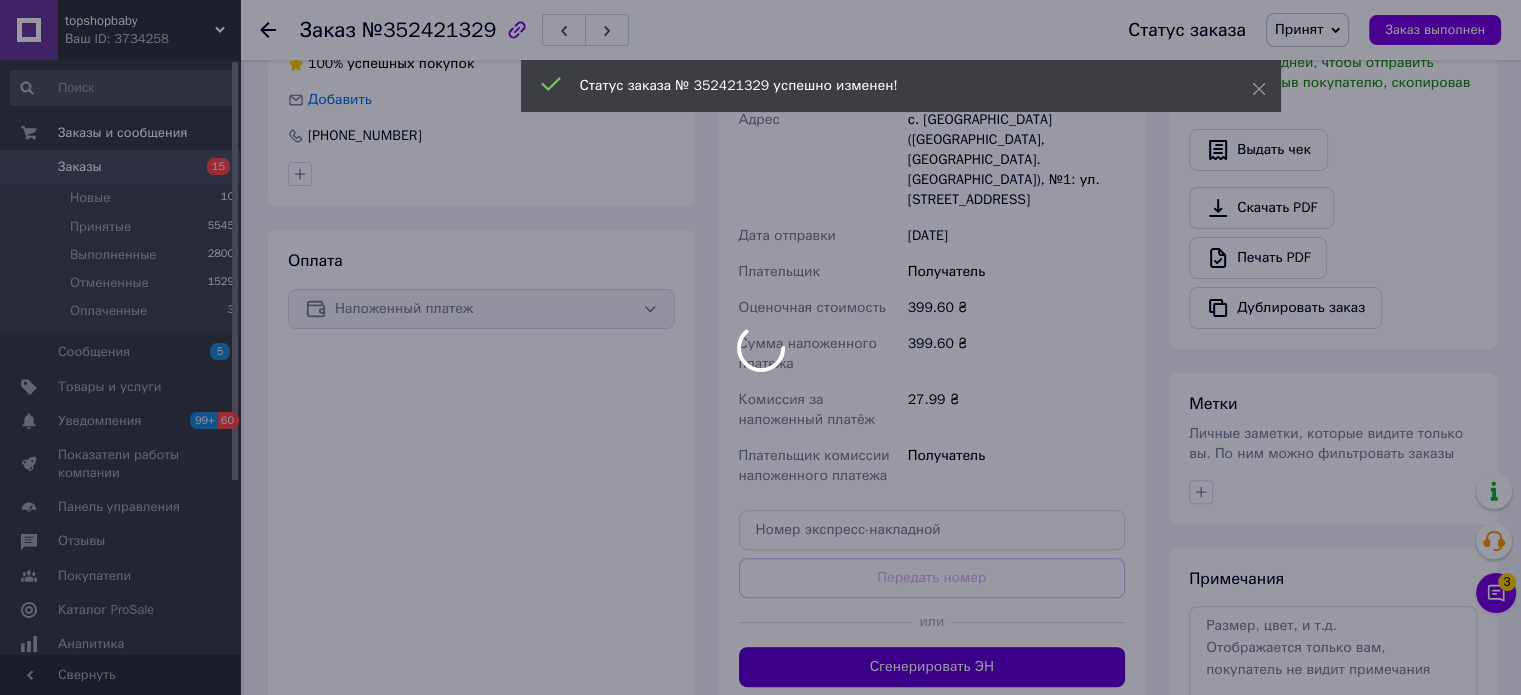 click on "topshopbaby Ваш ID: 3734258 Сайт topshopbaby Кабинет покупателя Проверить состояние системы Страница на портале Справка Выйти Заказы и сообщения Заказы 15 Новые 10 Принятые 5545 Выполненные 2800 Отмененные 1529 Оплаченные 3 Сообщения 5 Товары и услуги Уведомления 99+ 60 Показатели работы компании Панель управления Отзывы Покупатели Каталог ProSale Аналитика Инструменты вебмастера и SEO Управление сайтом Кошелек компании Маркет Настройки Тарифы и счета Prom топ Свернуть
Заказ №352421329 Статус заказа Принят Выполнен Отменен - 10% 1" at bounding box center (760, 313) 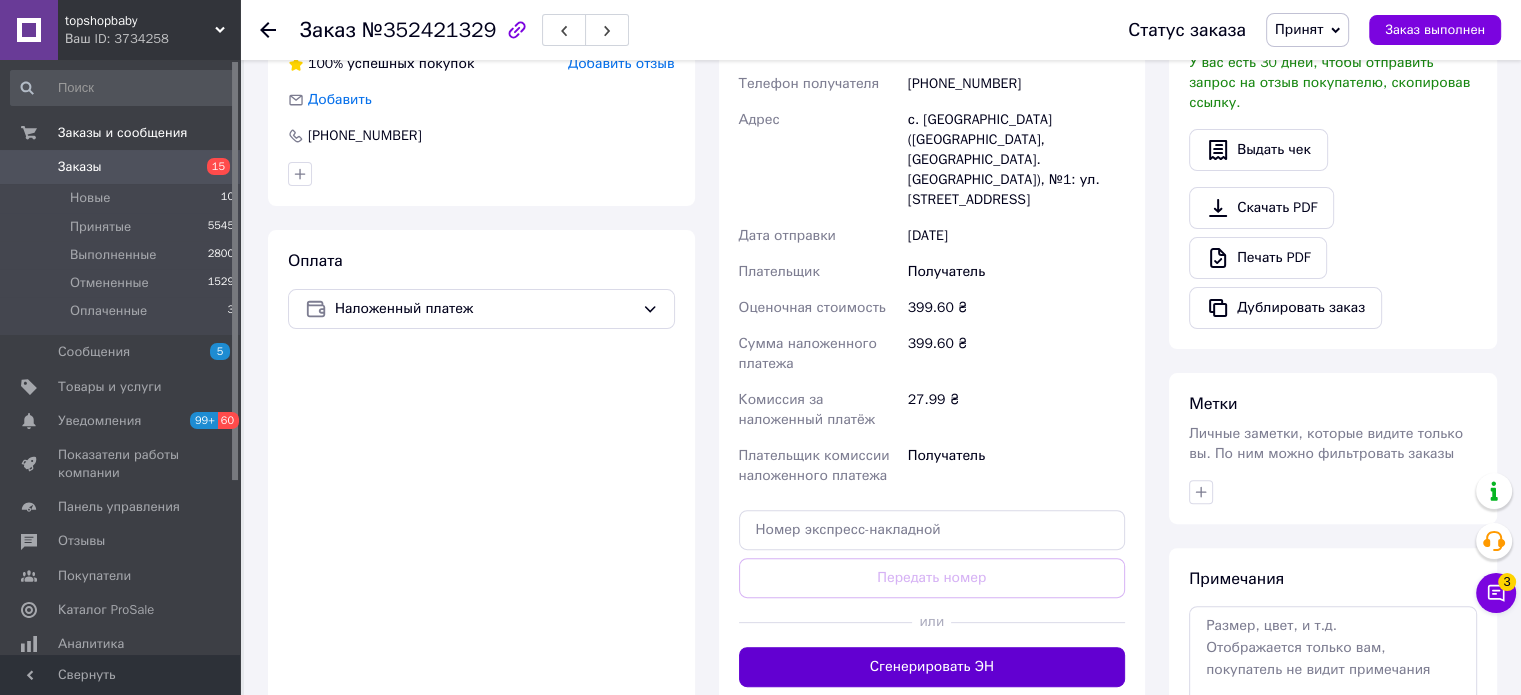 click on "Сгенерировать ЭН" at bounding box center [932, 667] 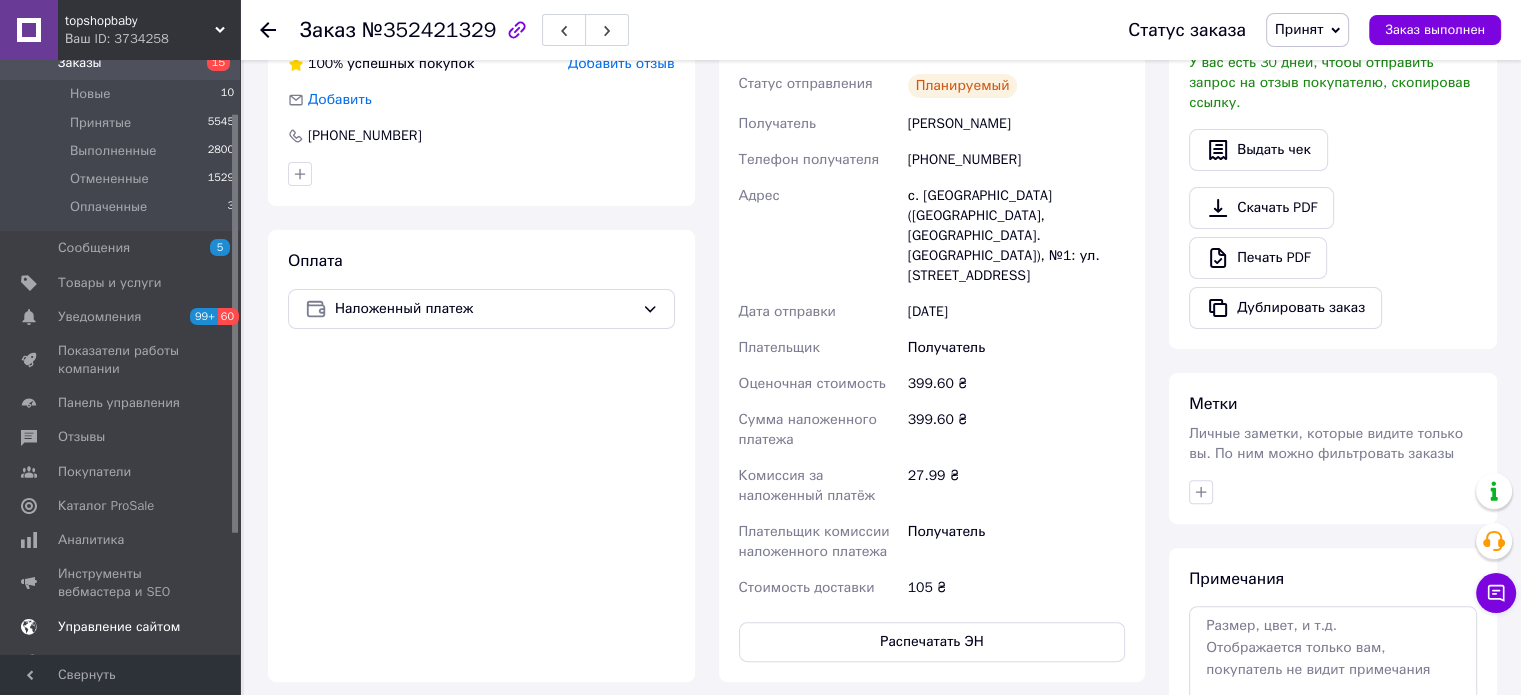 scroll, scrollTop: 200, scrollLeft: 0, axis: vertical 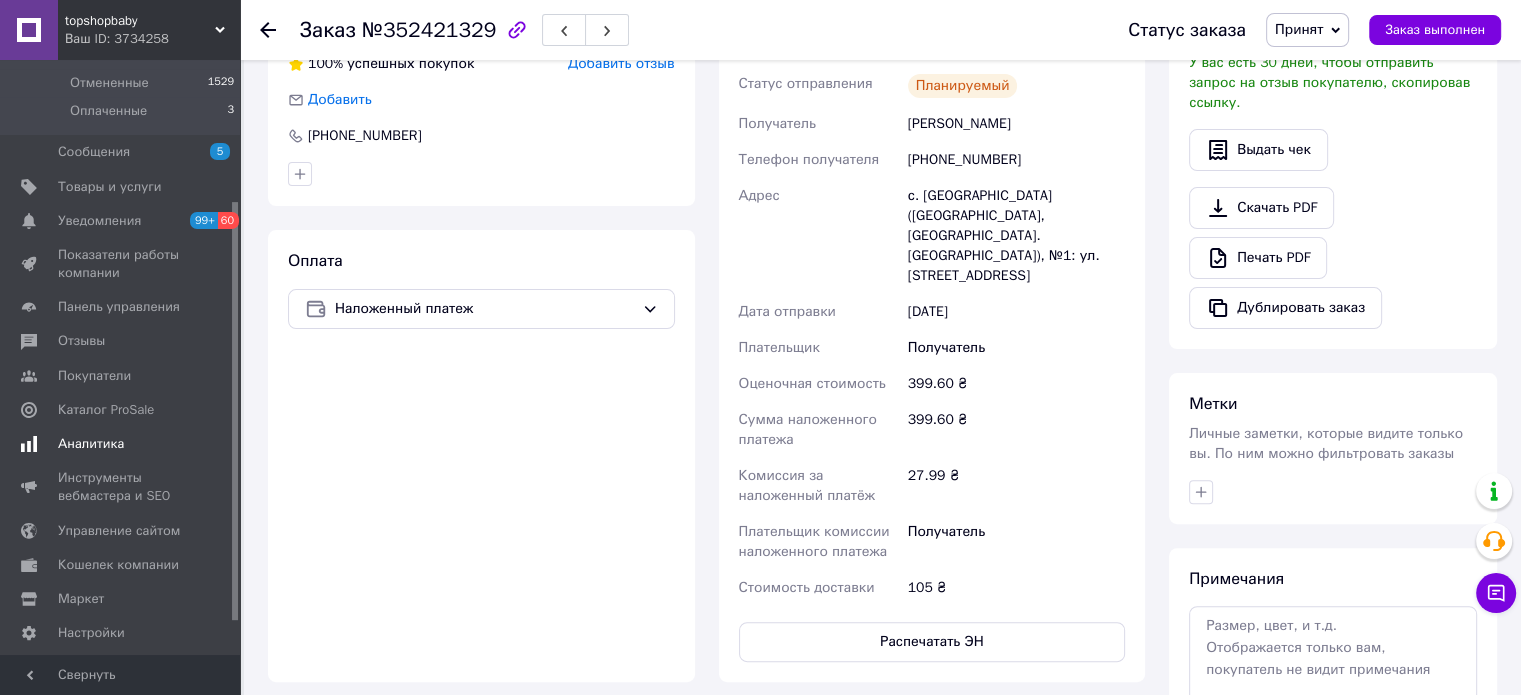 click on "Аналитика" at bounding box center [91, 444] 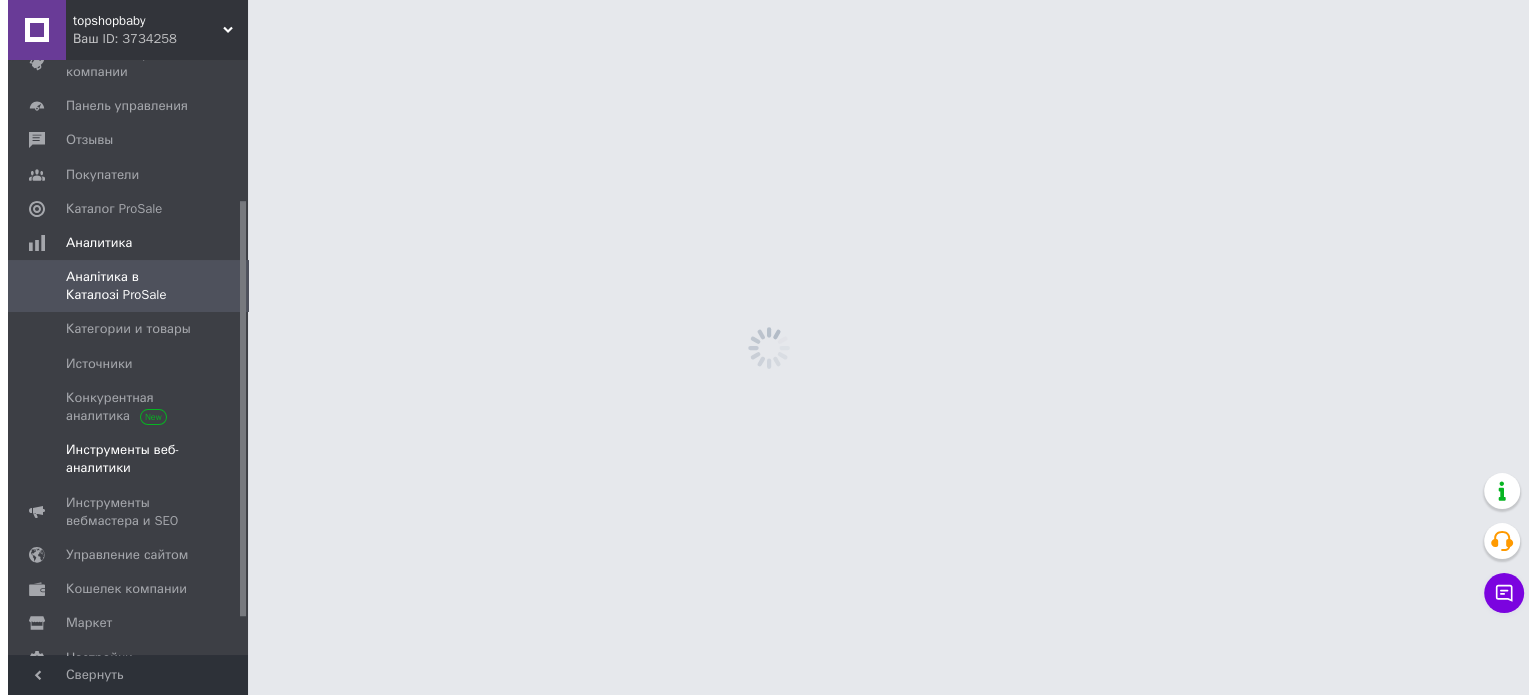 scroll, scrollTop: 0, scrollLeft: 0, axis: both 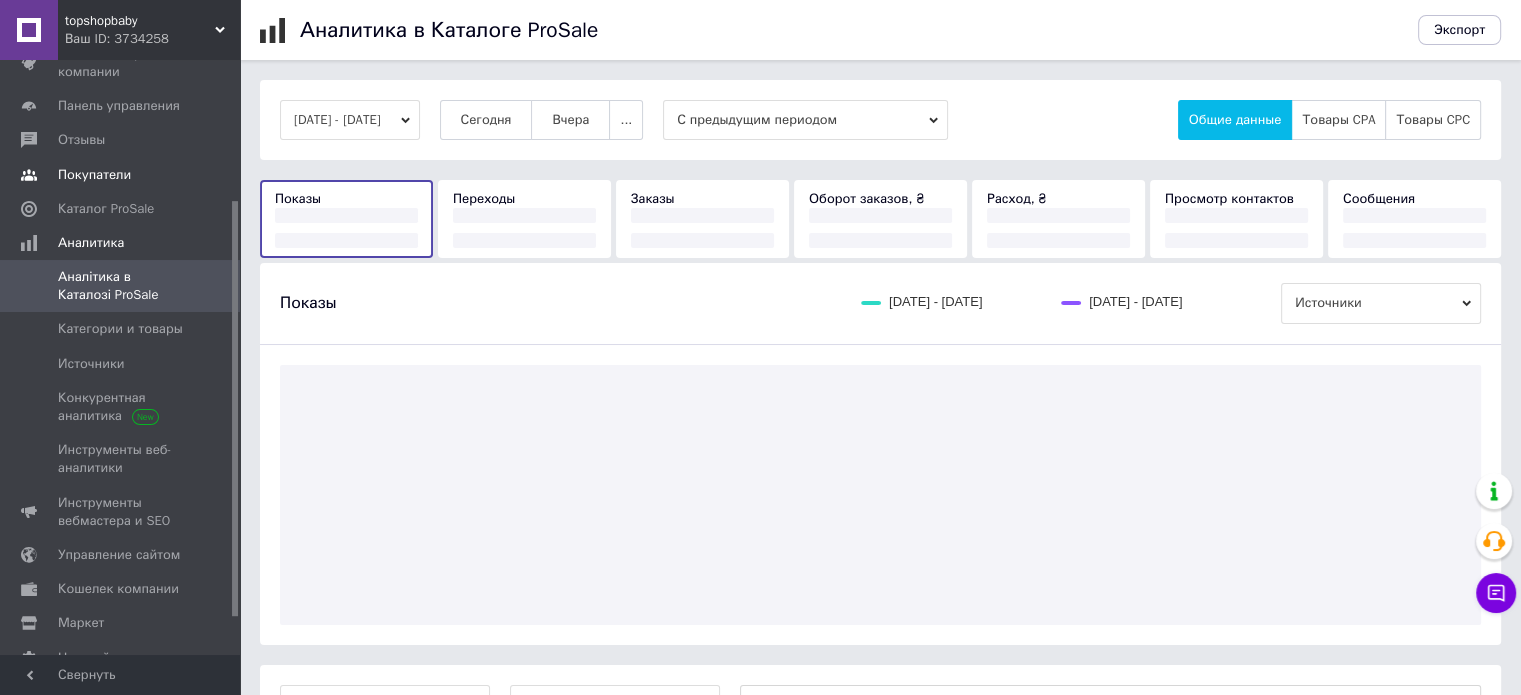 click on "Покупатели" at bounding box center [94, 175] 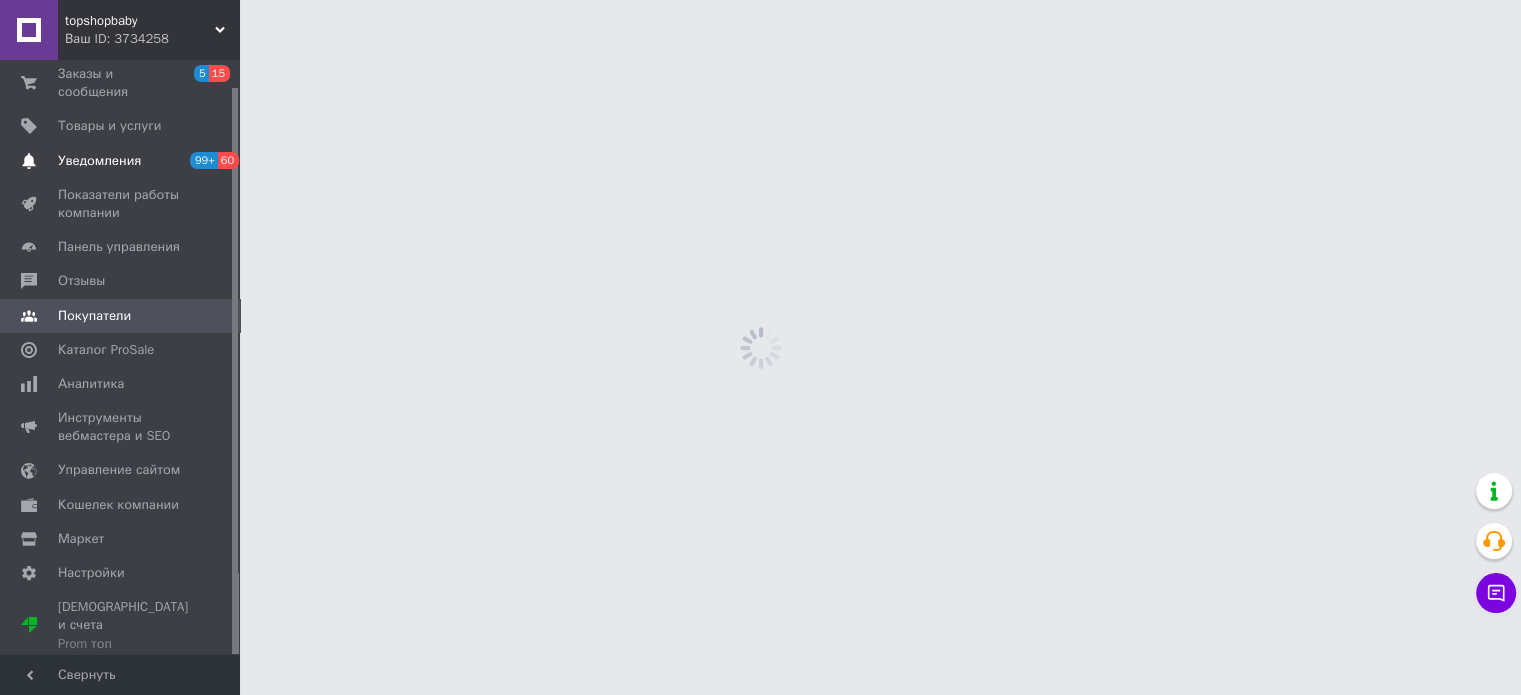 scroll, scrollTop: 28, scrollLeft: 0, axis: vertical 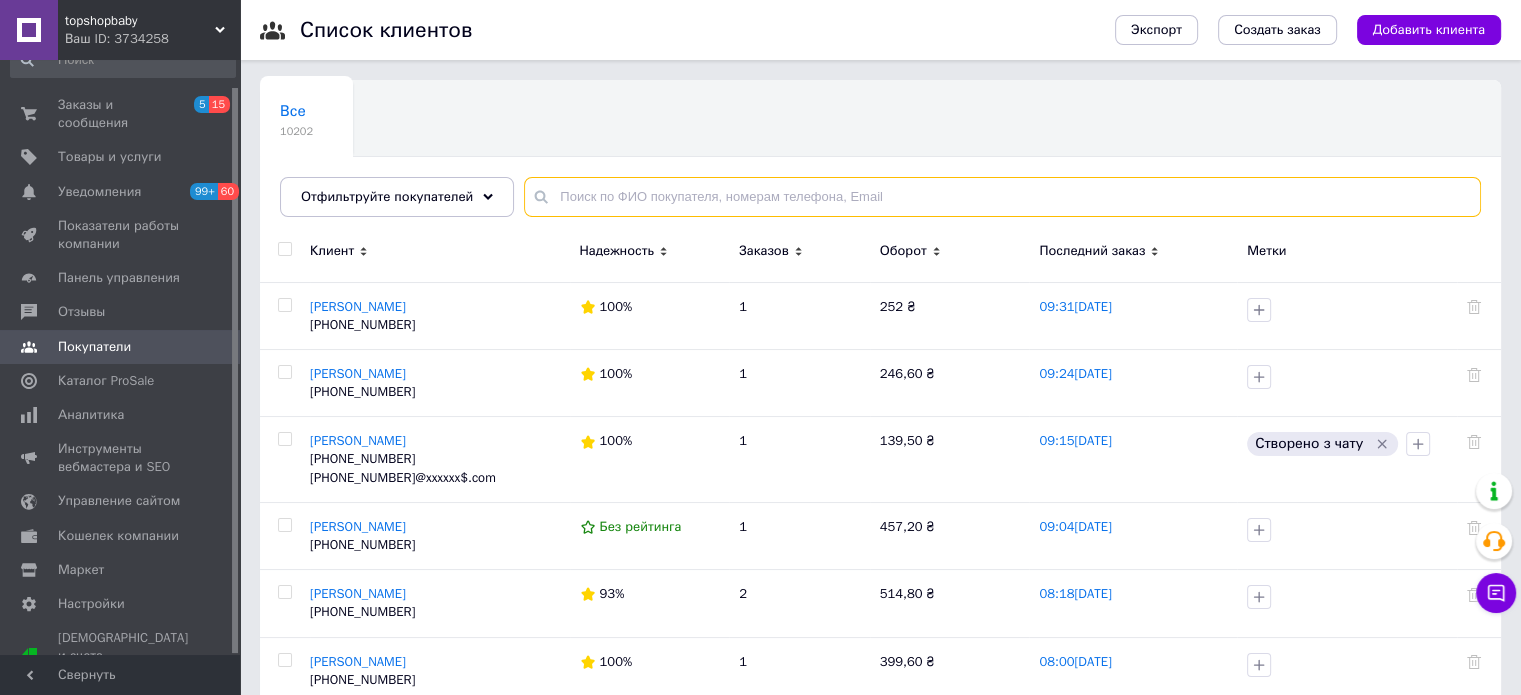 click at bounding box center [1002, 197] 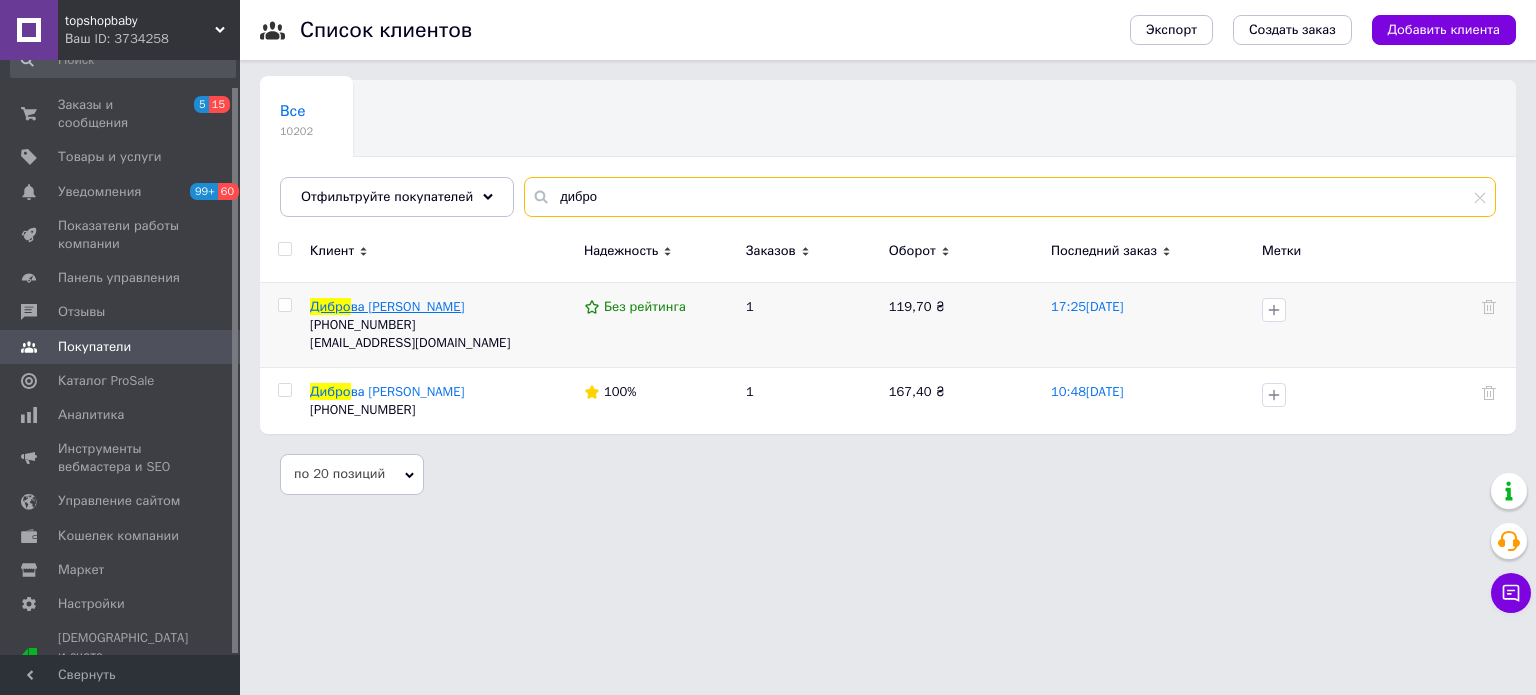 type on "дибро" 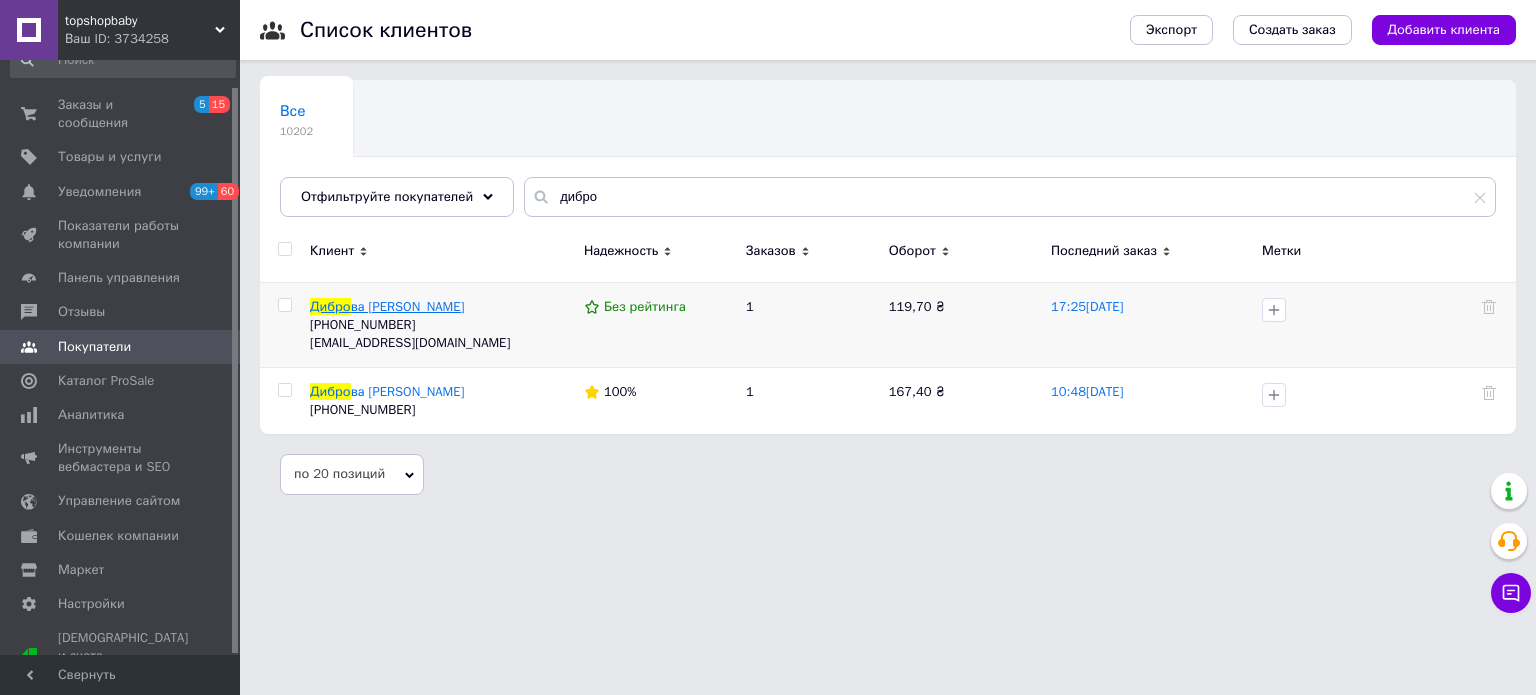 click on "ва [PERSON_NAME]" at bounding box center (408, 306) 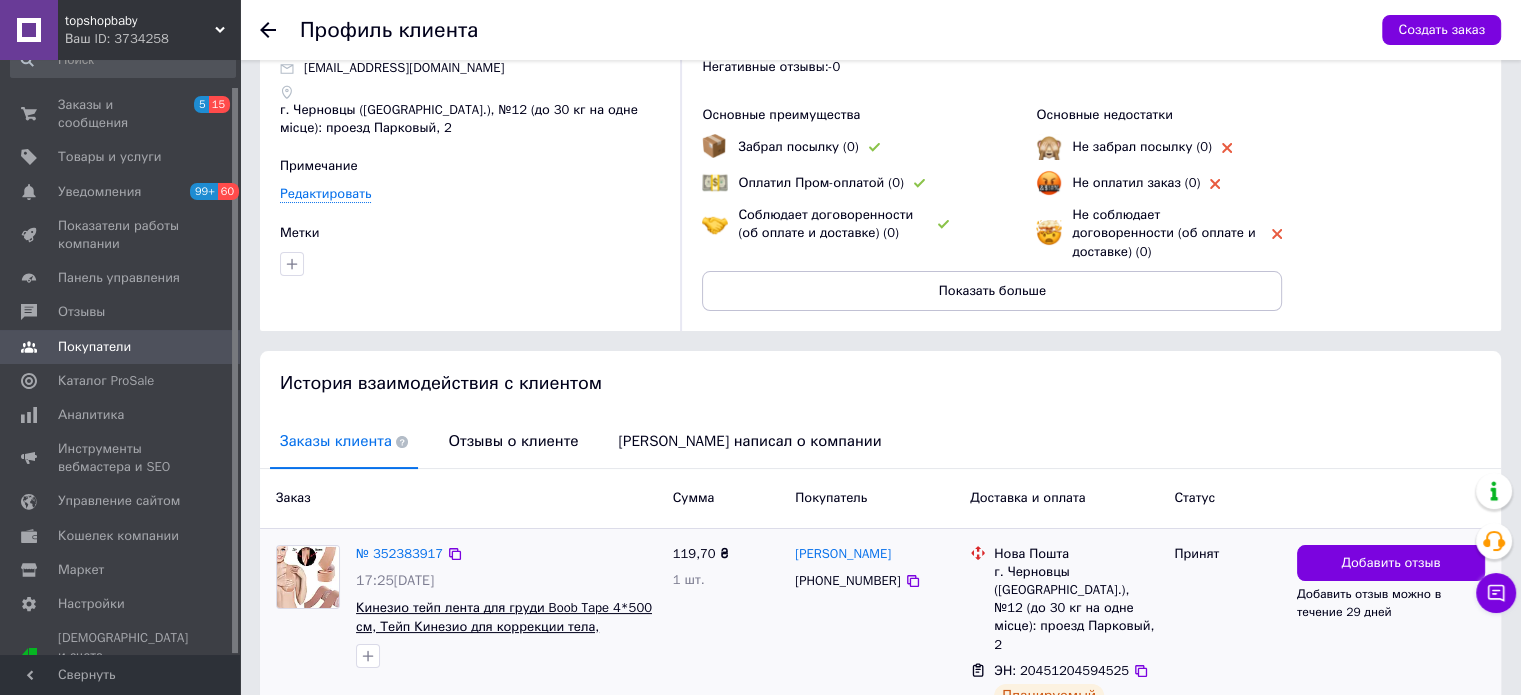 scroll, scrollTop: 205, scrollLeft: 0, axis: vertical 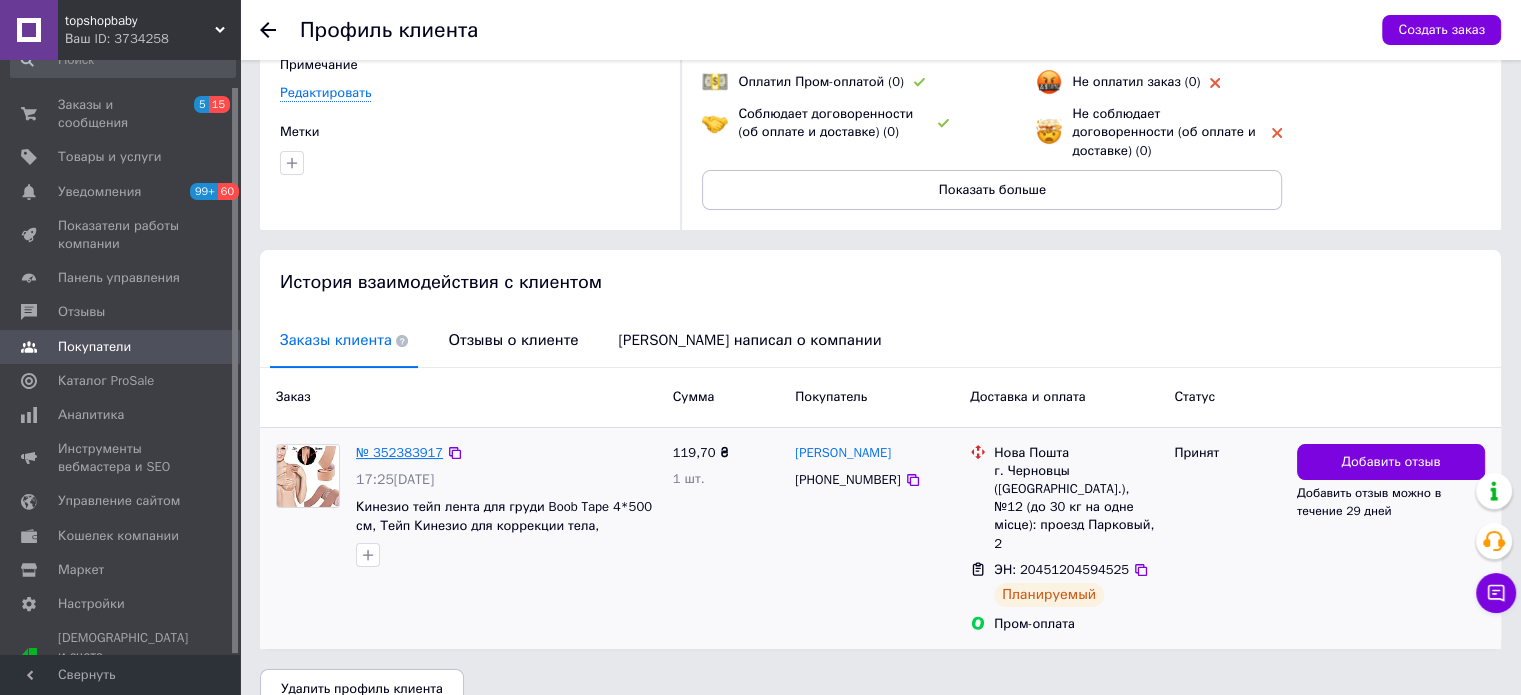 click on "№ 352383917" at bounding box center (399, 452) 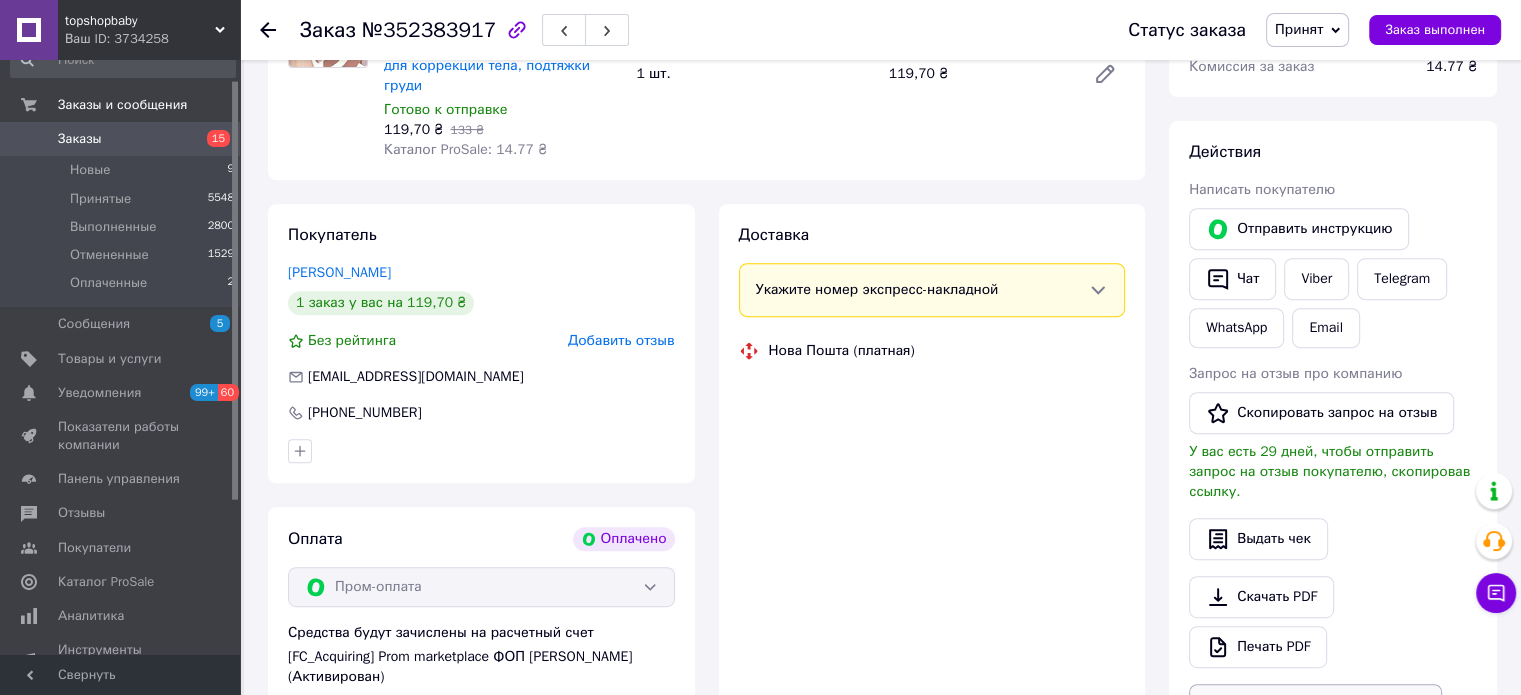 scroll, scrollTop: 1000, scrollLeft: 0, axis: vertical 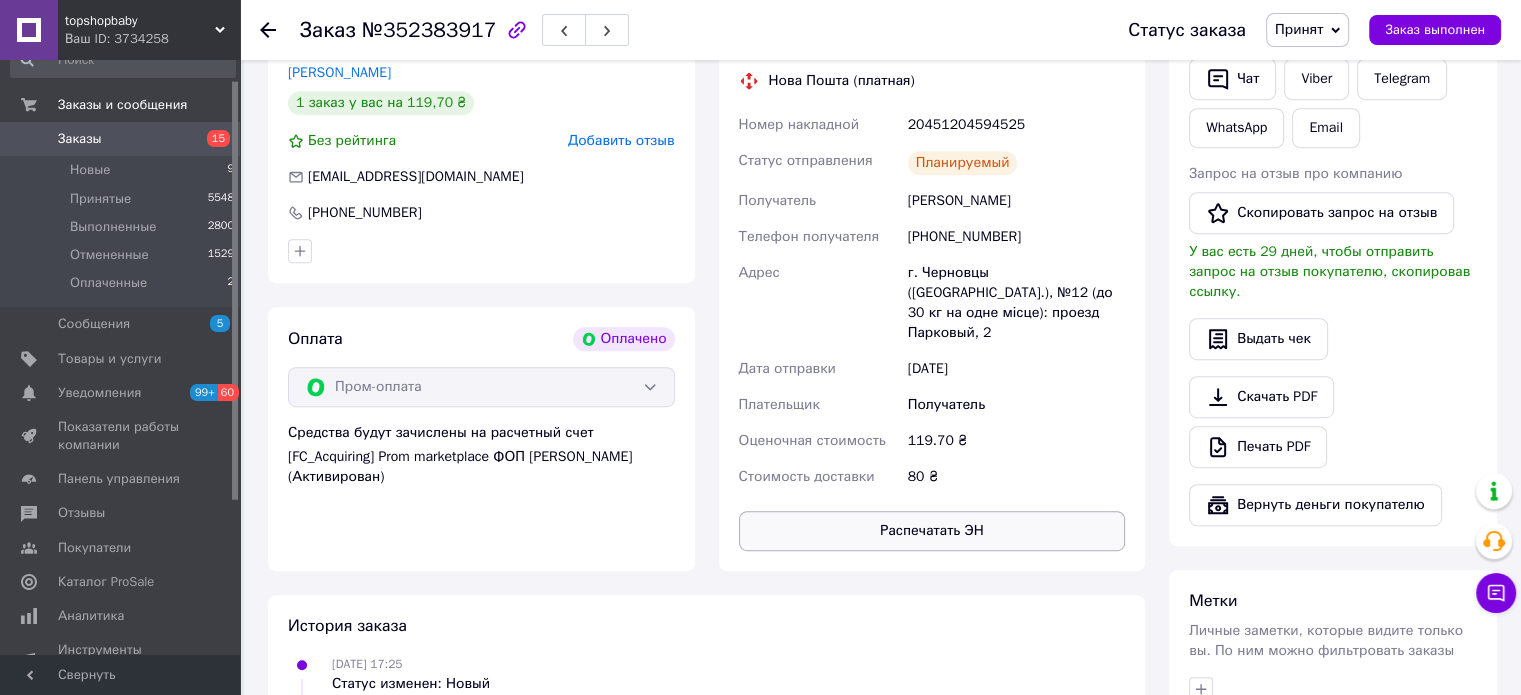 click on "Распечатать ЭН" at bounding box center (932, 531) 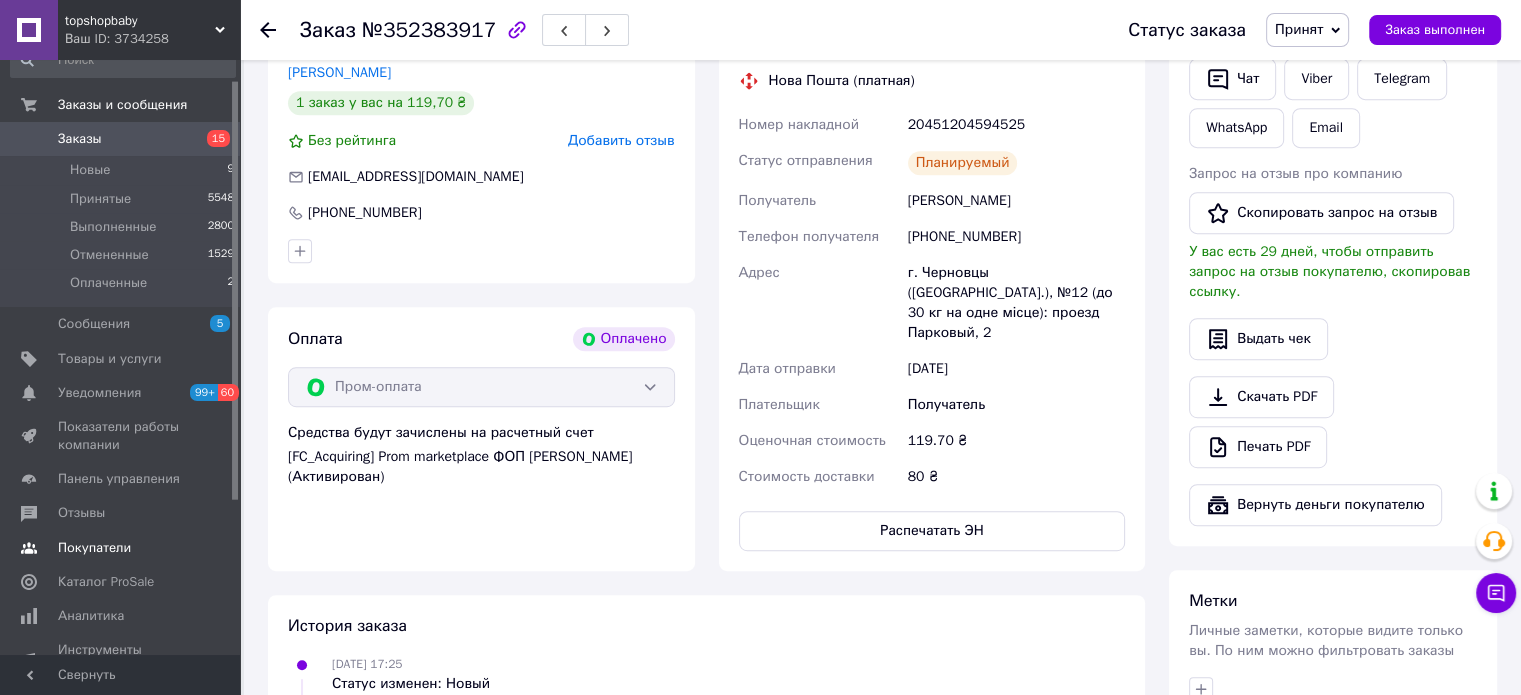 click on "Покупатели" at bounding box center (94, 548) 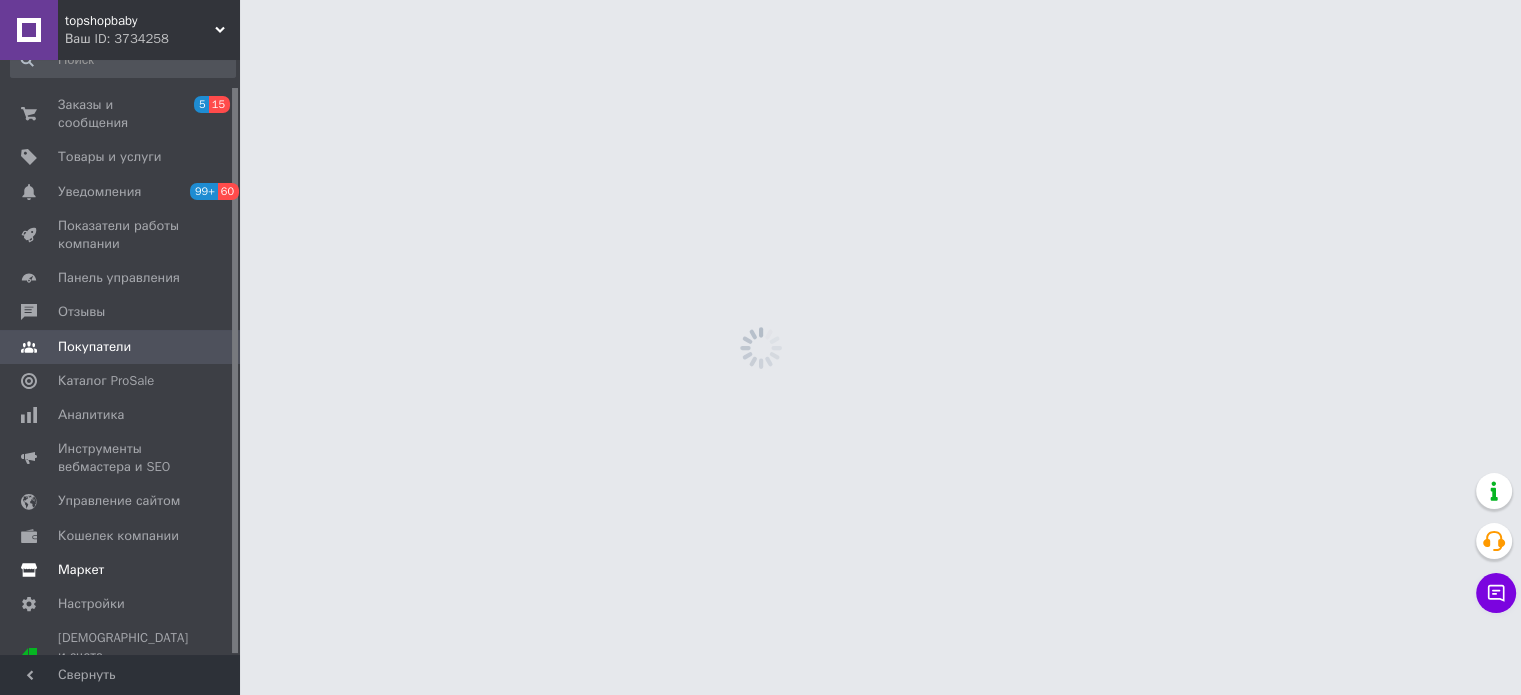 scroll, scrollTop: 0, scrollLeft: 0, axis: both 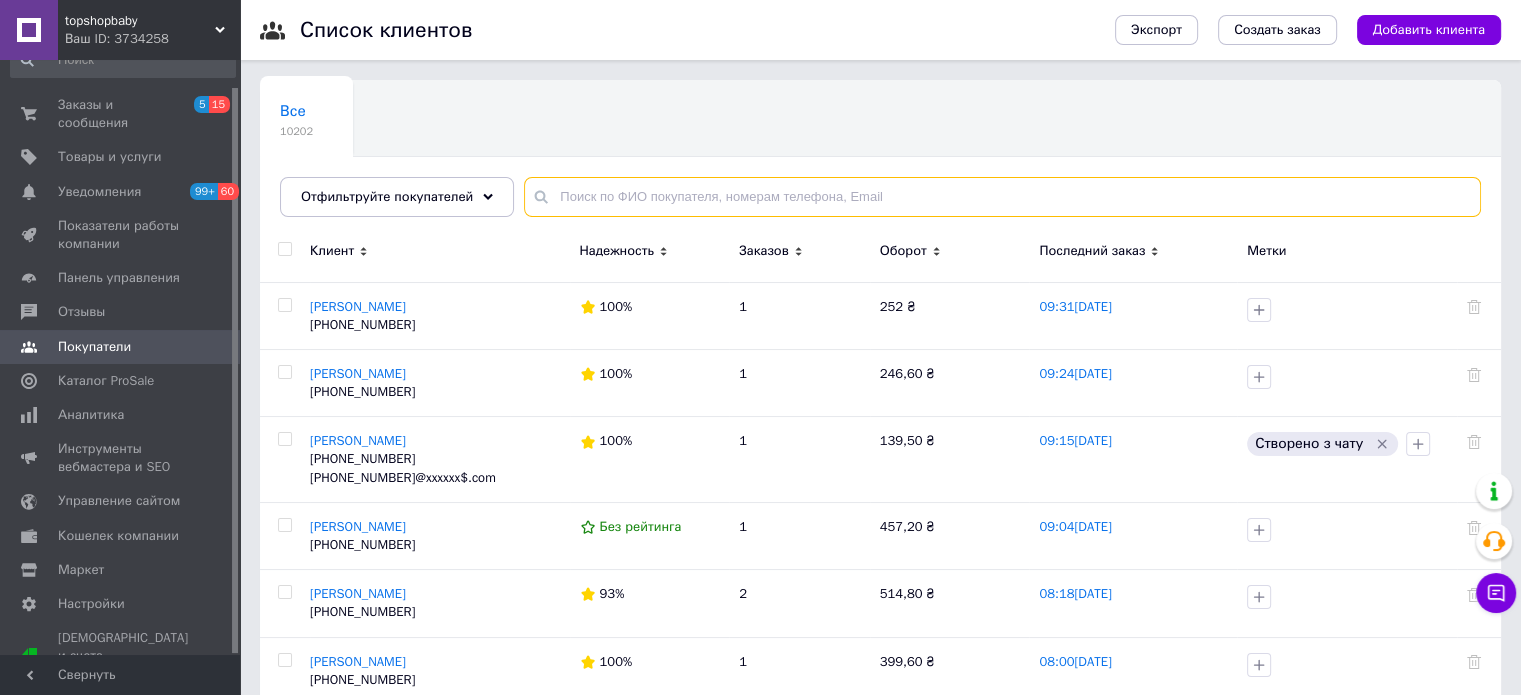 drag, startPoint x: 600, startPoint y: 198, endPoint x: 623, endPoint y: 199, distance: 23.021729 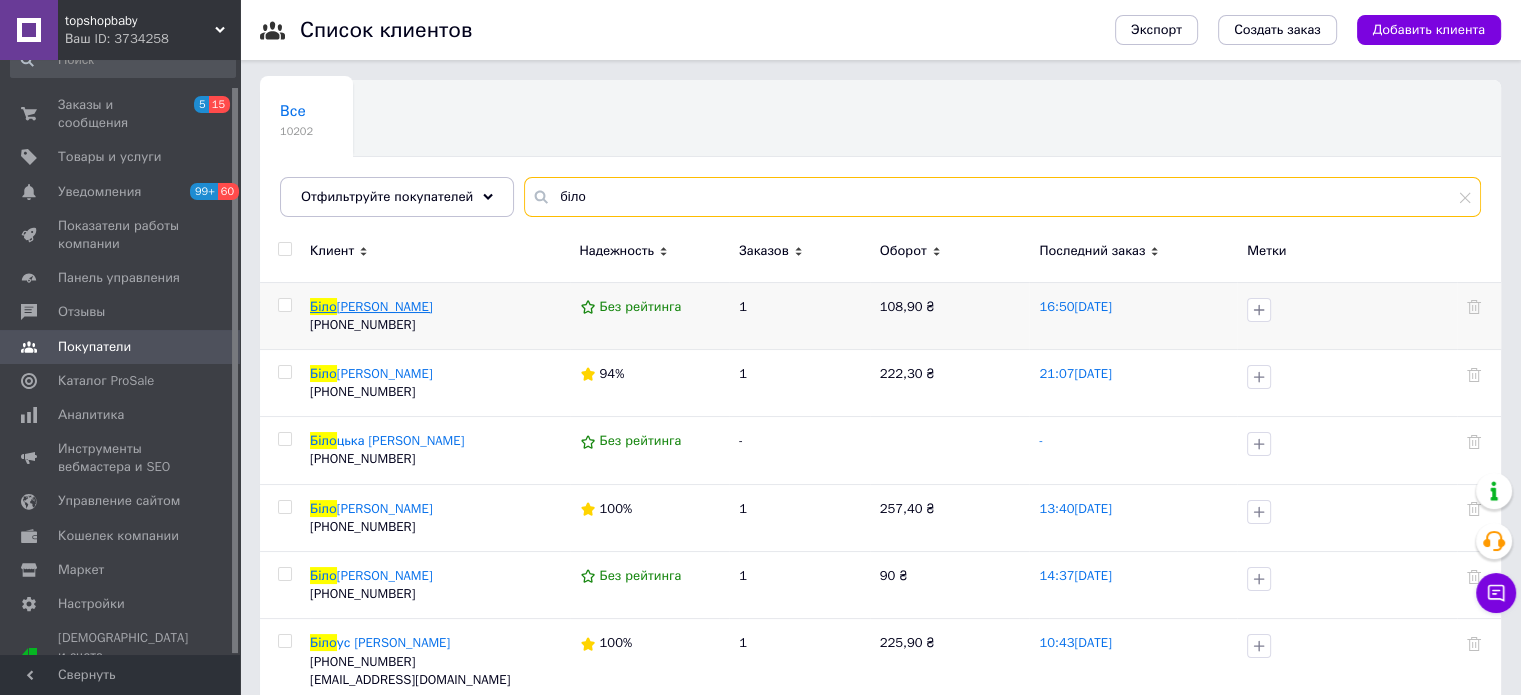 type on "біло" 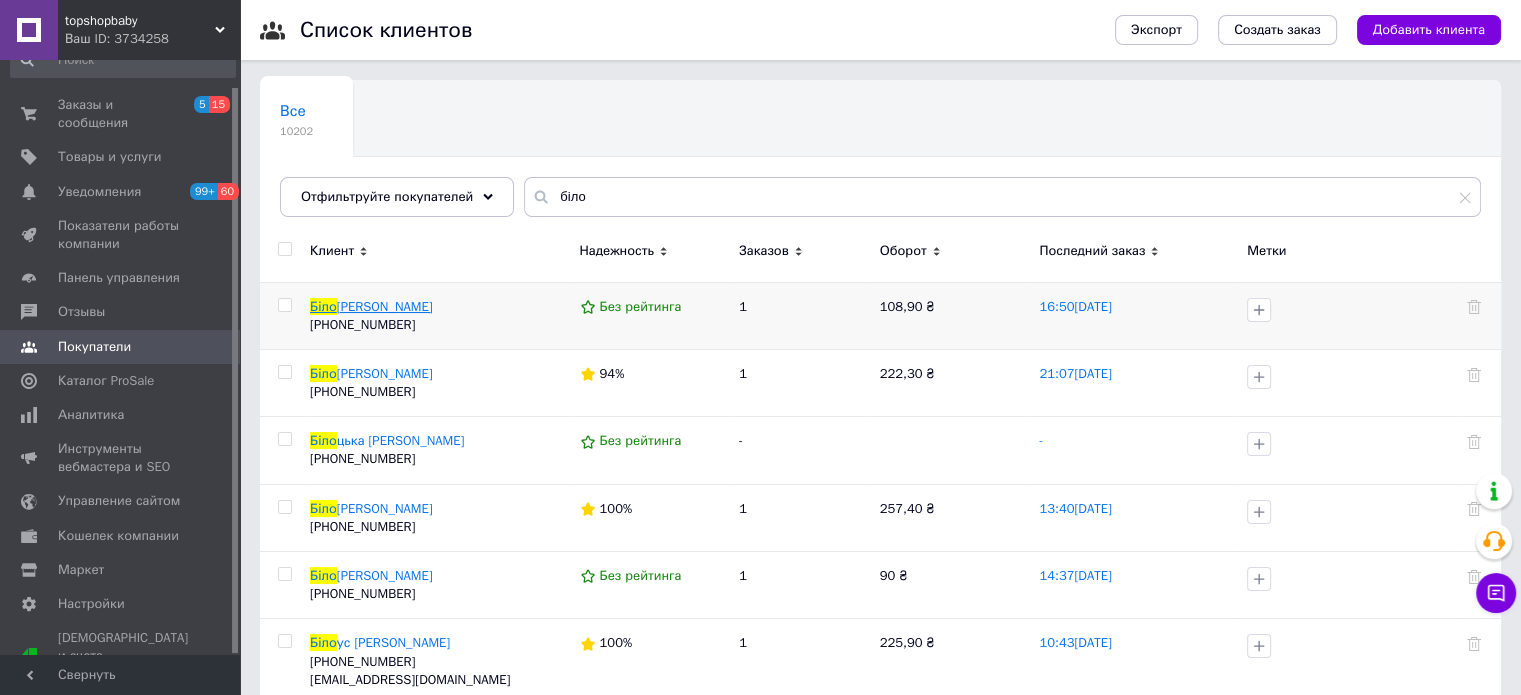 click on "[PERSON_NAME]" at bounding box center (385, 306) 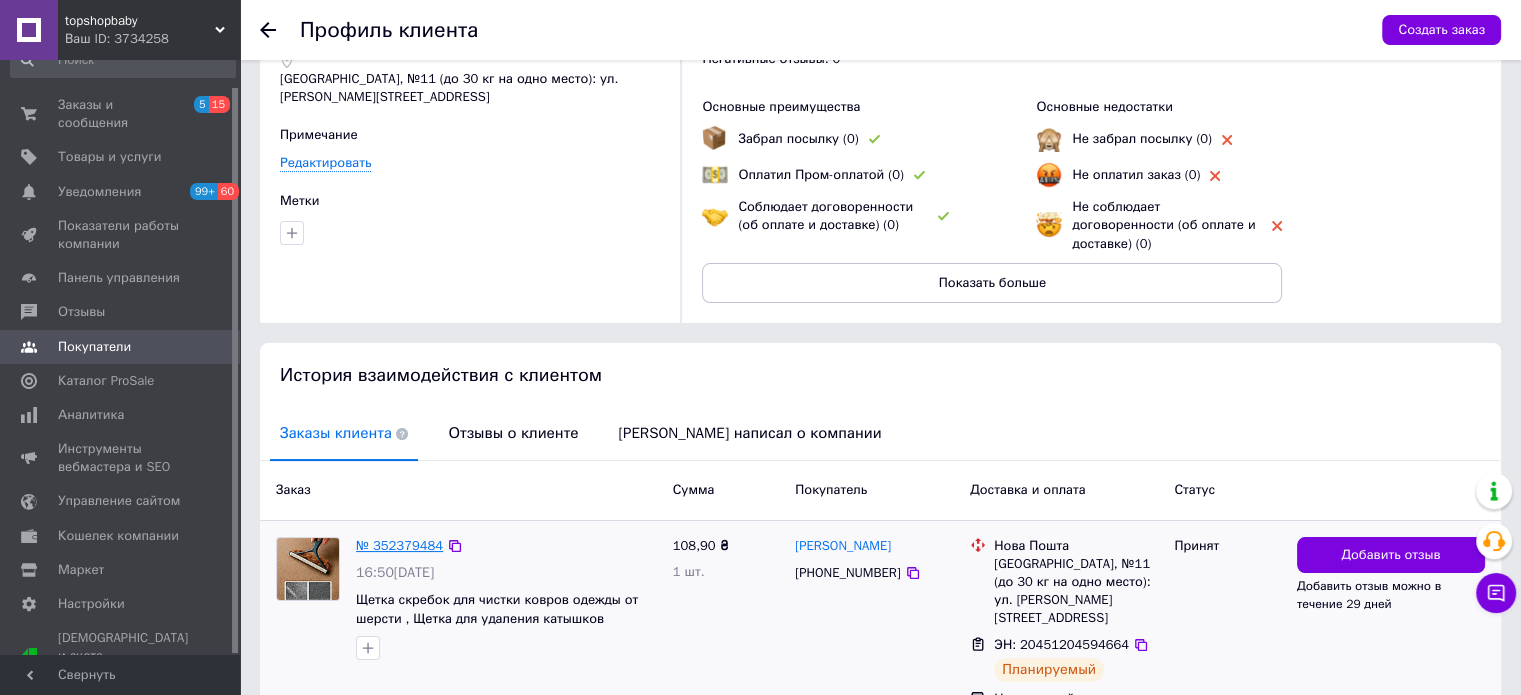 scroll, scrollTop: 184, scrollLeft: 0, axis: vertical 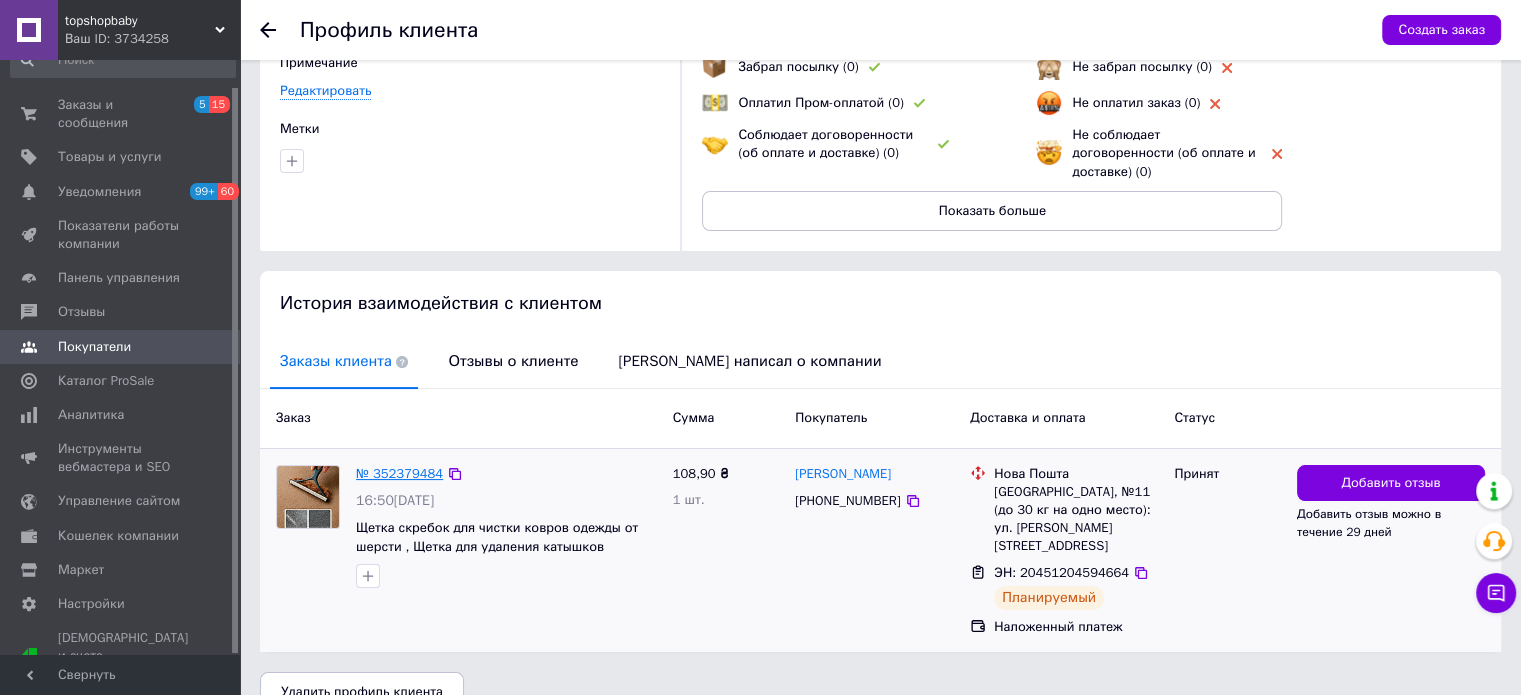 click on "№ 352379484" at bounding box center (399, 473) 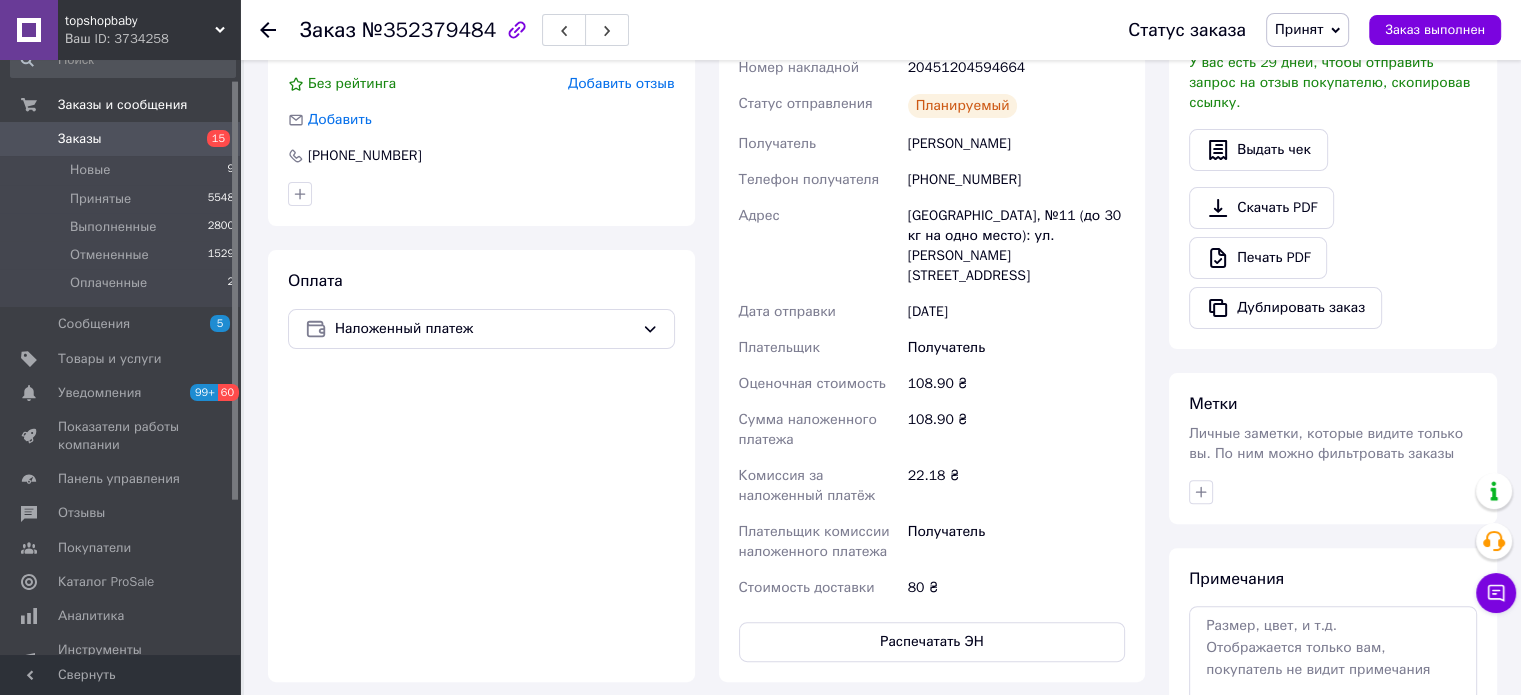 scroll, scrollTop: 800, scrollLeft: 0, axis: vertical 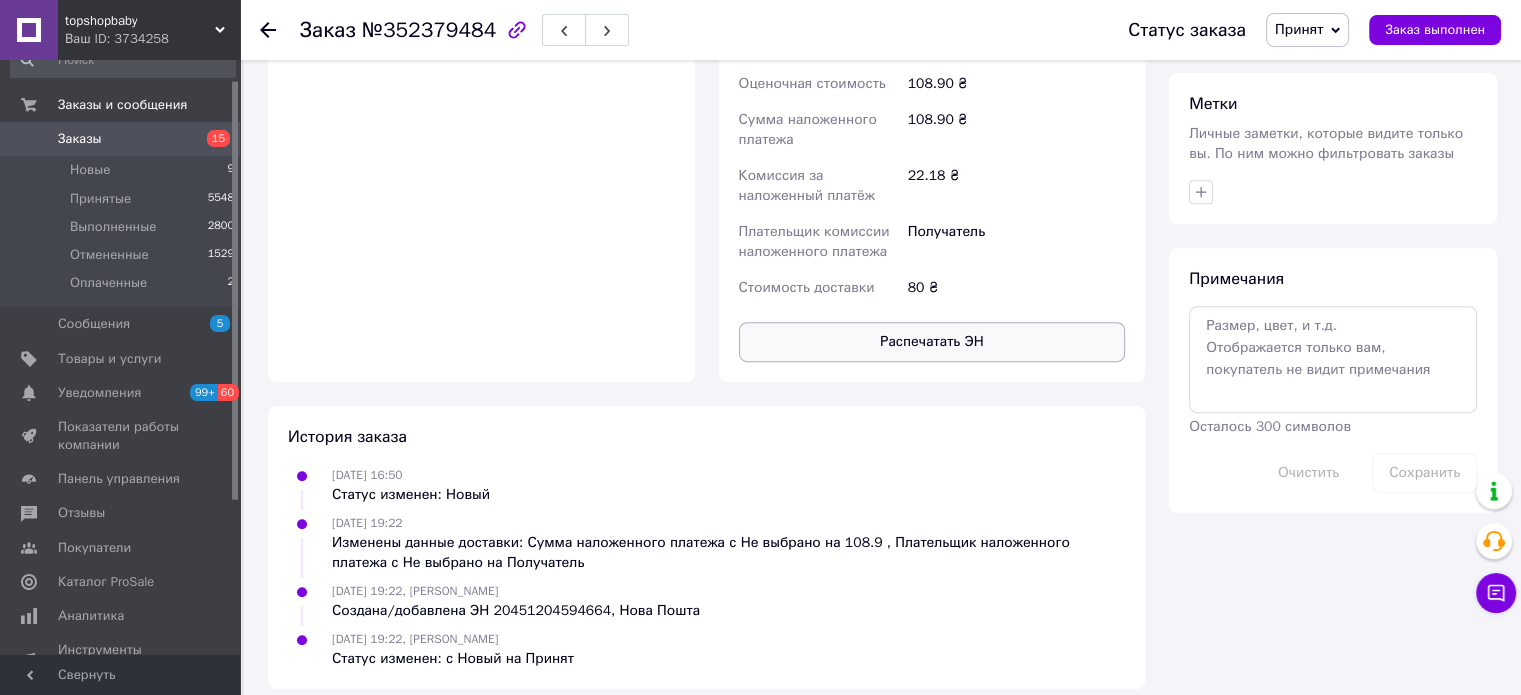 click on "Распечатать ЭН" at bounding box center [932, 342] 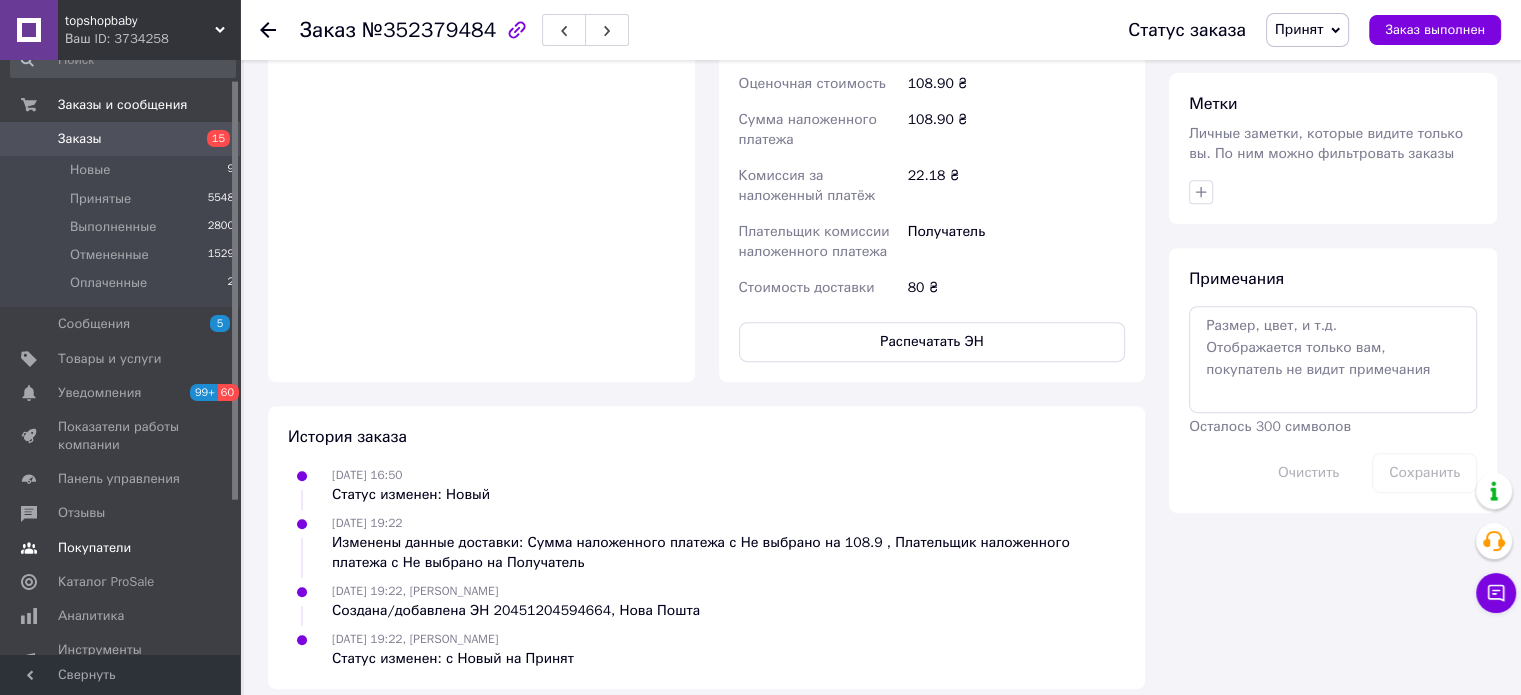 click on "Покупатели" at bounding box center (94, 548) 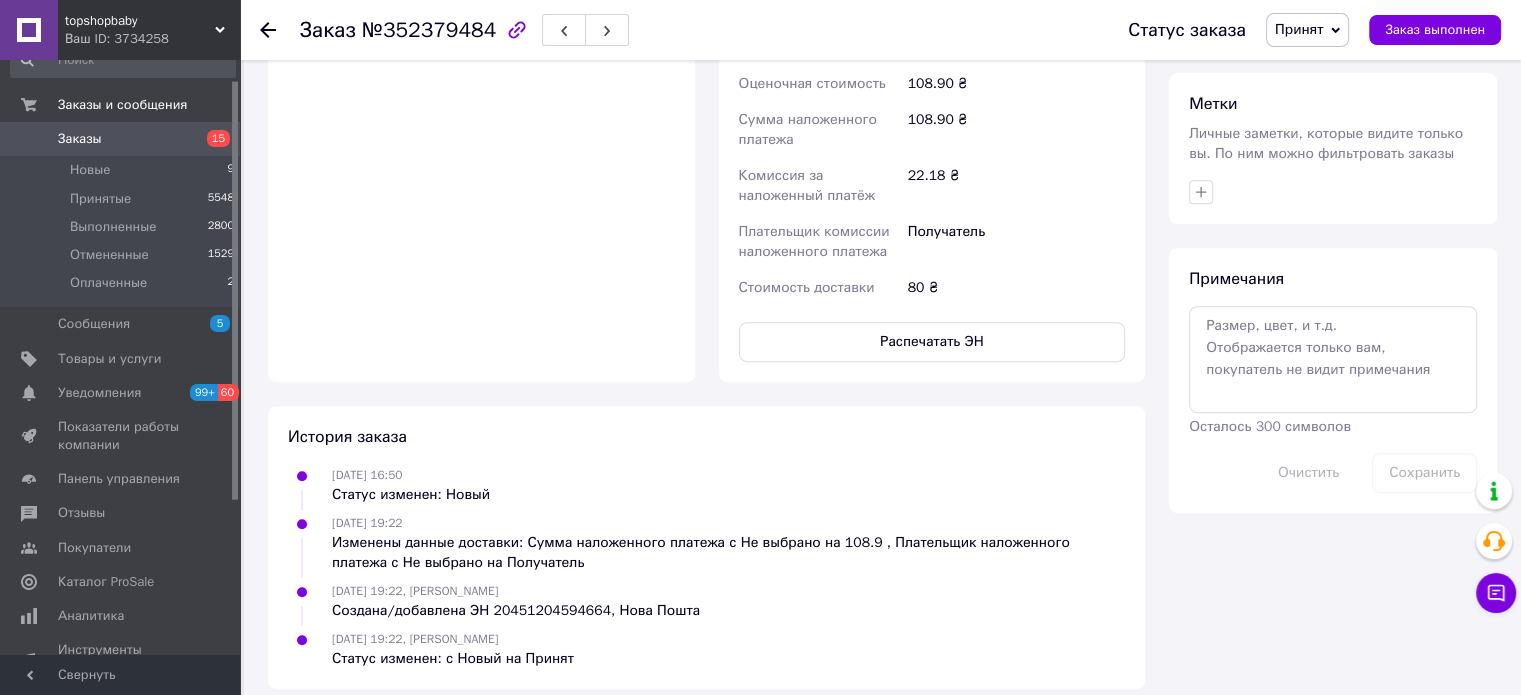 scroll, scrollTop: 0, scrollLeft: 0, axis: both 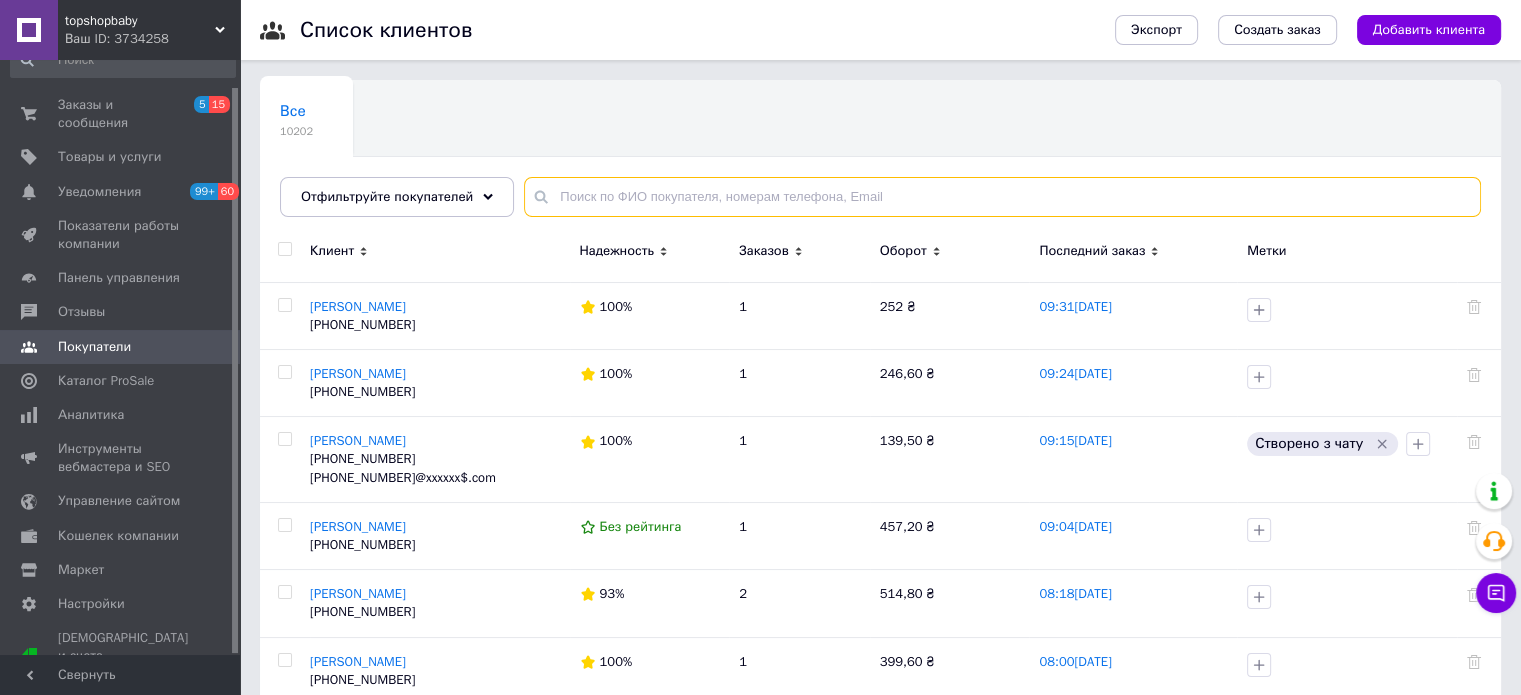 click at bounding box center [1002, 197] 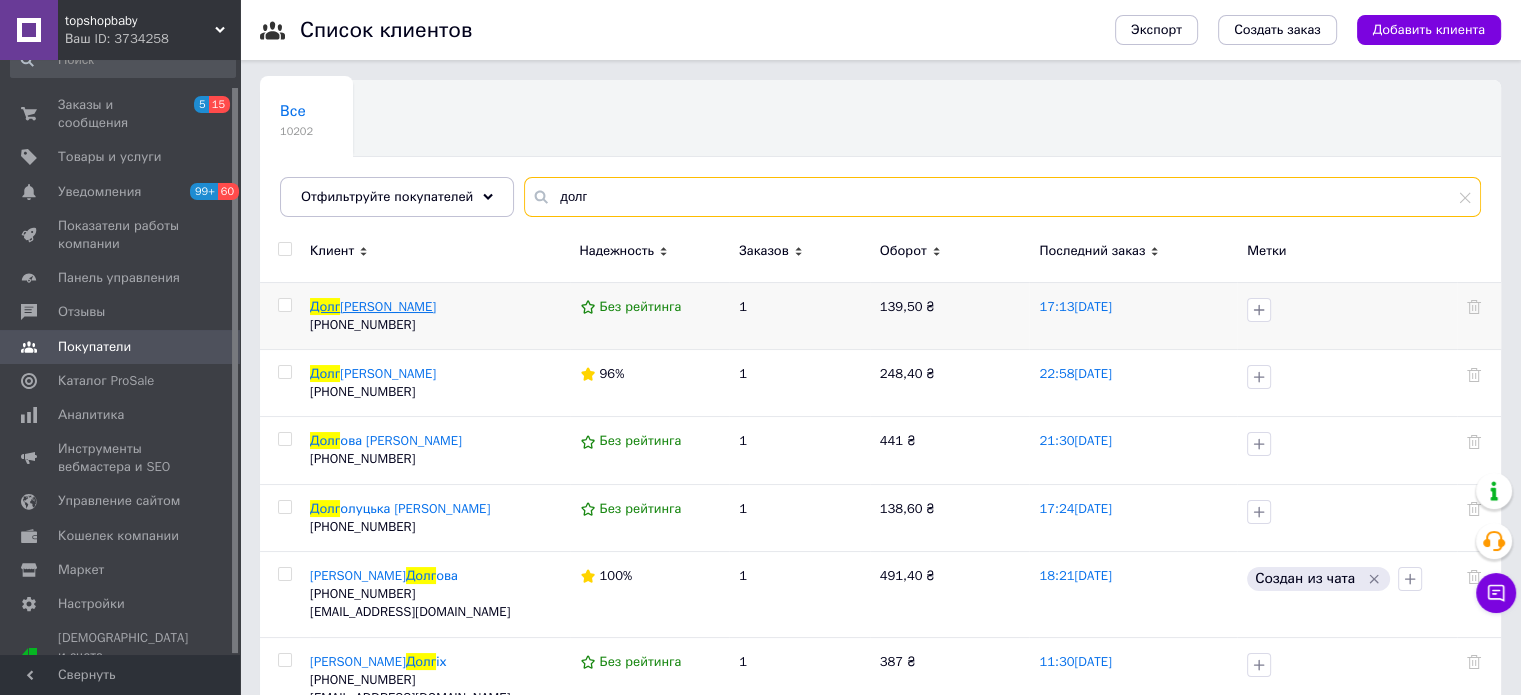 type on "долг" 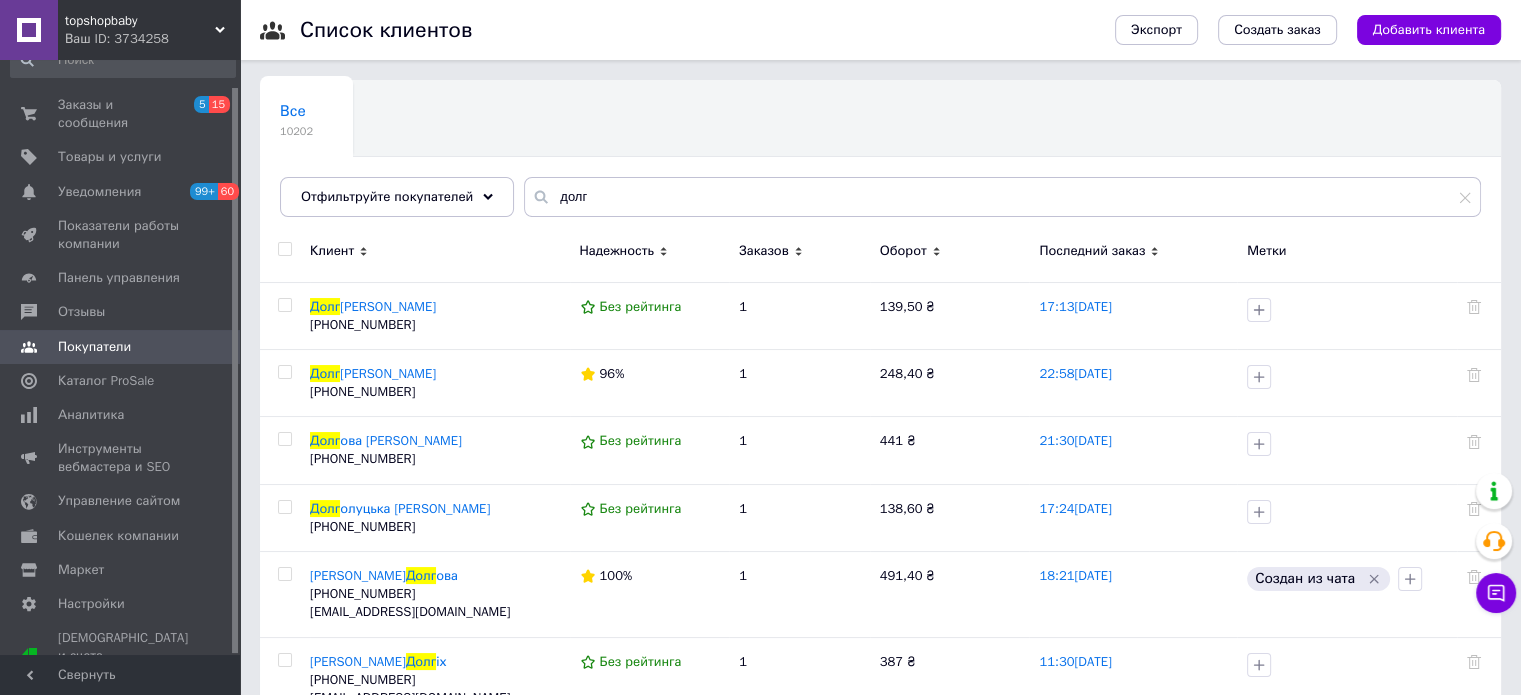 click on "[PERSON_NAME]" at bounding box center (388, 306) 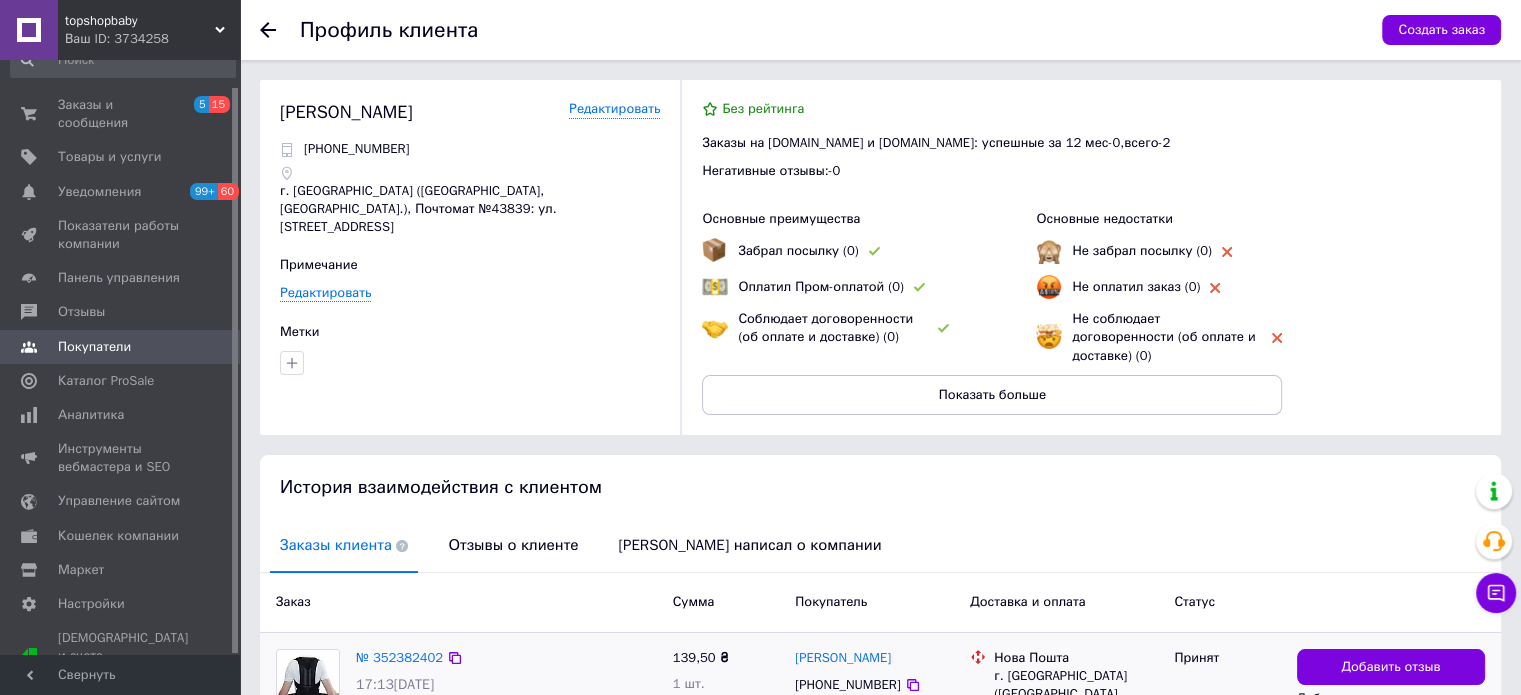 scroll, scrollTop: 238, scrollLeft: 0, axis: vertical 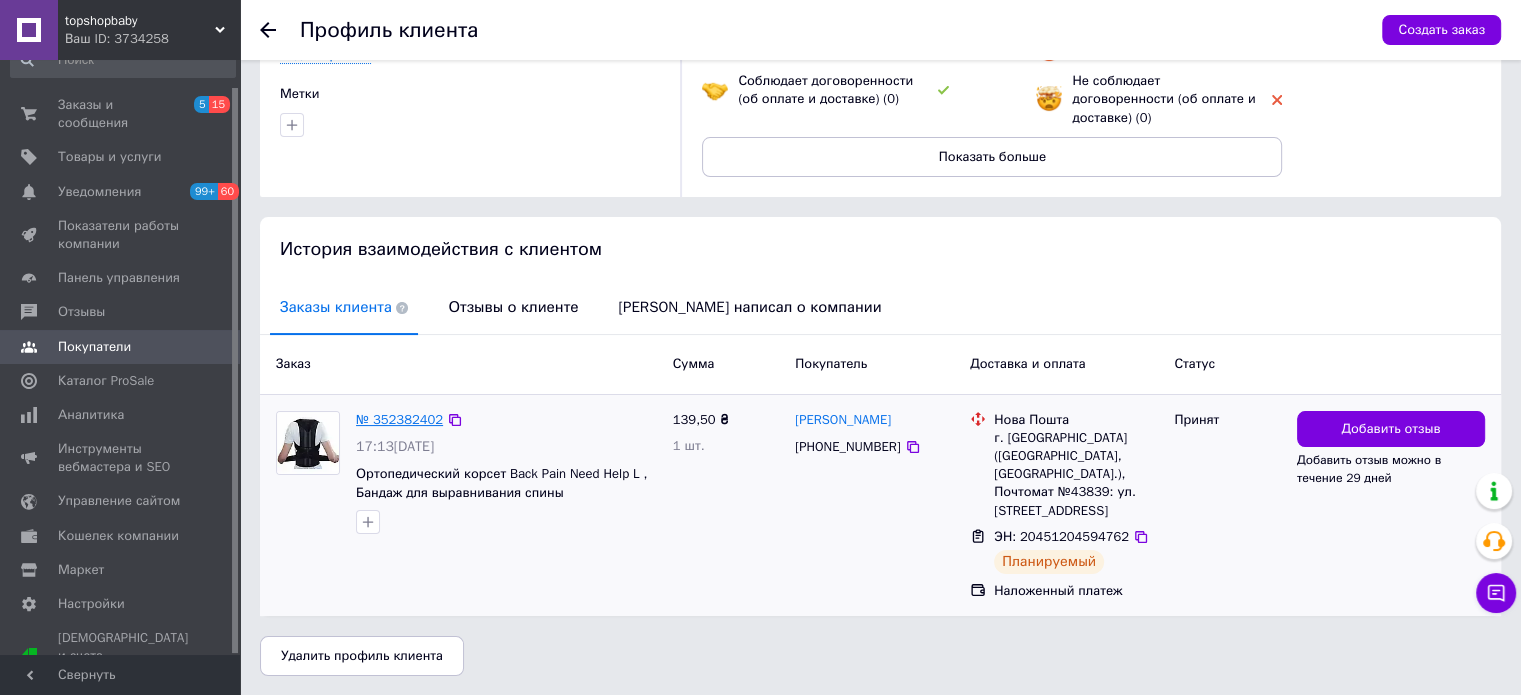 click on "№ 352382402" at bounding box center [399, 419] 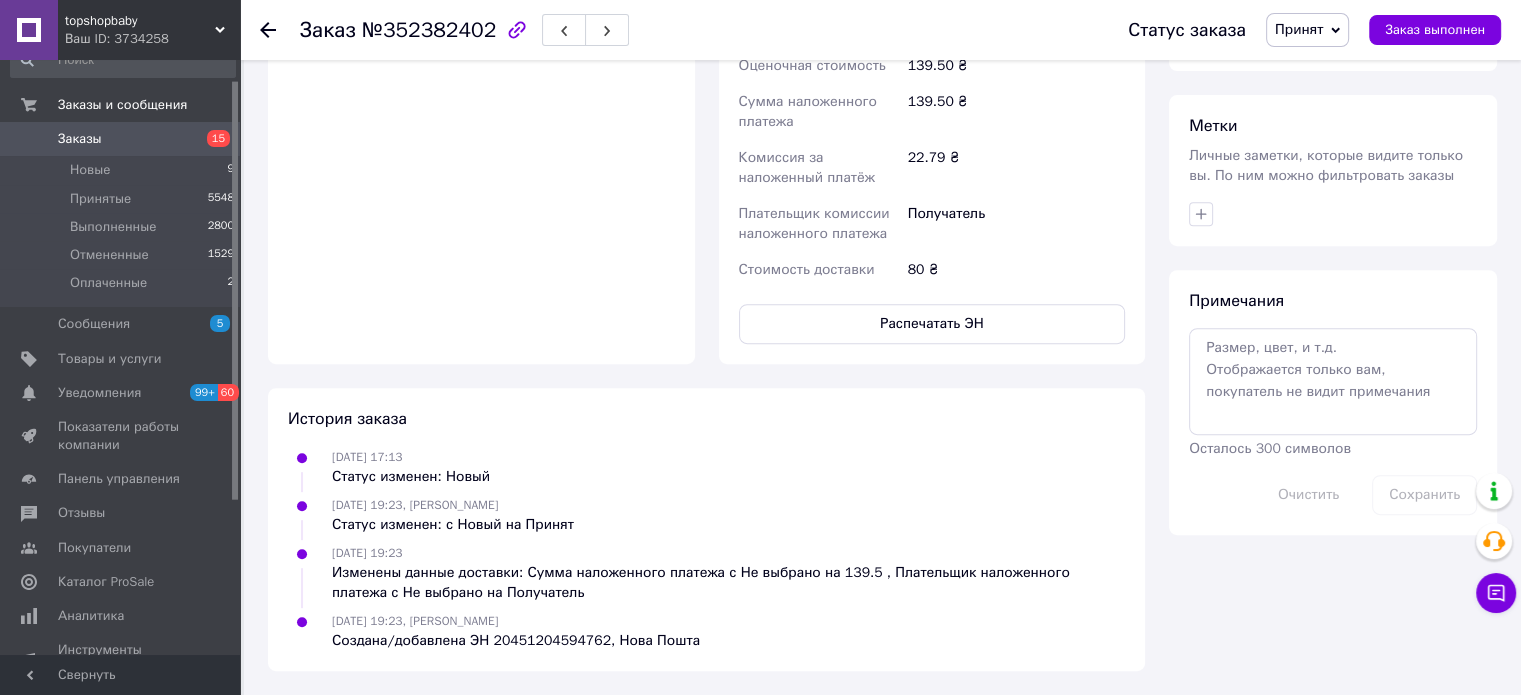 scroll, scrollTop: 800, scrollLeft: 0, axis: vertical 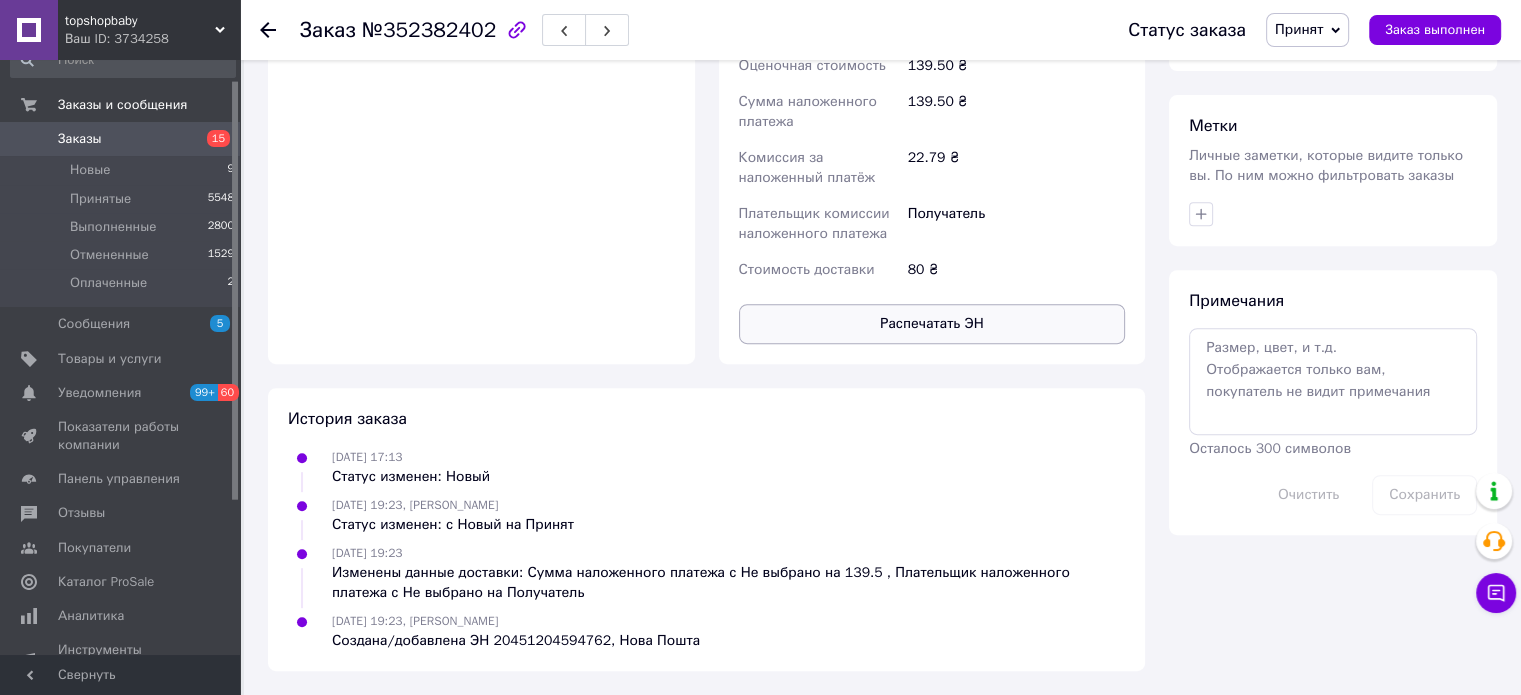 click on "Распечатать ЭН" at bounding box center [932, 324] 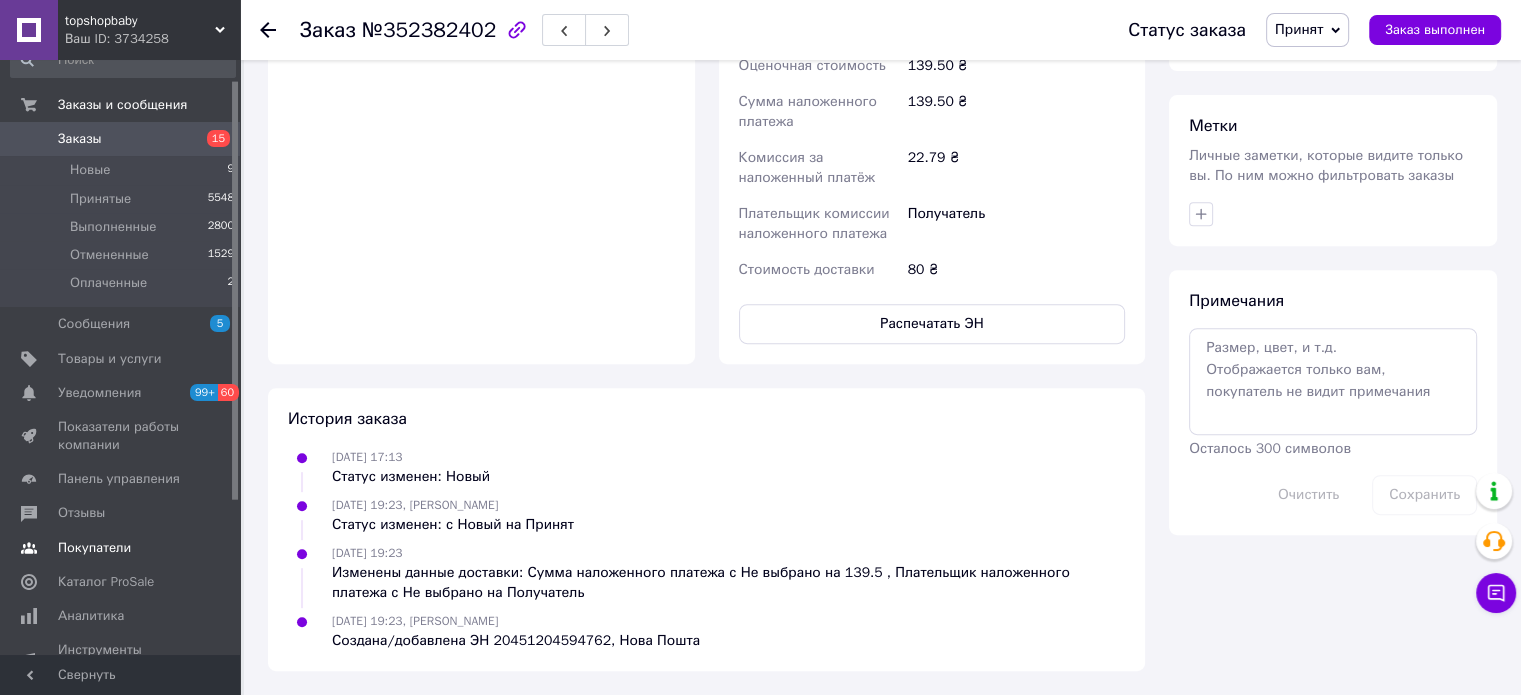click on "Покупатели" at bounding box center (94, 548) 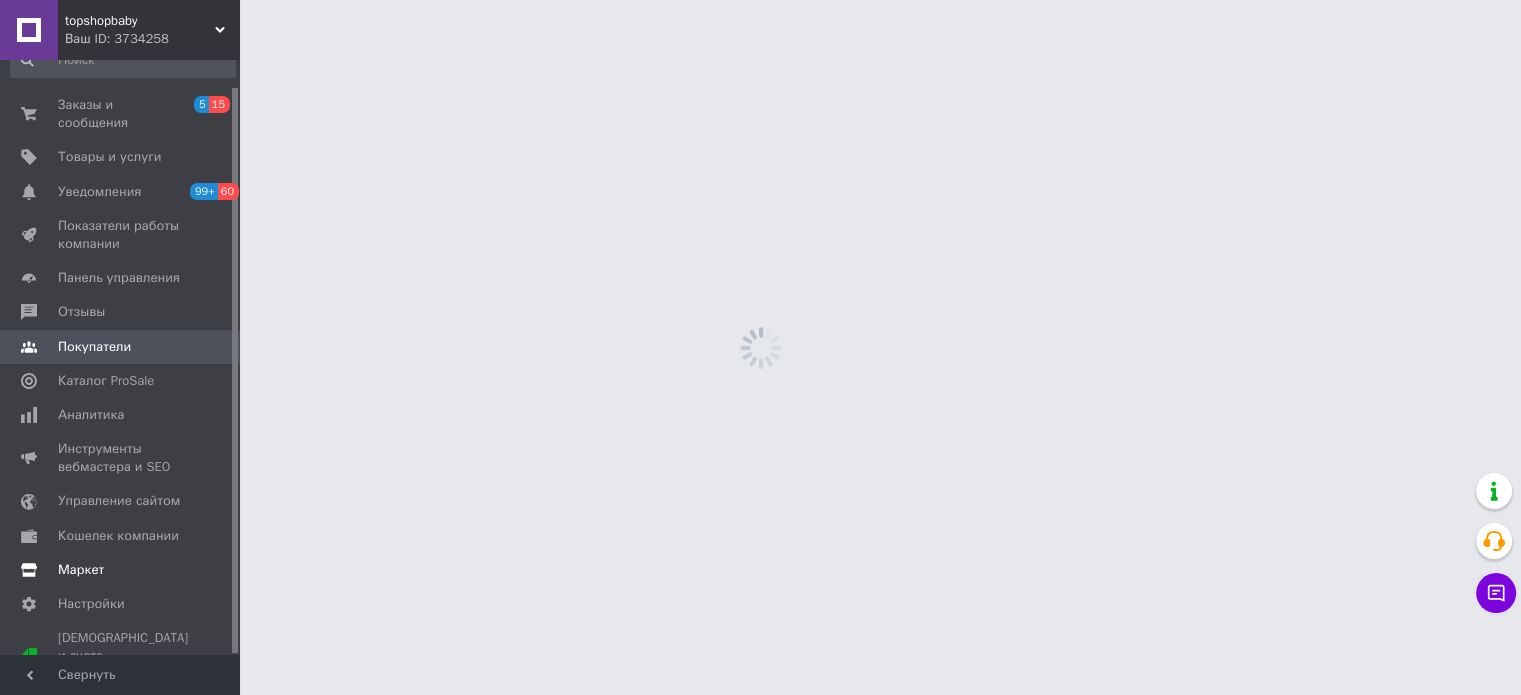 scroll, scrollTop: 0, scrollLeft: 0, axis: both 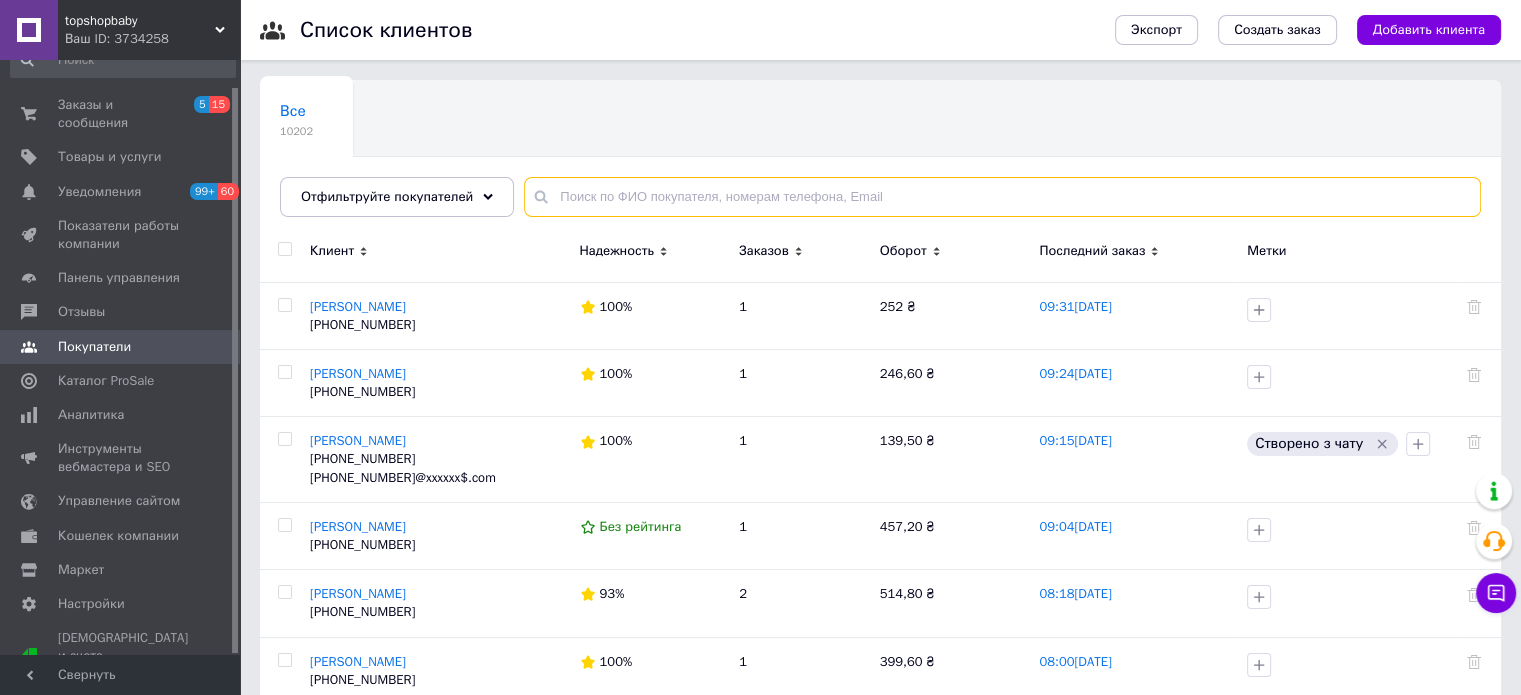 click at bounding box center (1002, 197) 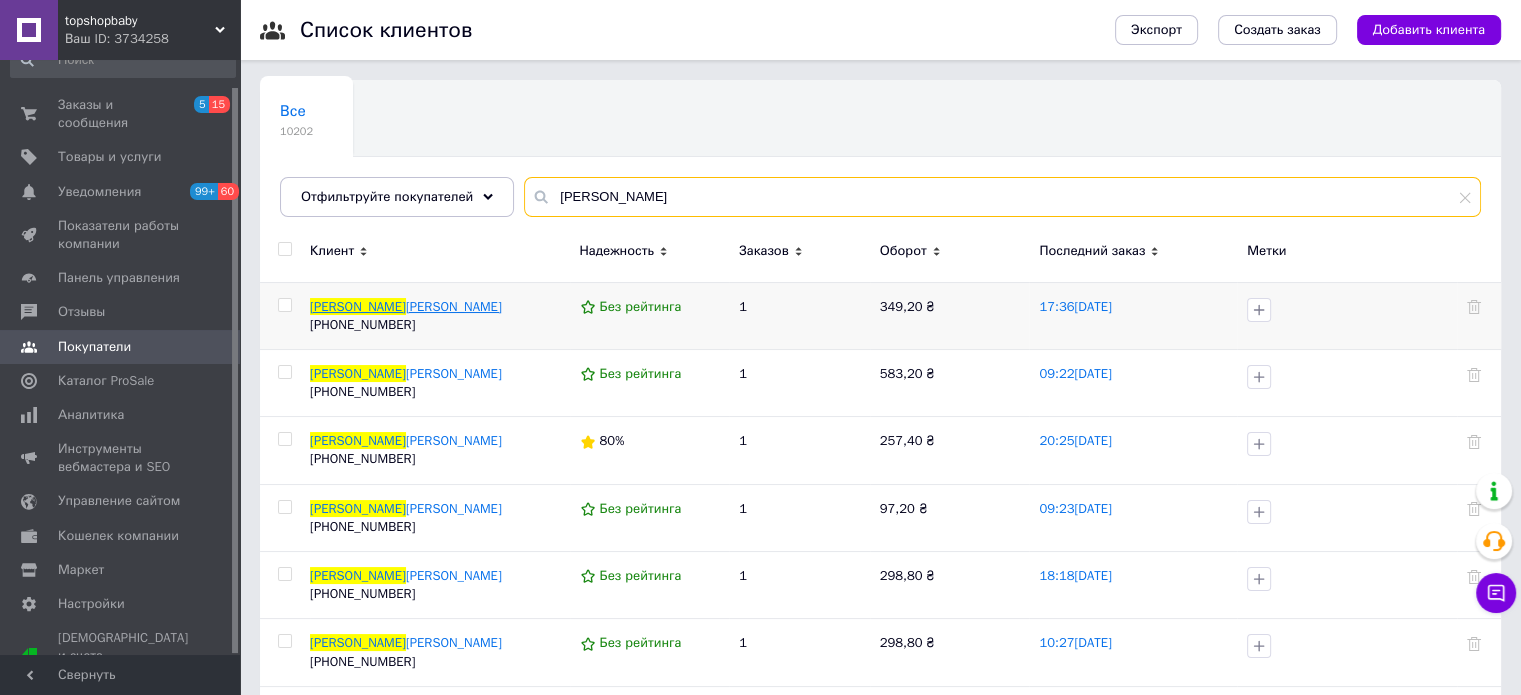 type on "[PERSON_NAME]" 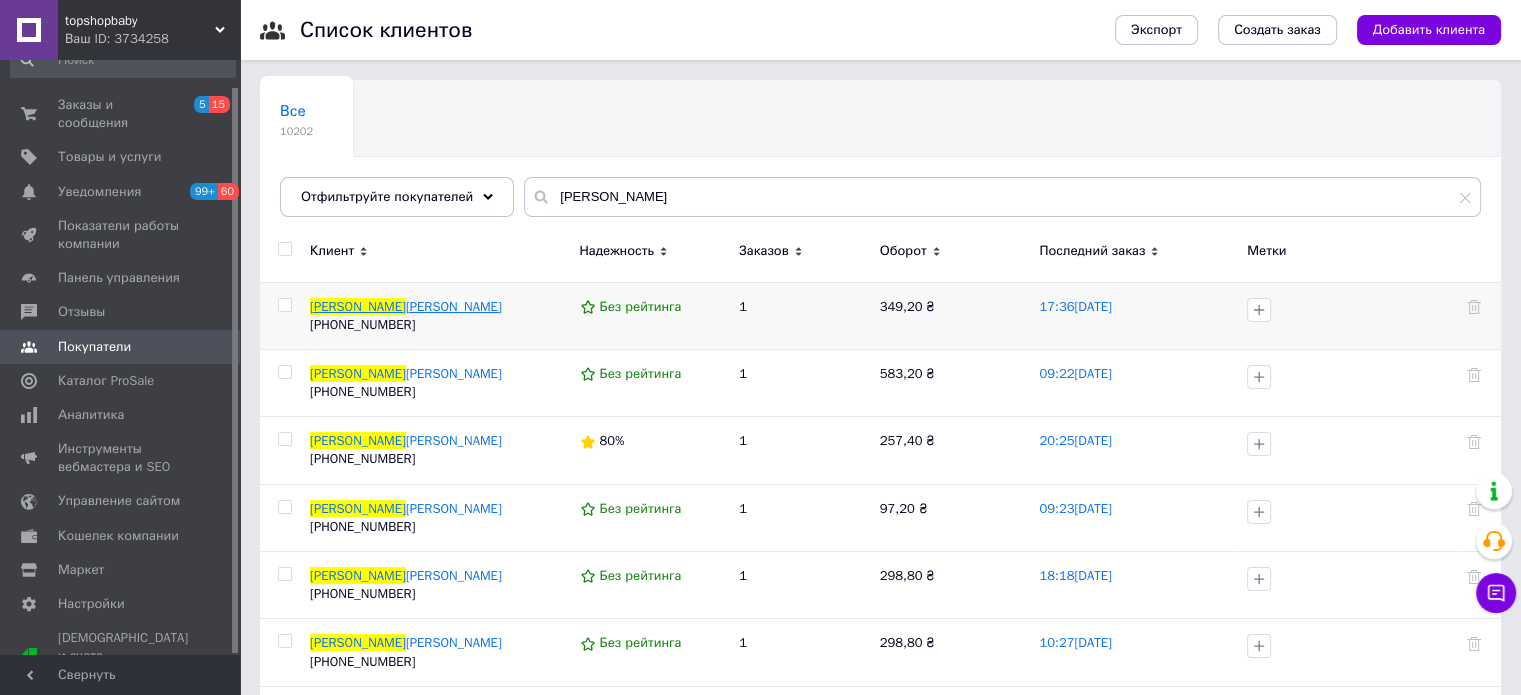 click on "[PERSON_NAME]" at bounding box center (454, 306) 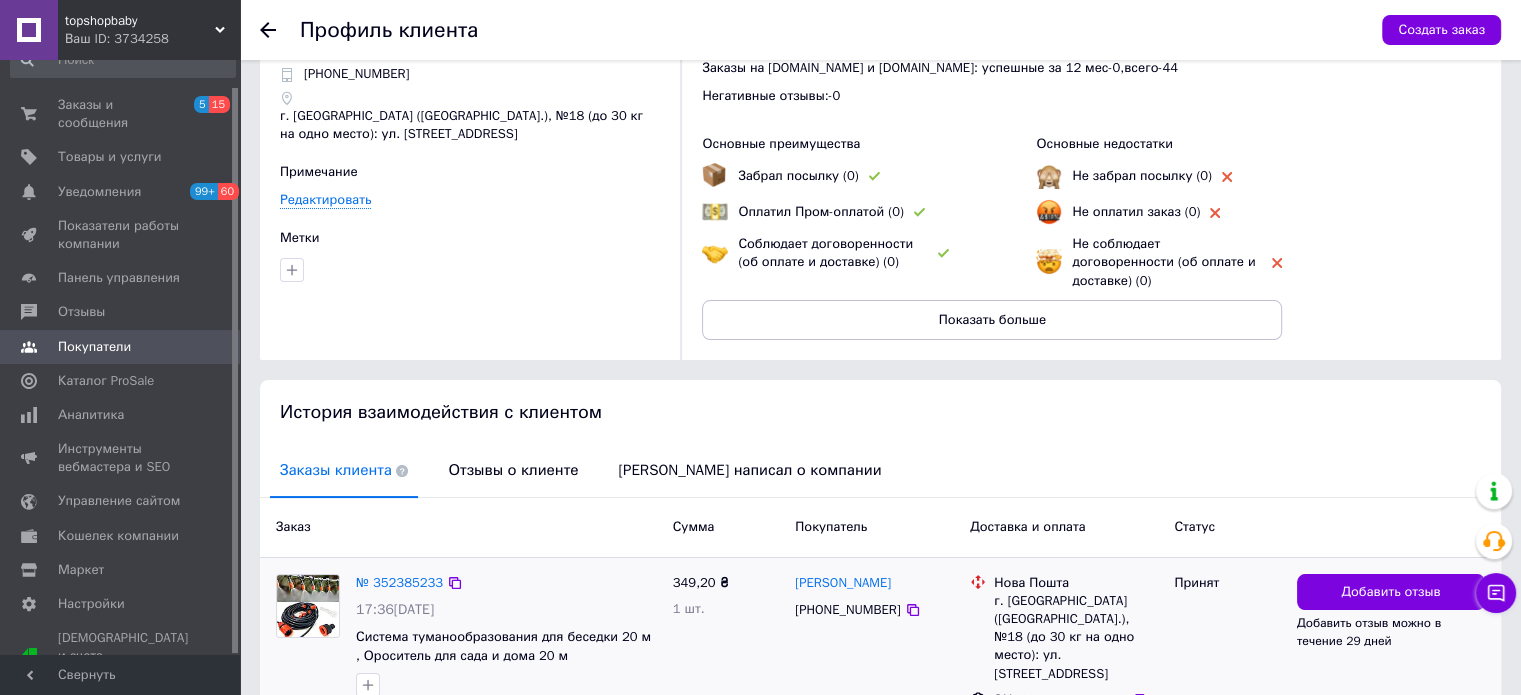 scroll, scrollTop: 202, scrollLeft: 0, axis: vertical 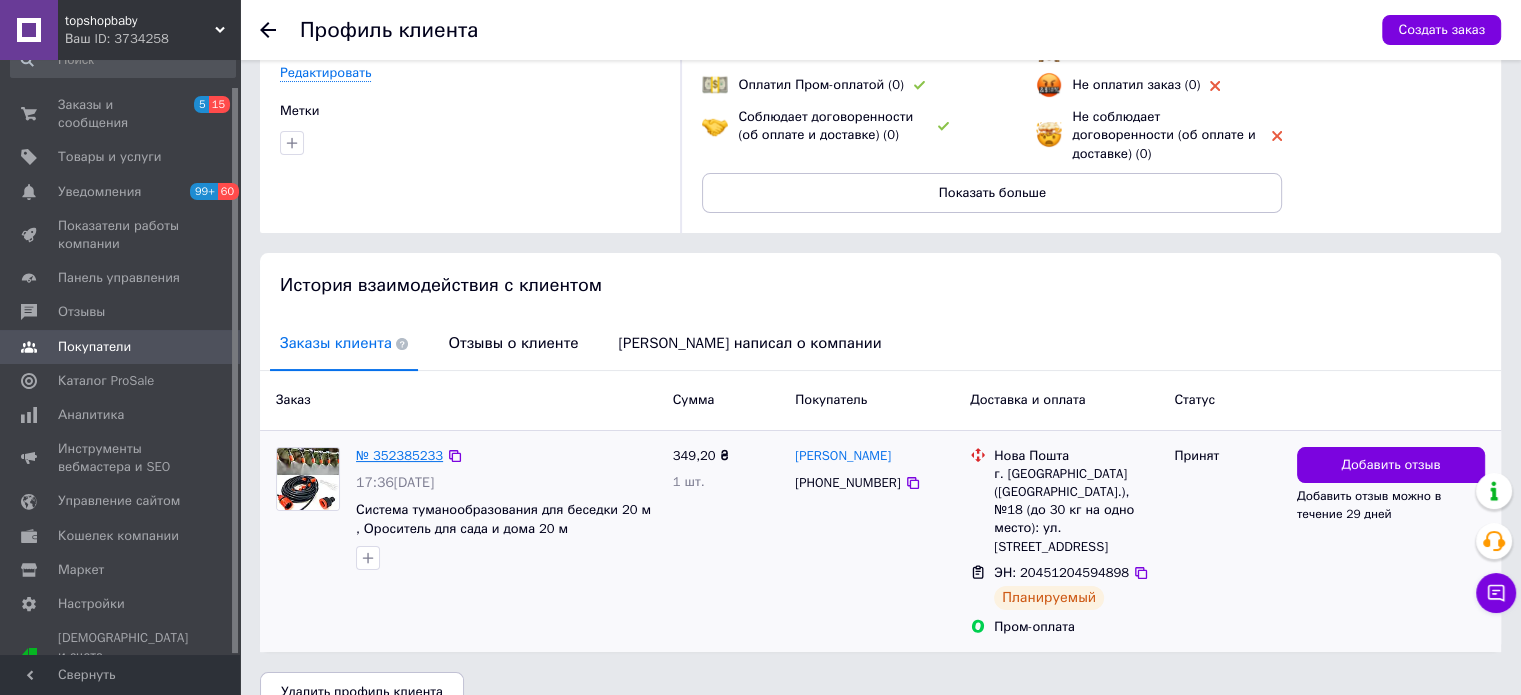 click on "№ 352385233" at bounding box center [399, 455] 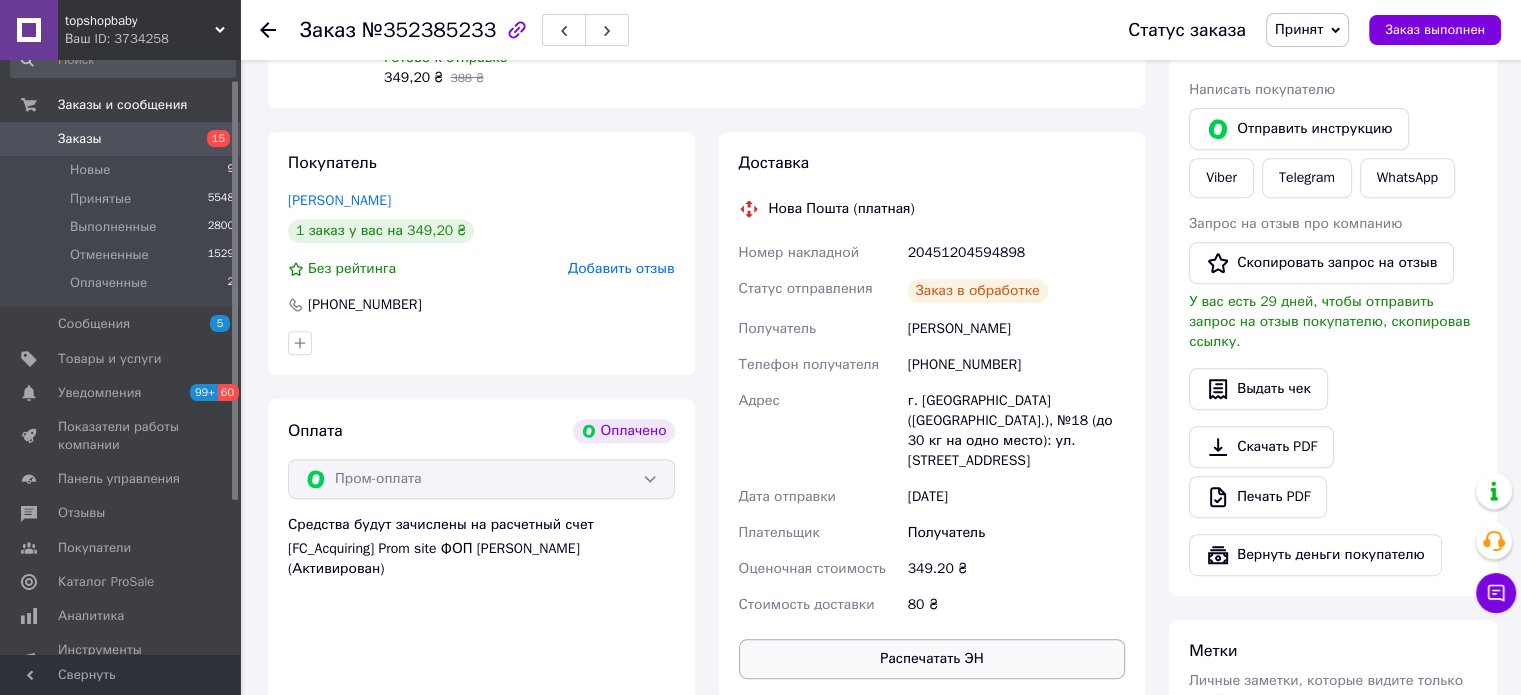 scroll, scrollTop: 1000, scrollLeft: 0, axis: vertical 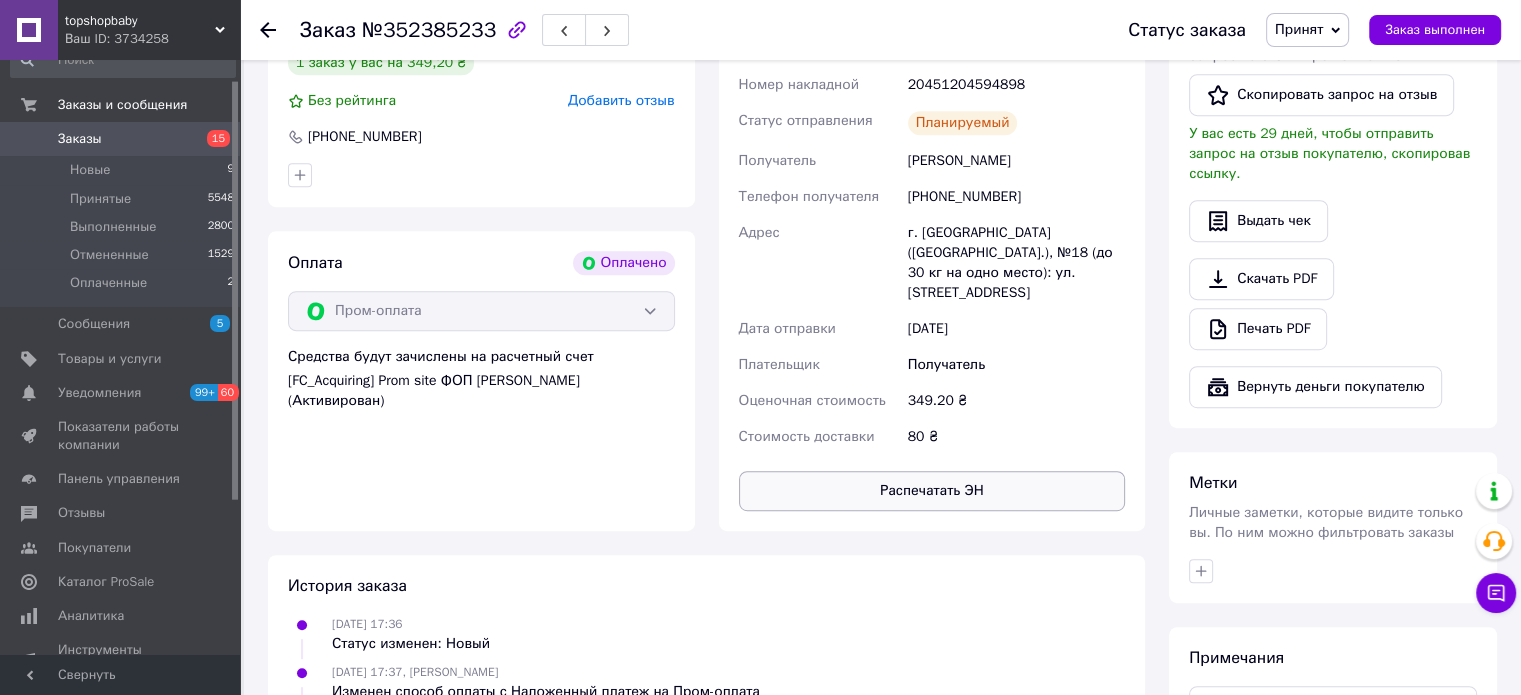 click on "Распечатать ЭН" at bounding box center [932, 491] 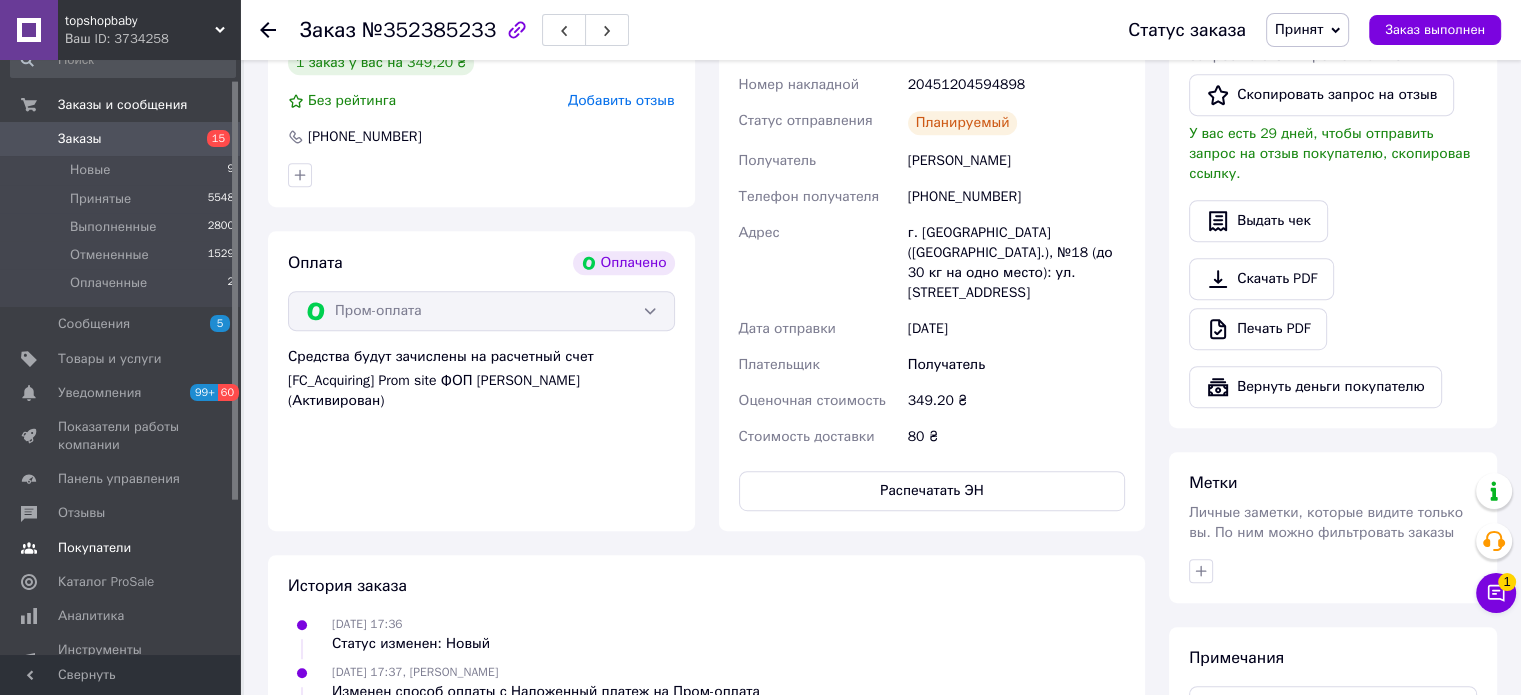click on "Покупатели" at bounding box center (94, 548) 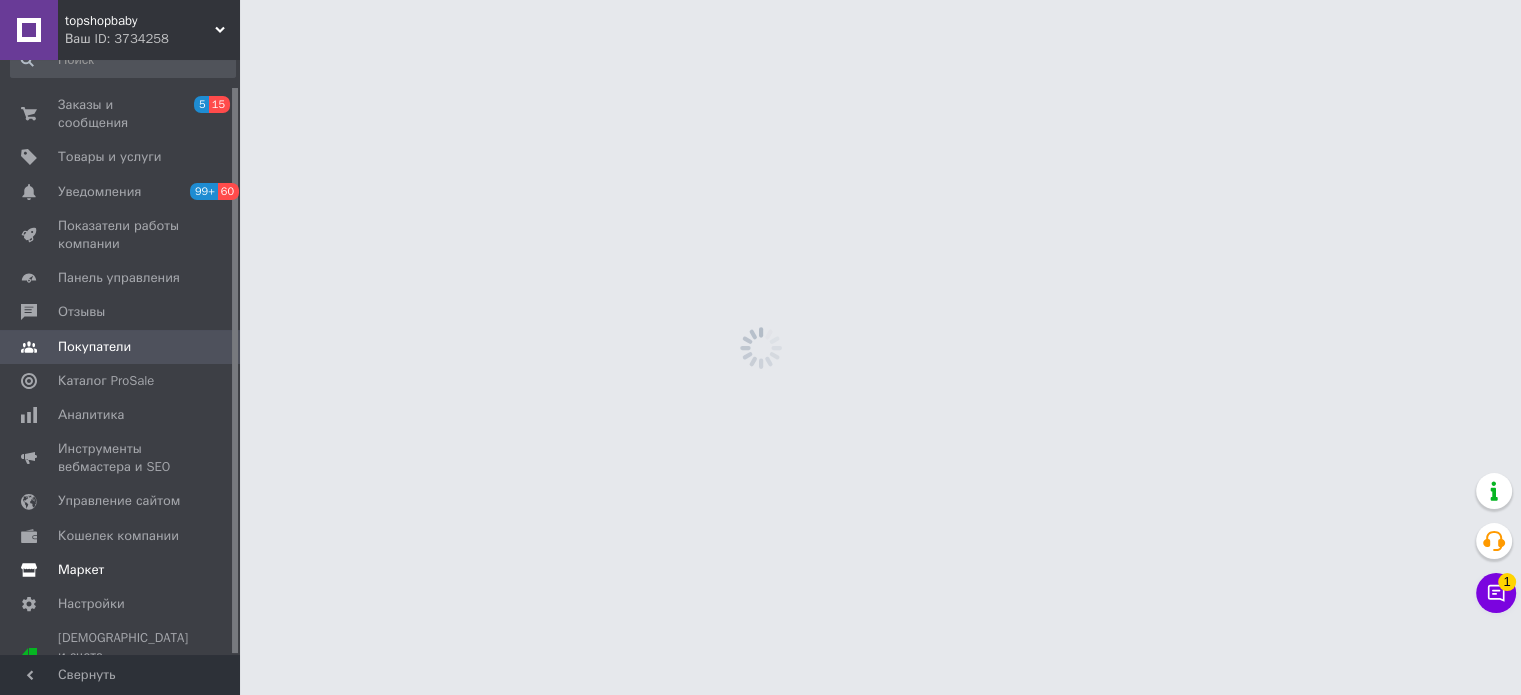 scroll, scrollTop: 0, scrollLeft: 0, axis: both 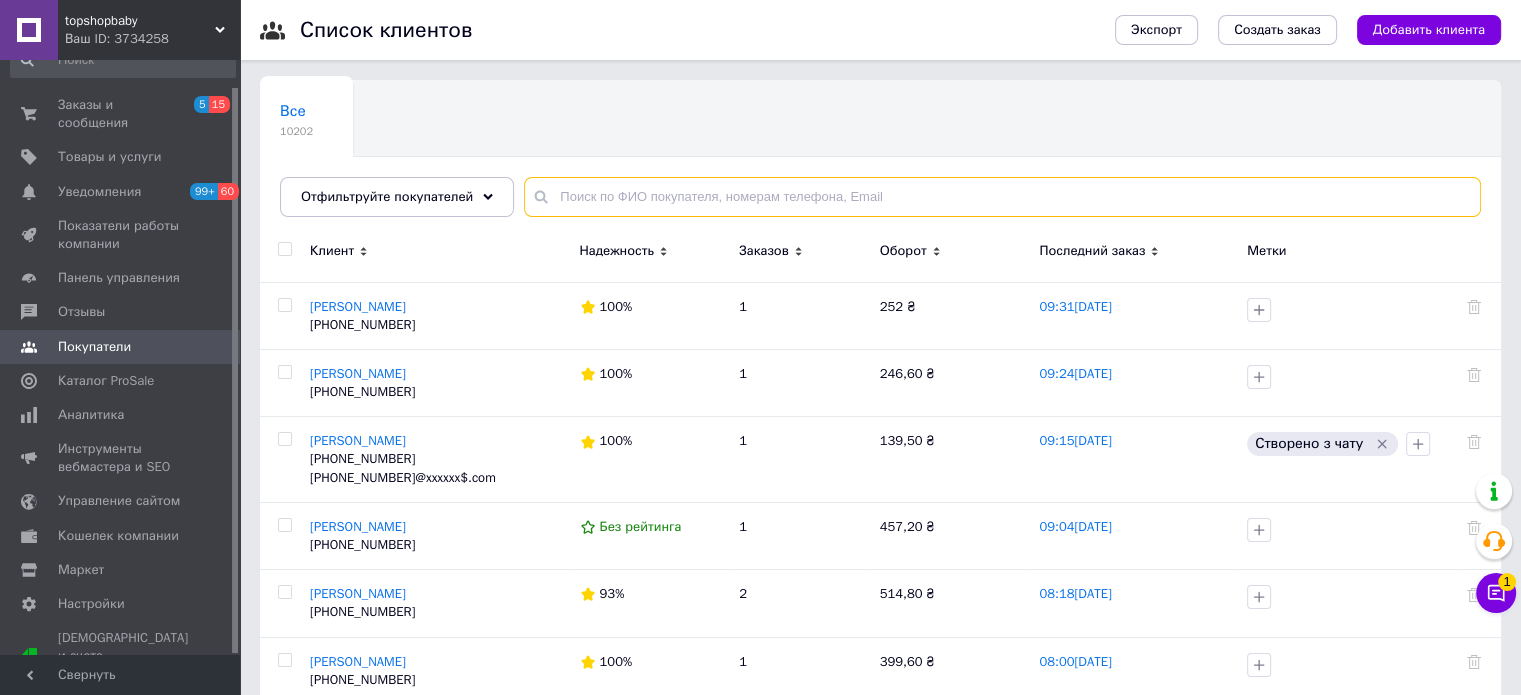 click at bounding box center (1002, 197) 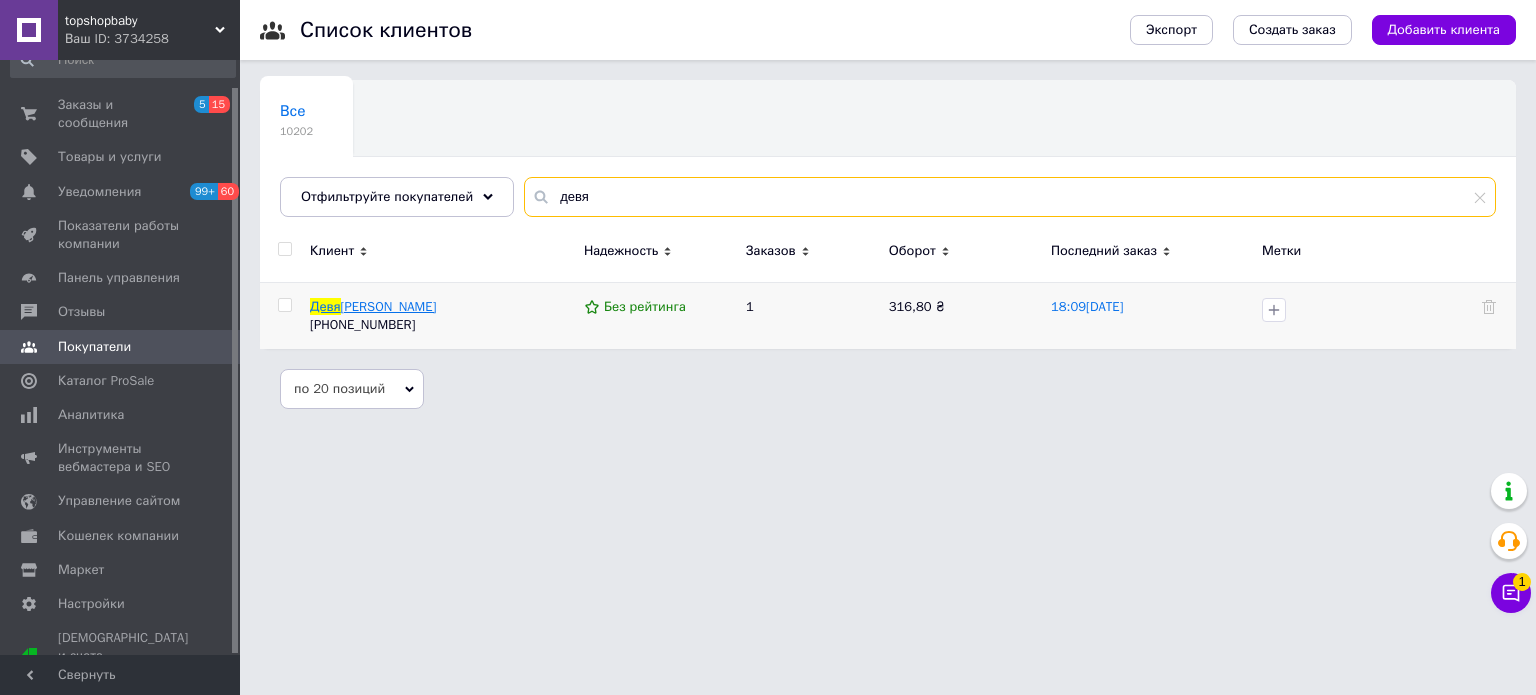 type on "девя" 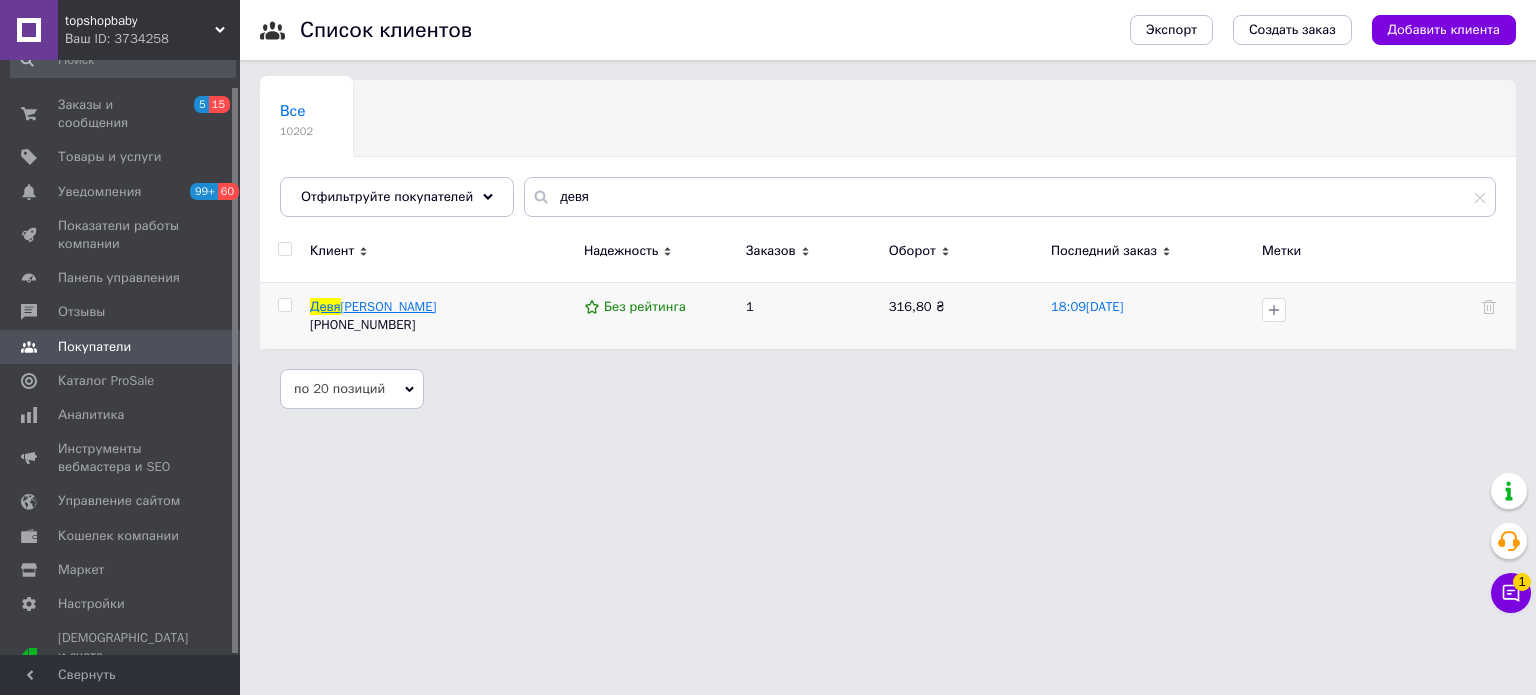click on "[PERSON_NAME]" at bounding box center (389, 306) 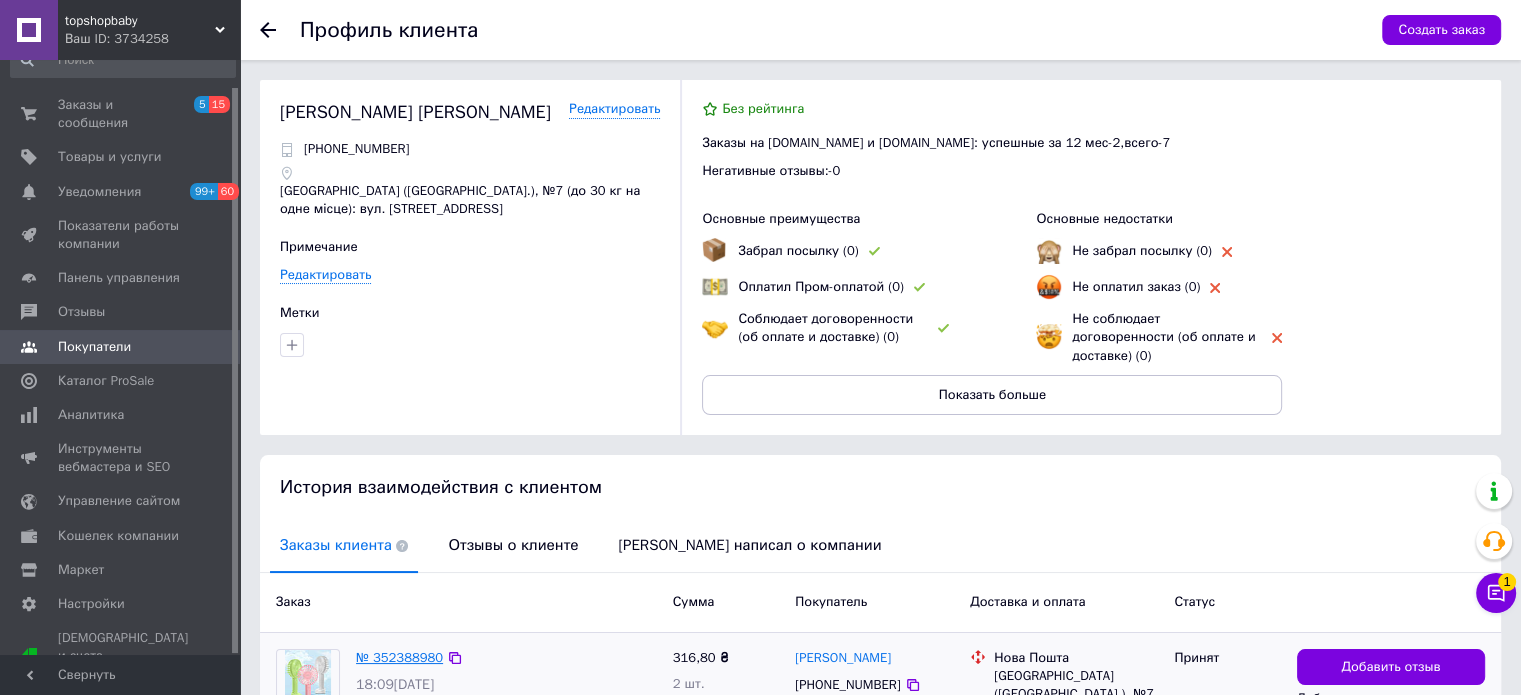 scroll, scrollTop: 202, scrollLeft: 0, axis: vertical 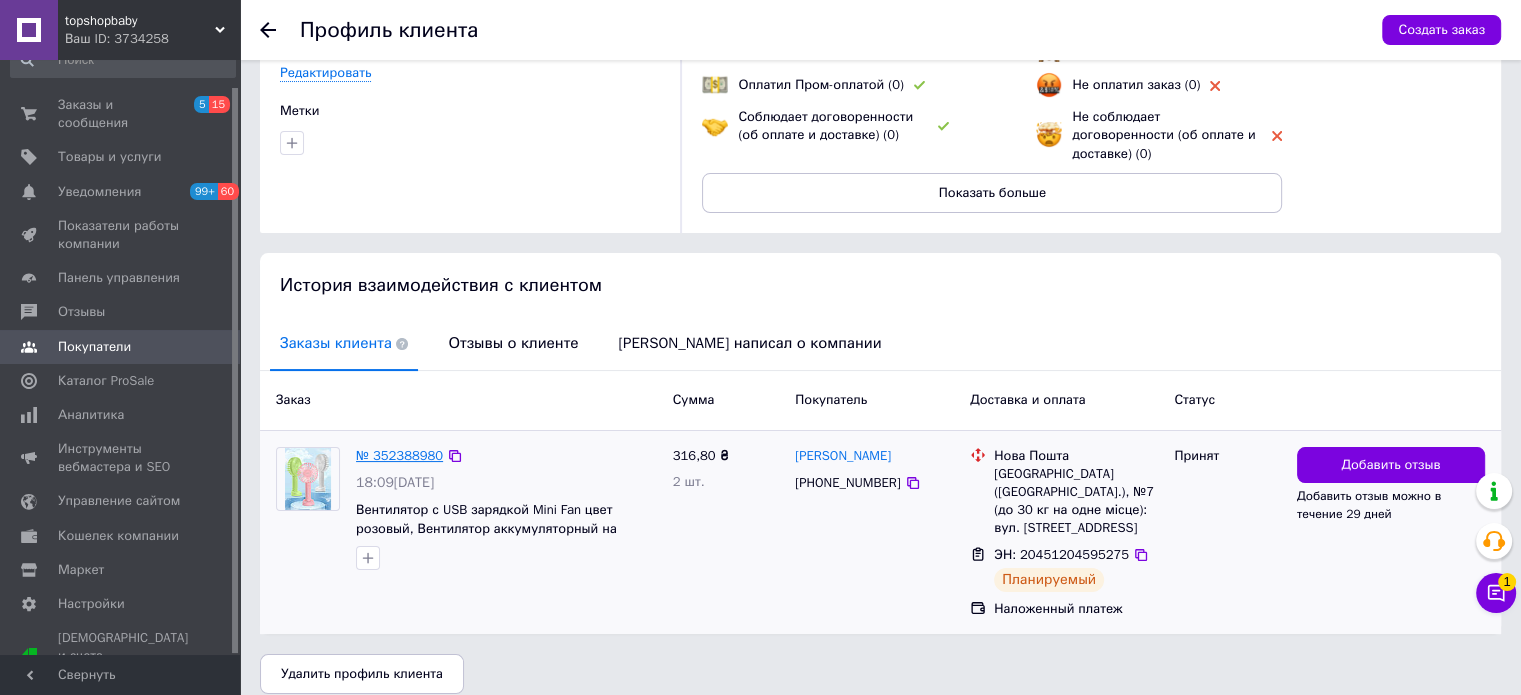 click on "№ 352388980" at bounding box center (399, 455) 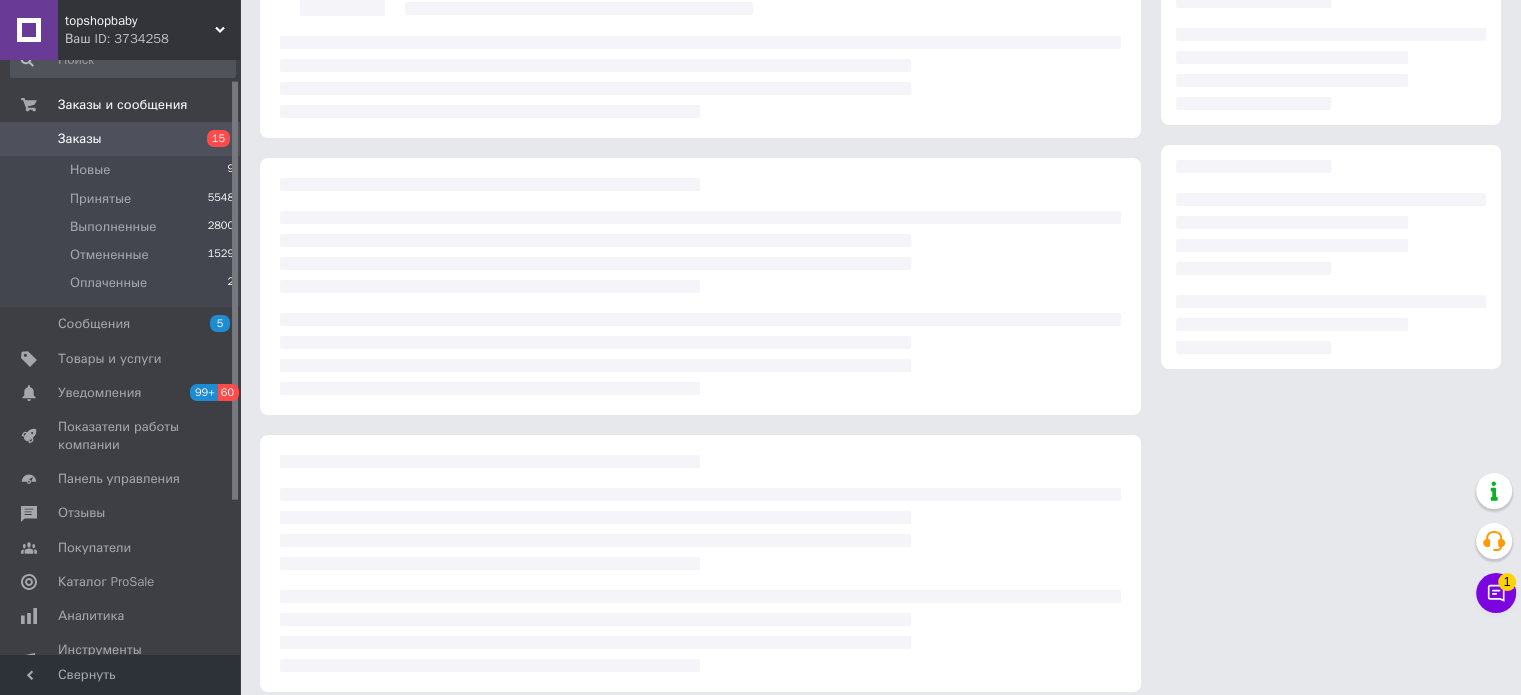 scroll, scrollTop: 0, scrollLeft: 0, axis: both 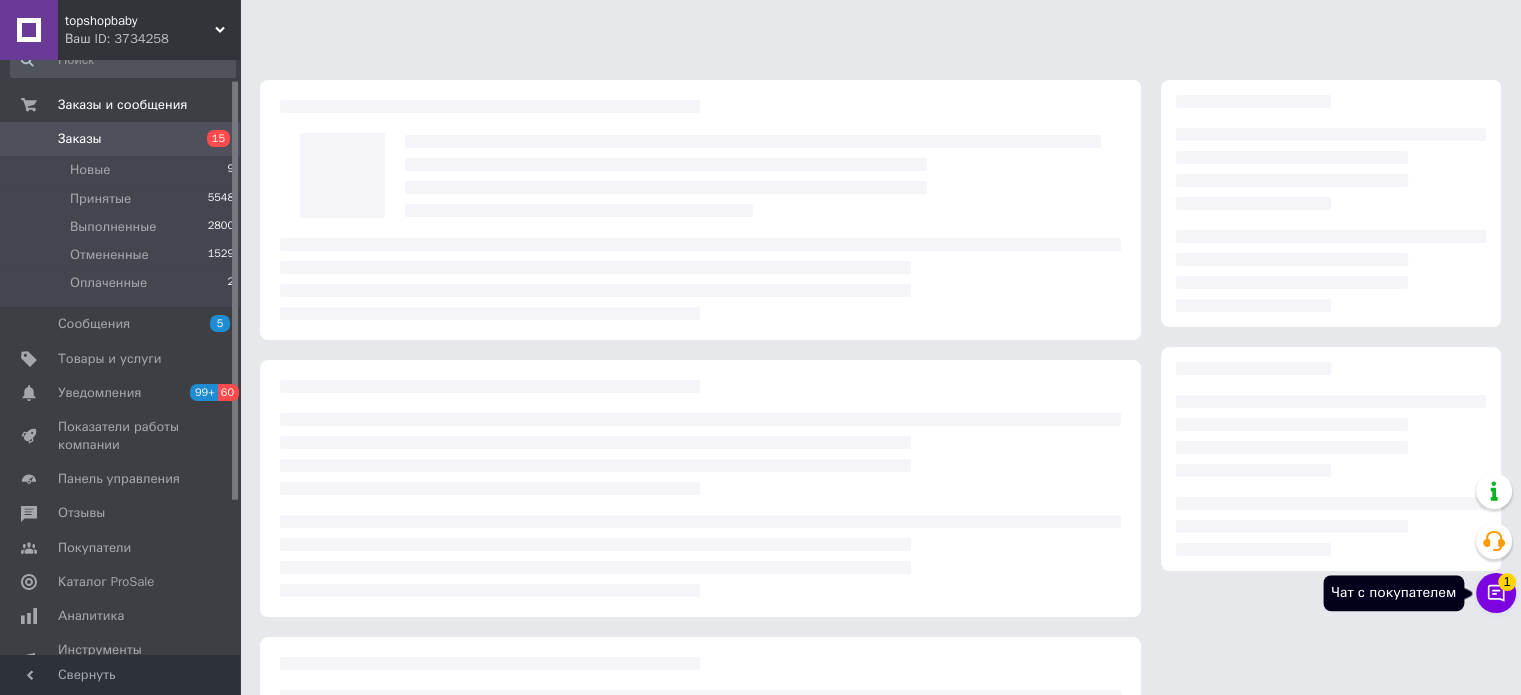 click on "1" at bounding box center (1507, 582) 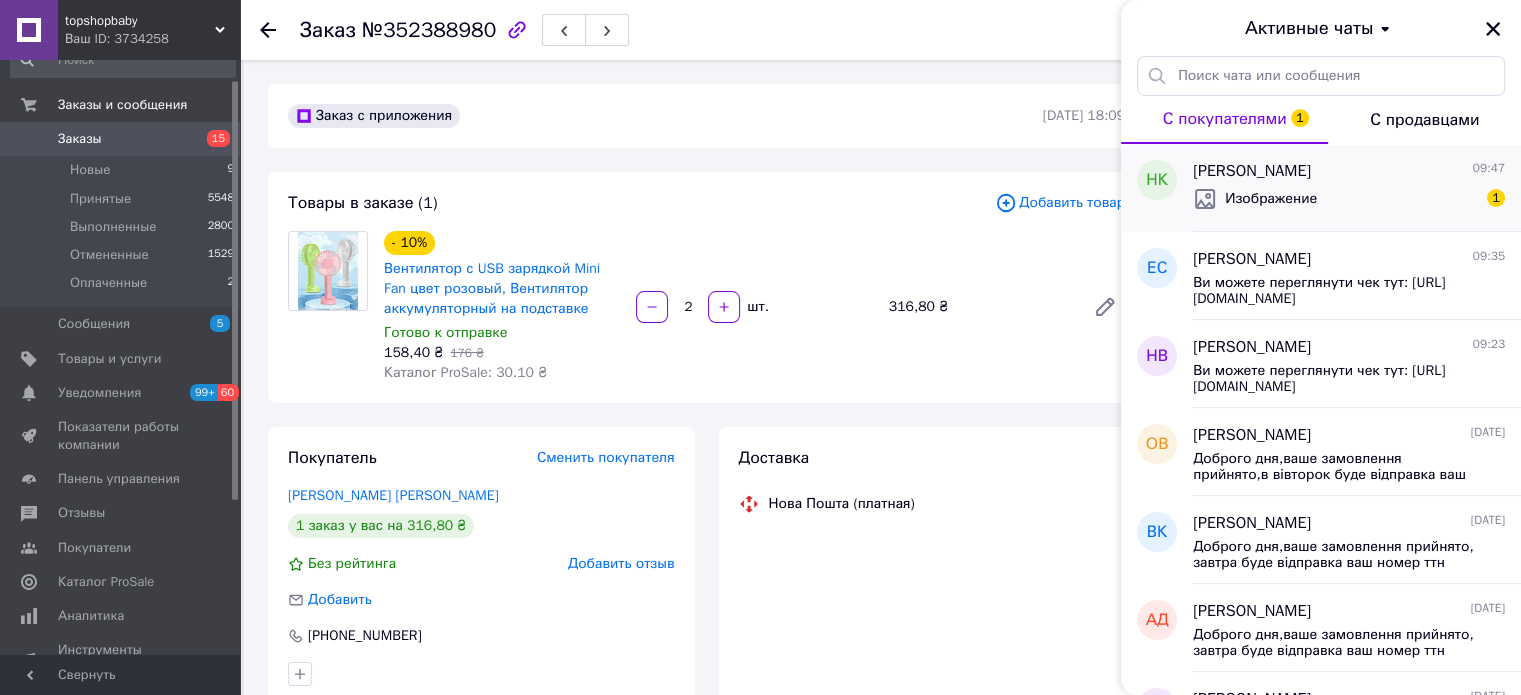 click on "Изображение" at bounding box center (1271, 199) 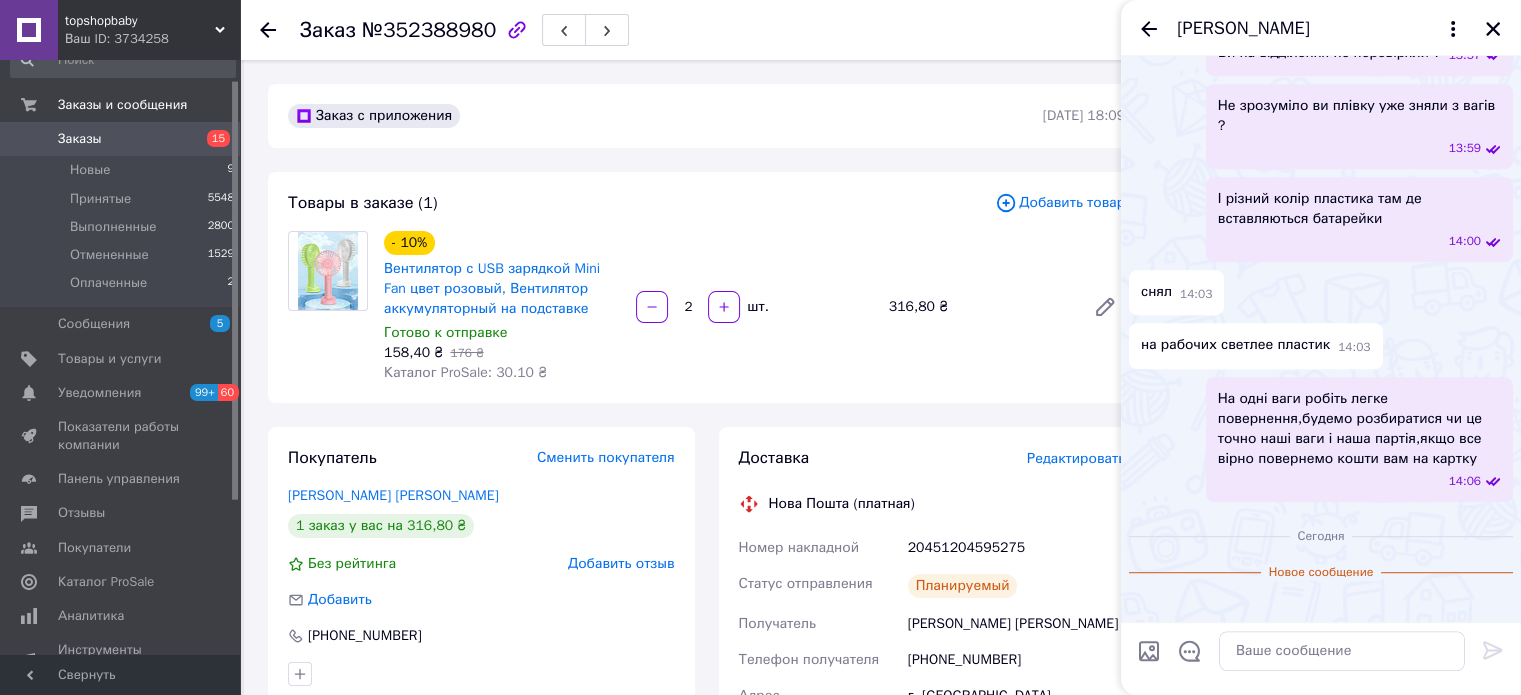 scroll, scrollTop: 2436, scrollLeft: 0, axis: vertical 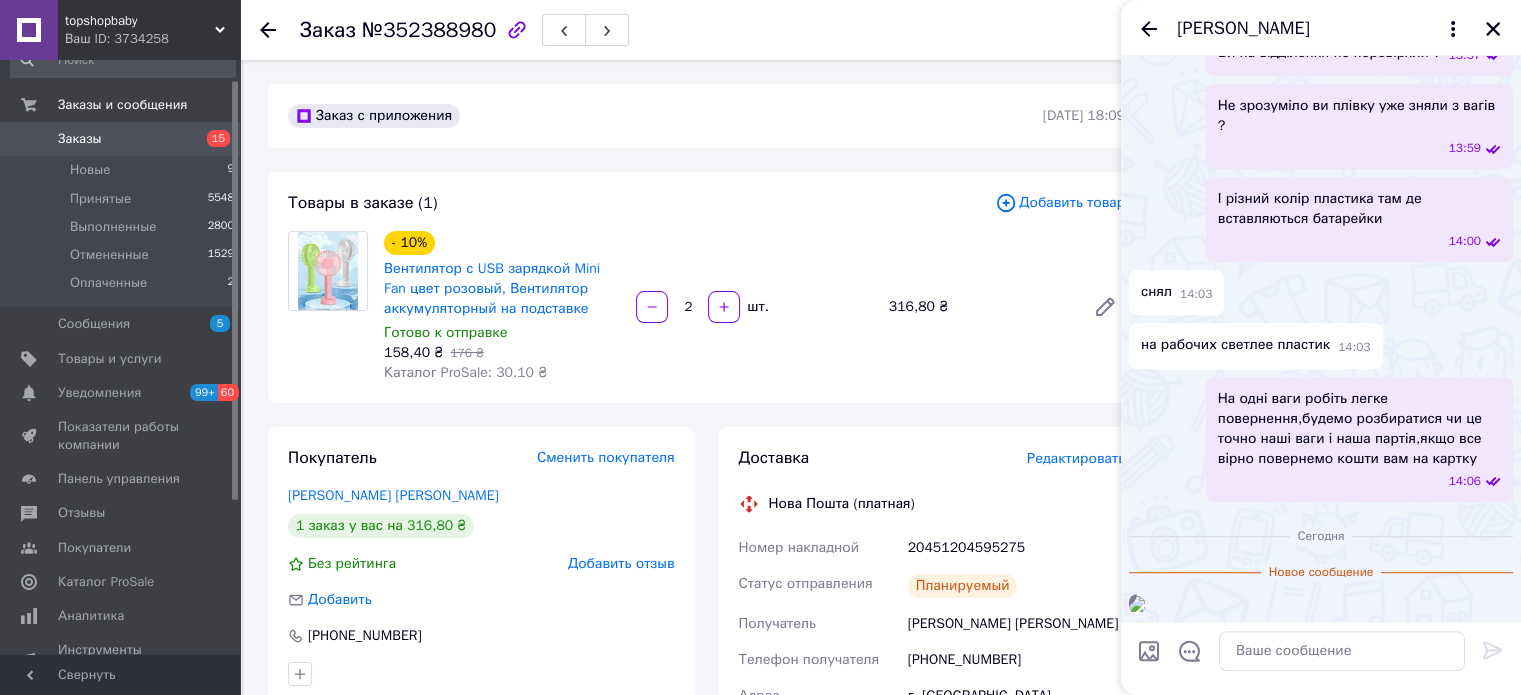 click at bounding box center (1137, 604) 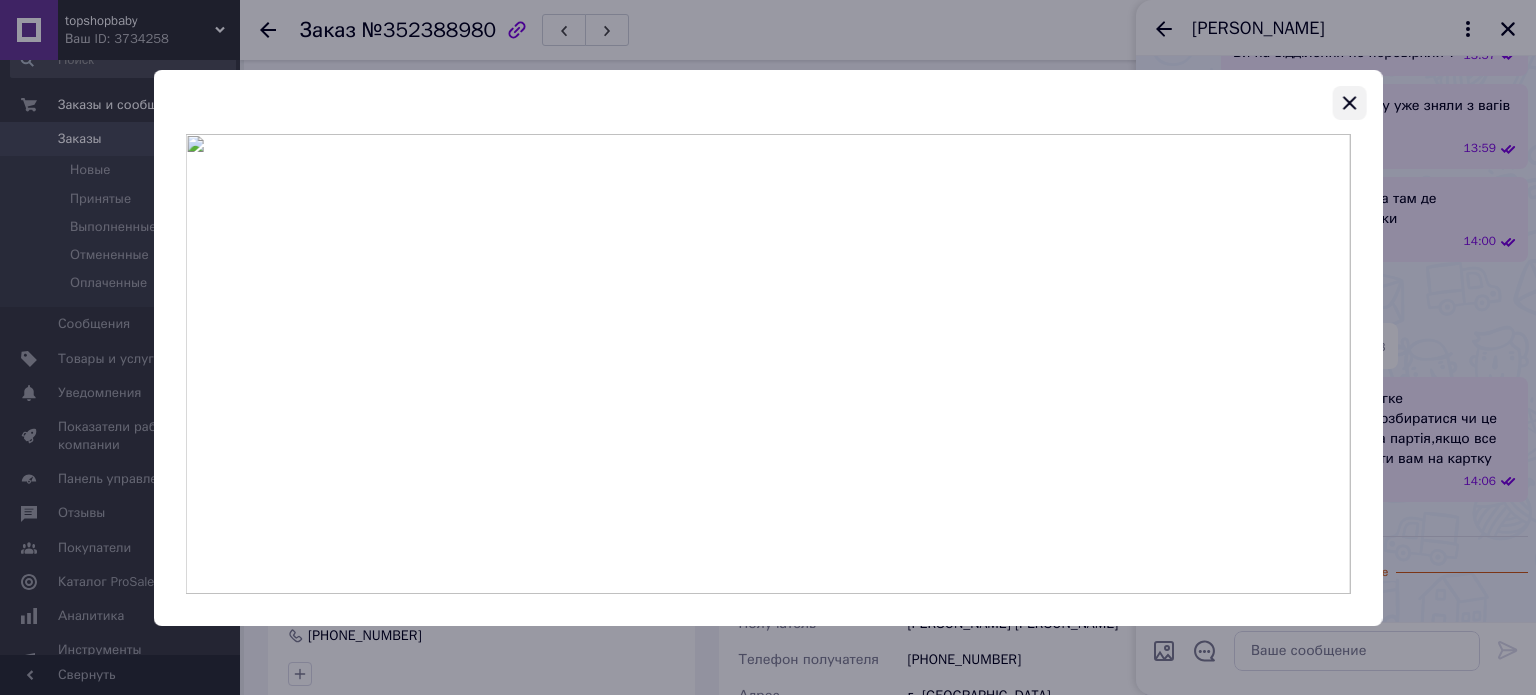 click 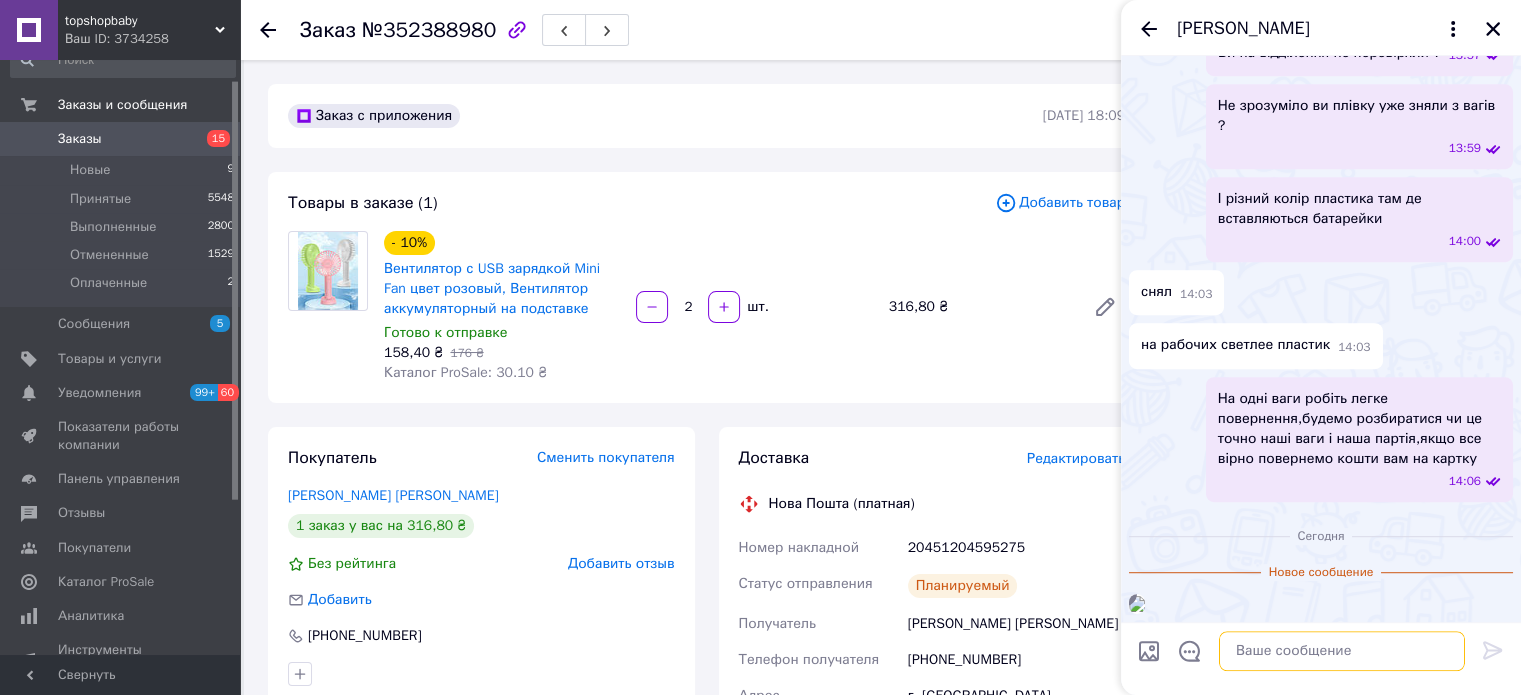 click at bounding box center (1342, 651) 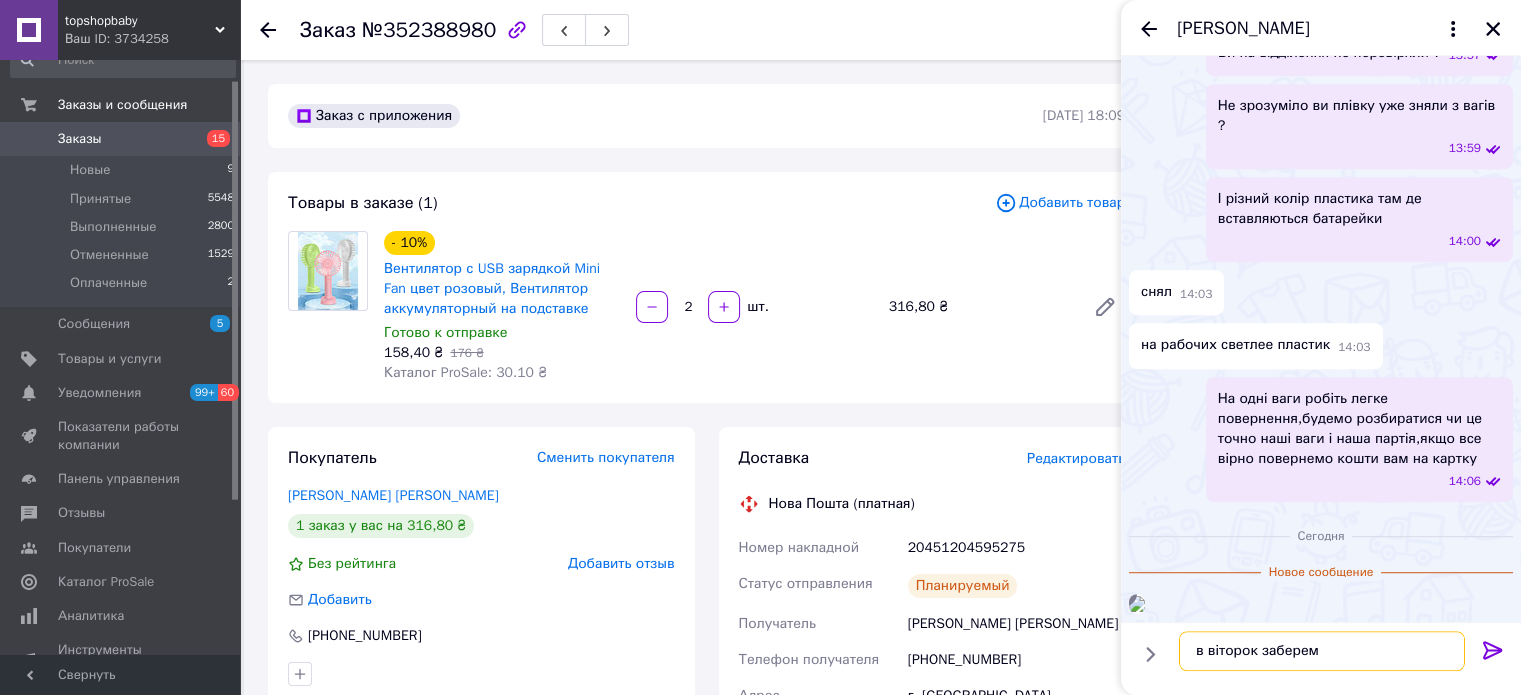 type on "в віторок заберемо" 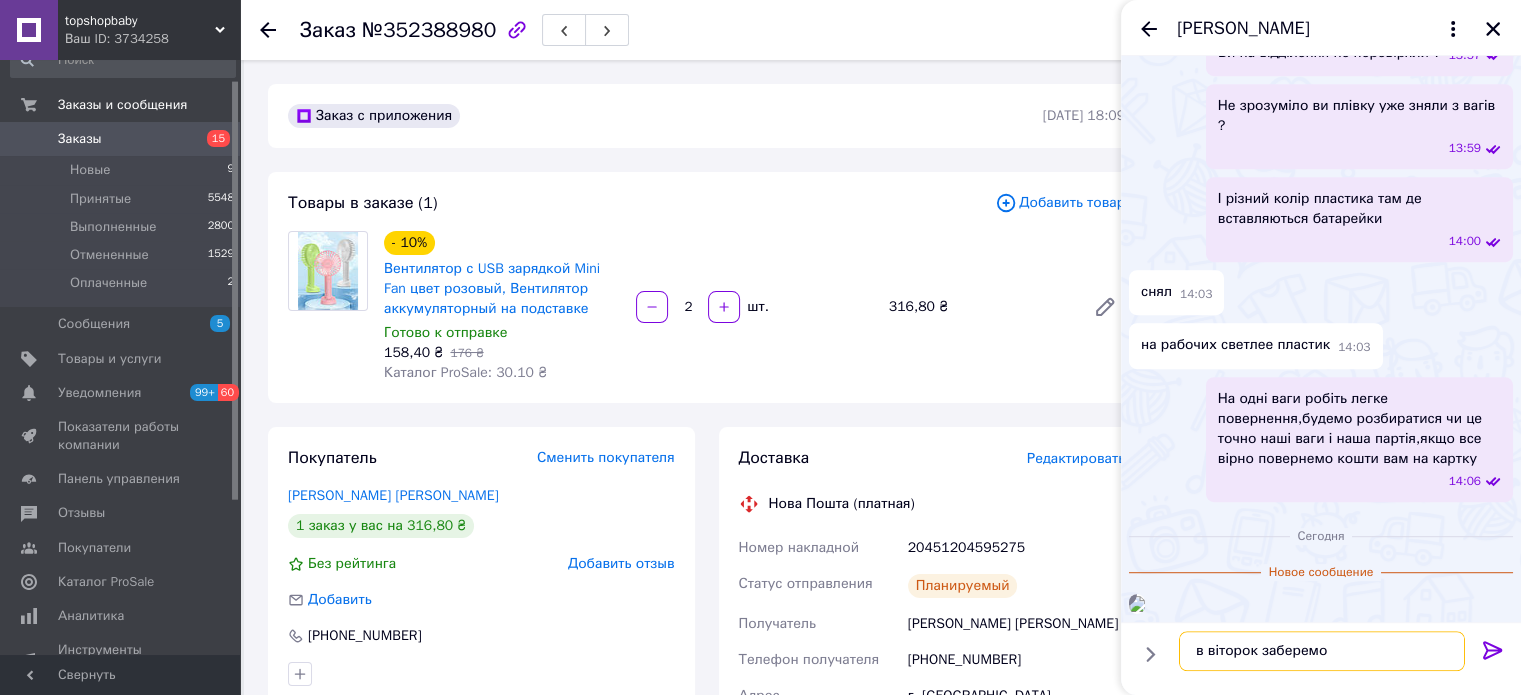 type 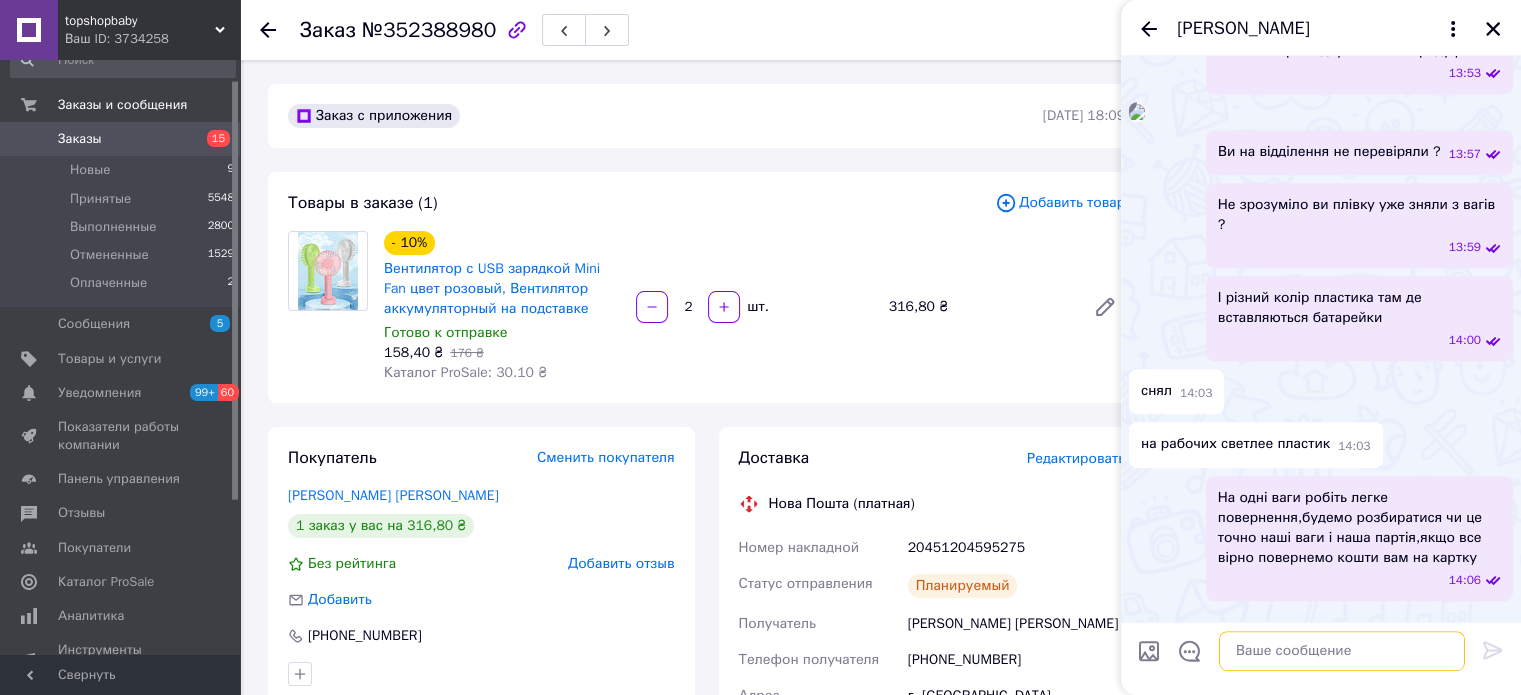 scroll, scrollTop: 557, scrollLeft: 0, axis: vertical 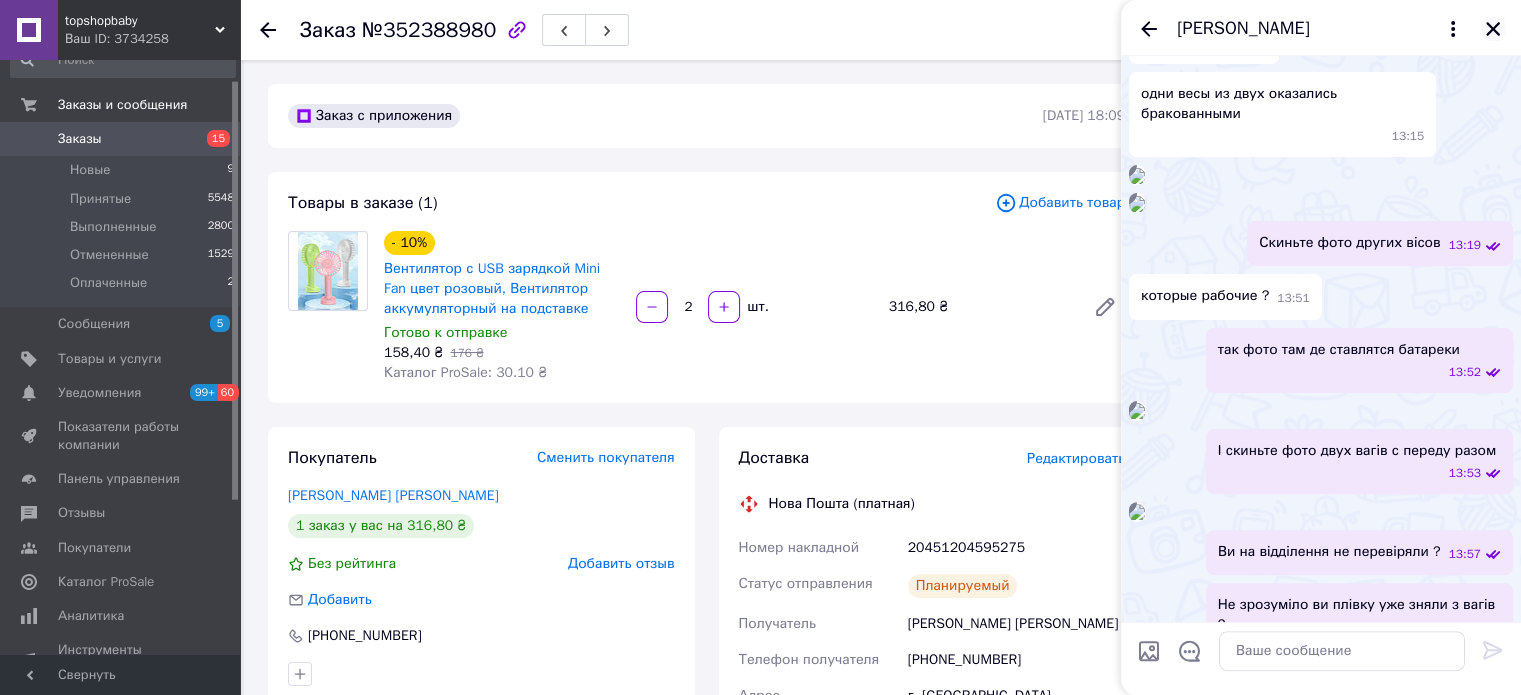 click 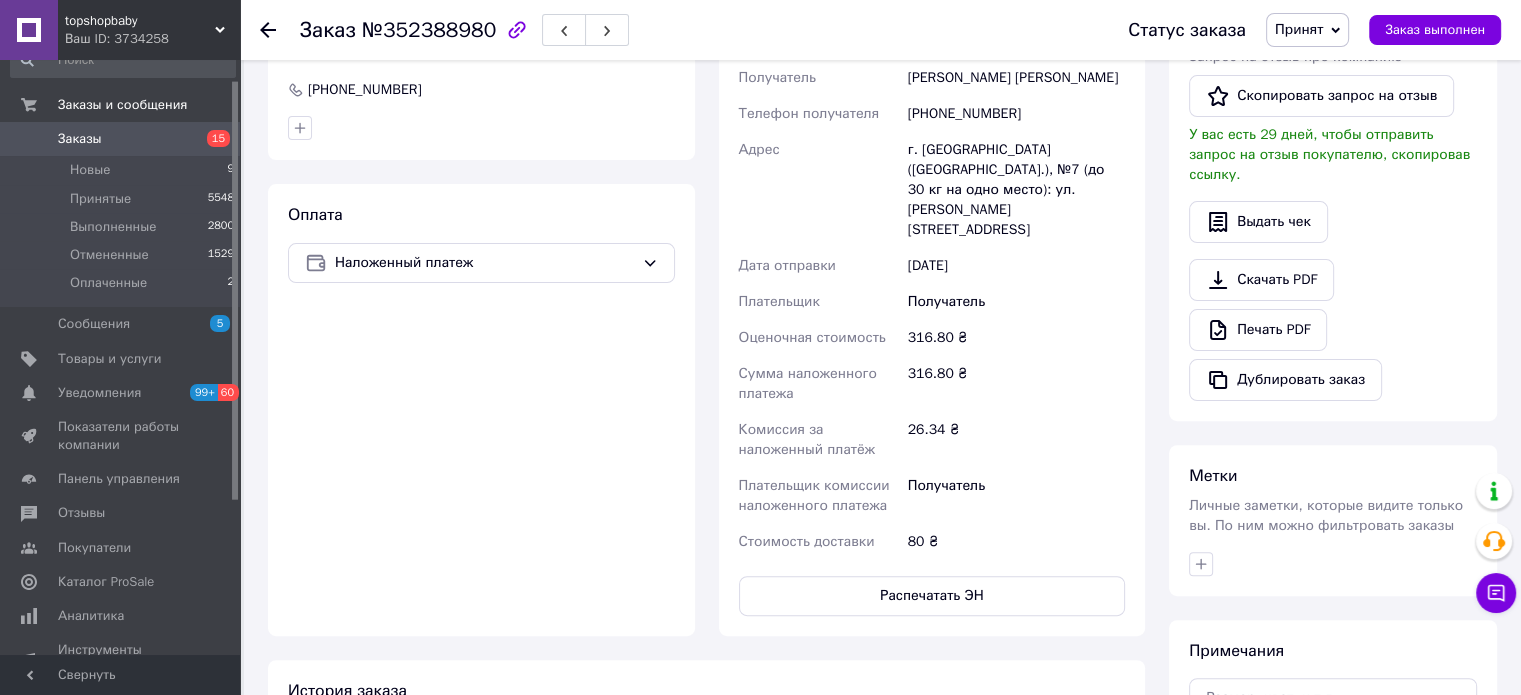 scroll, scrollTop: 700, scrollLeft: 0, axis: vertical 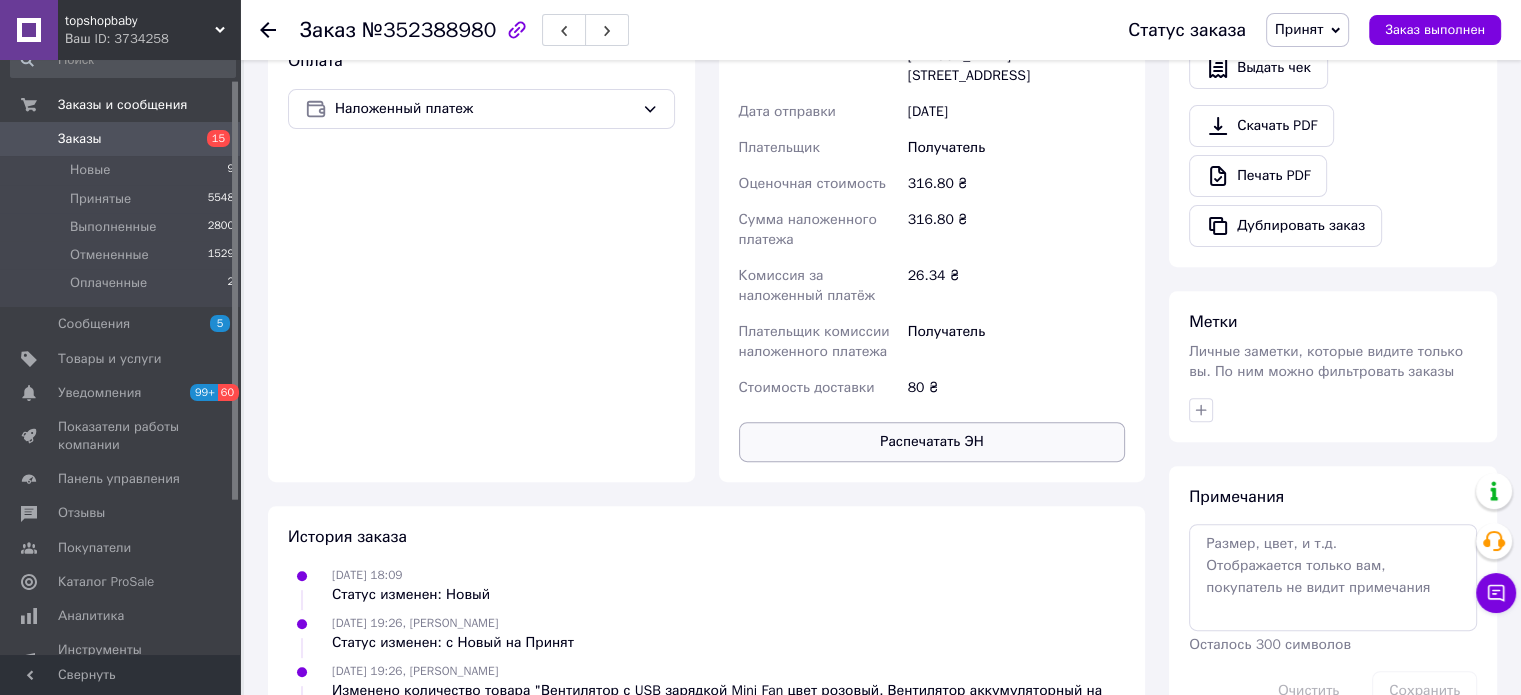 click on "Распечатать ЭН" at bounding box center [932, 442] 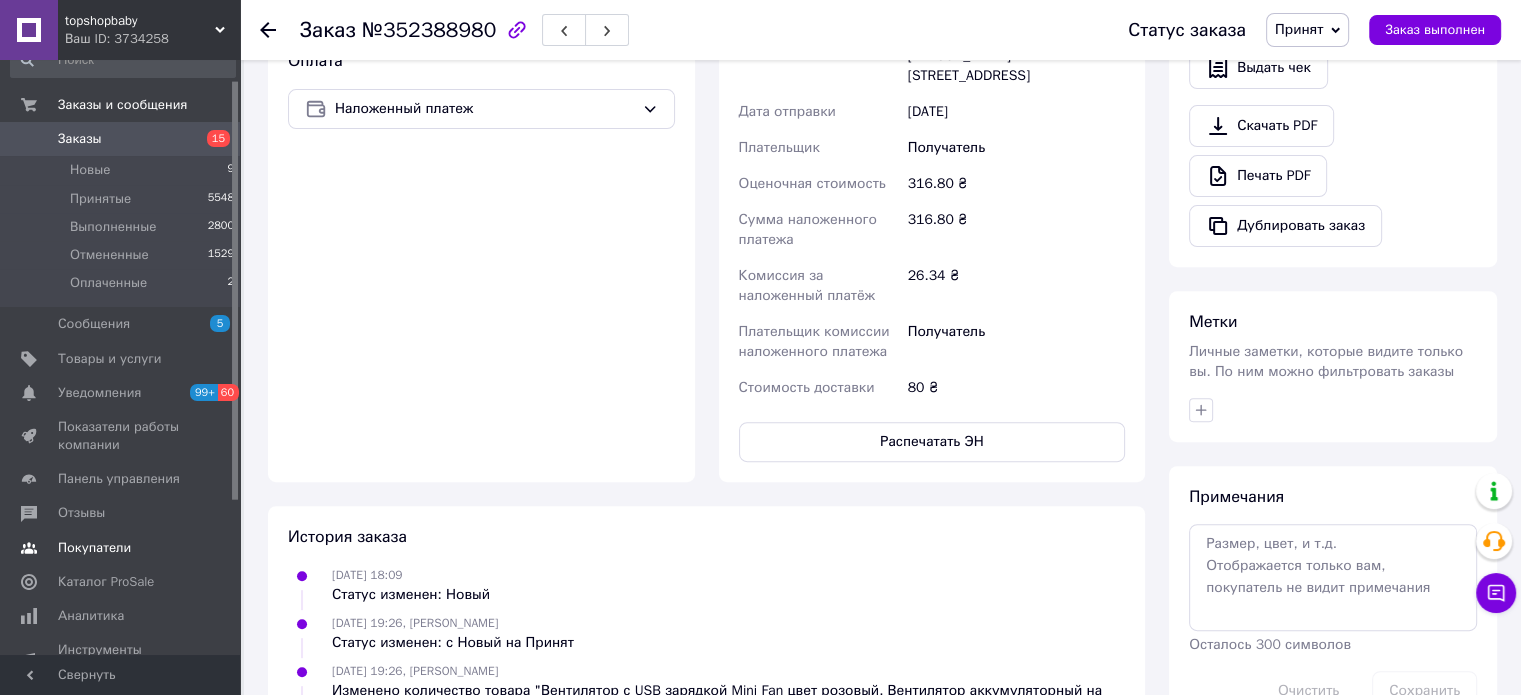 click on "Покупатели" at bounding box center [94, 548] 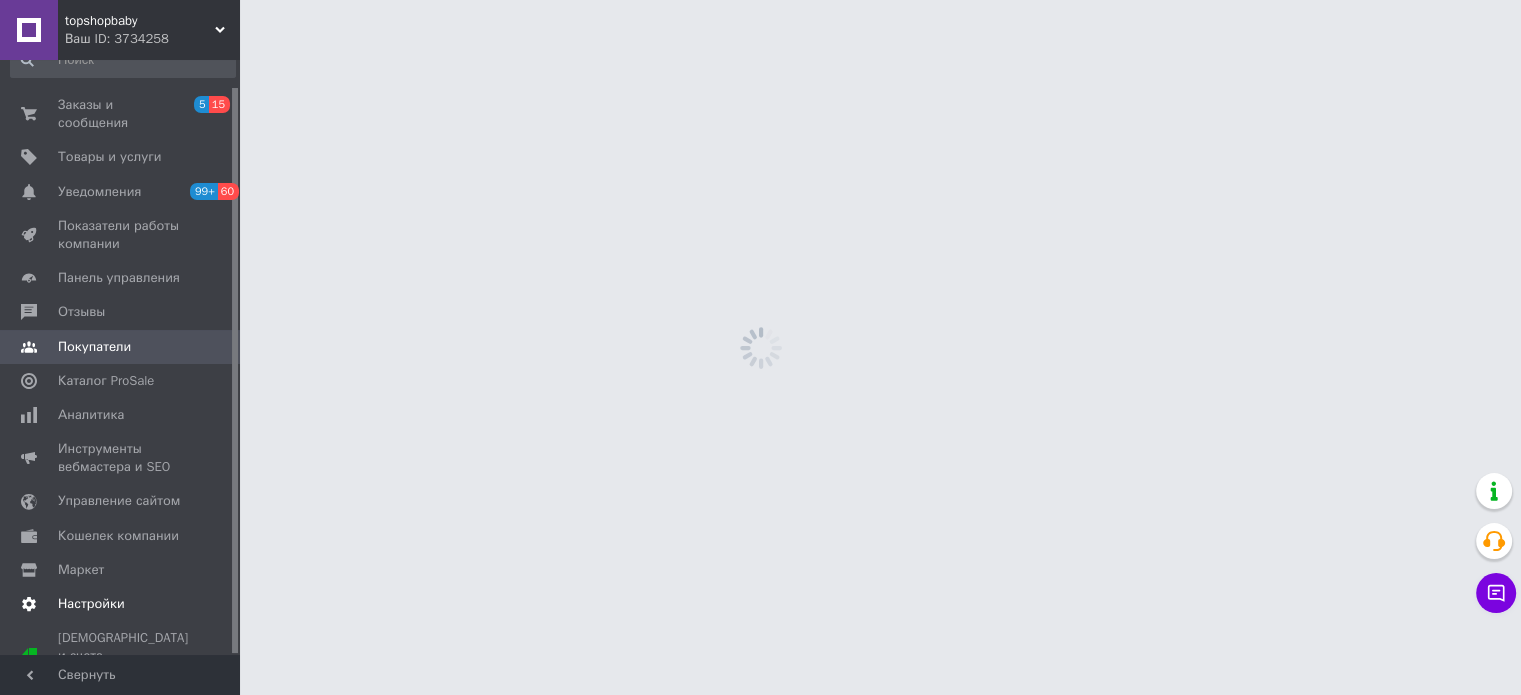 scroll, scrollTop: 0, scrollLeft: 0, axis: both 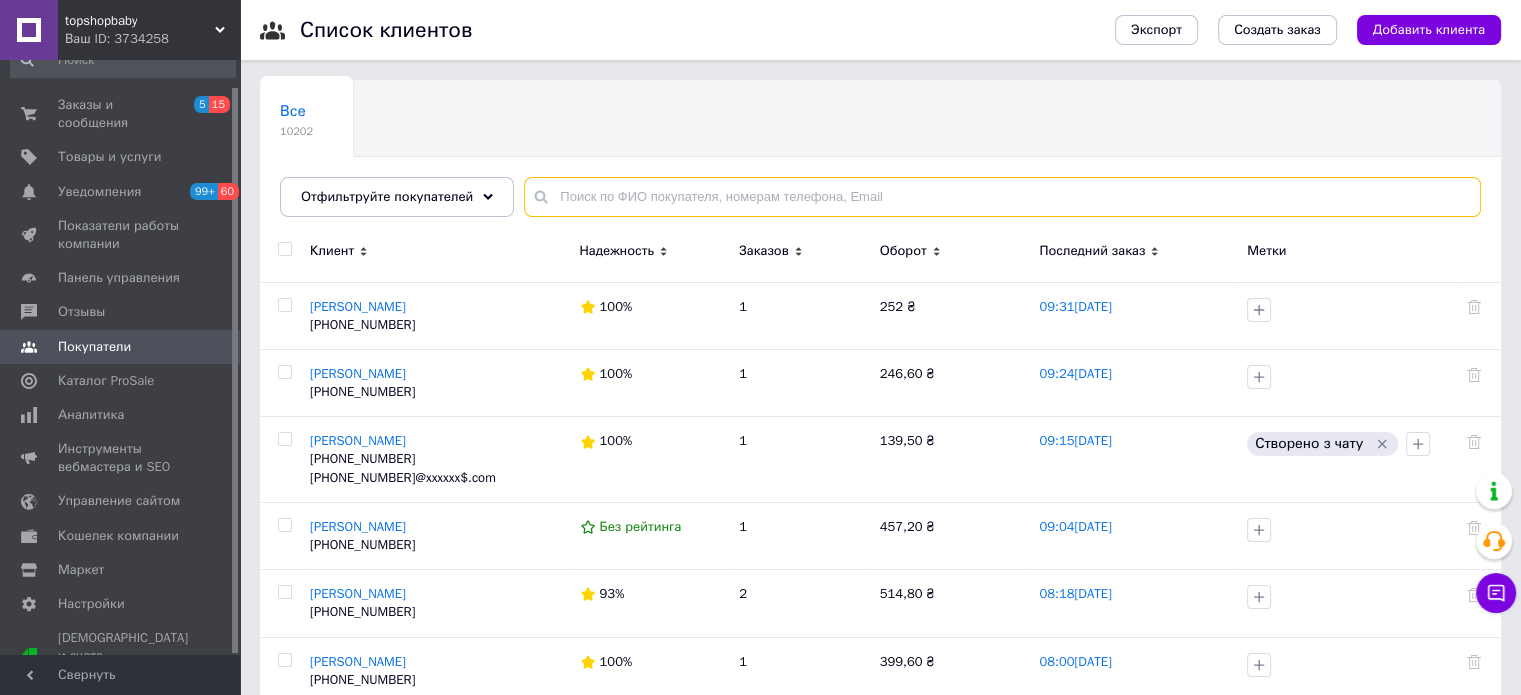 click at bounding box center [1002, 197] 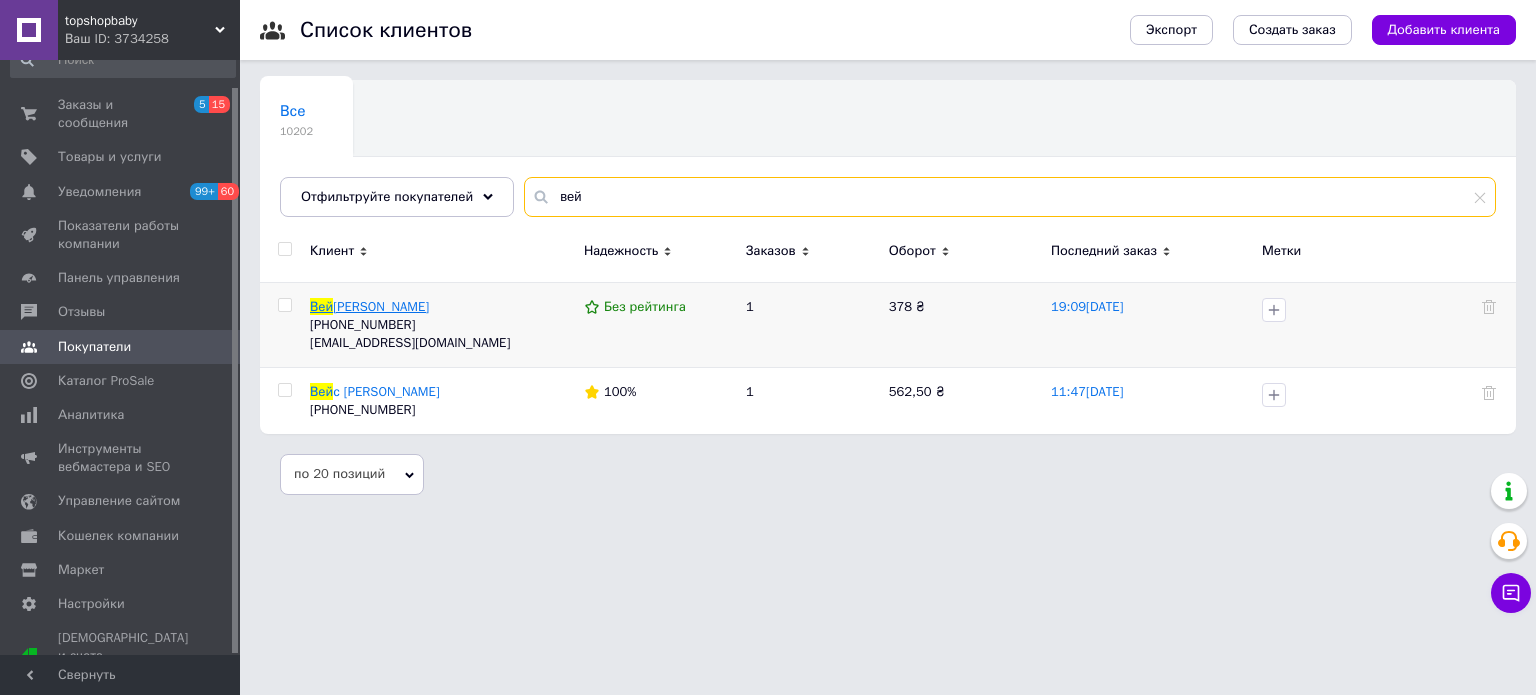 type on "вей" 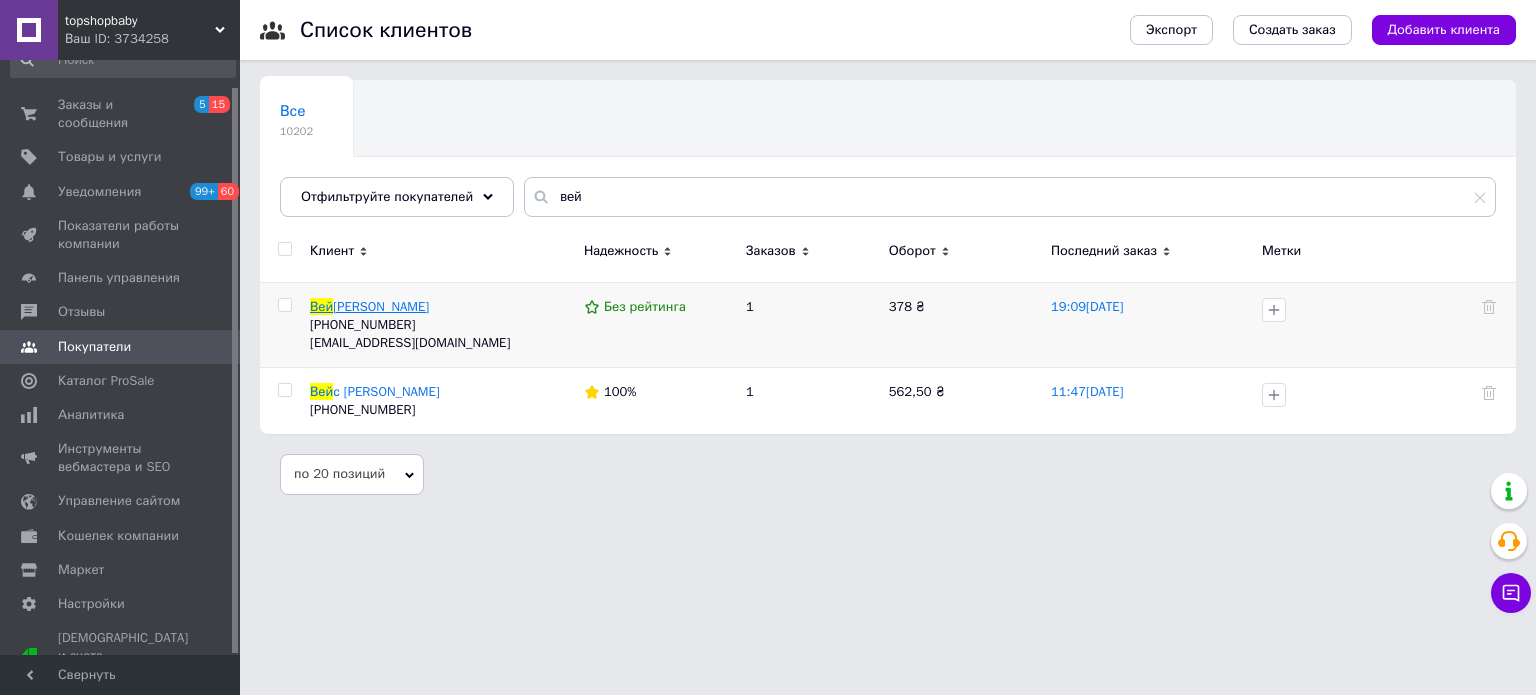 click on "[PERSON_NAME]" at bounding box center [381, 306] 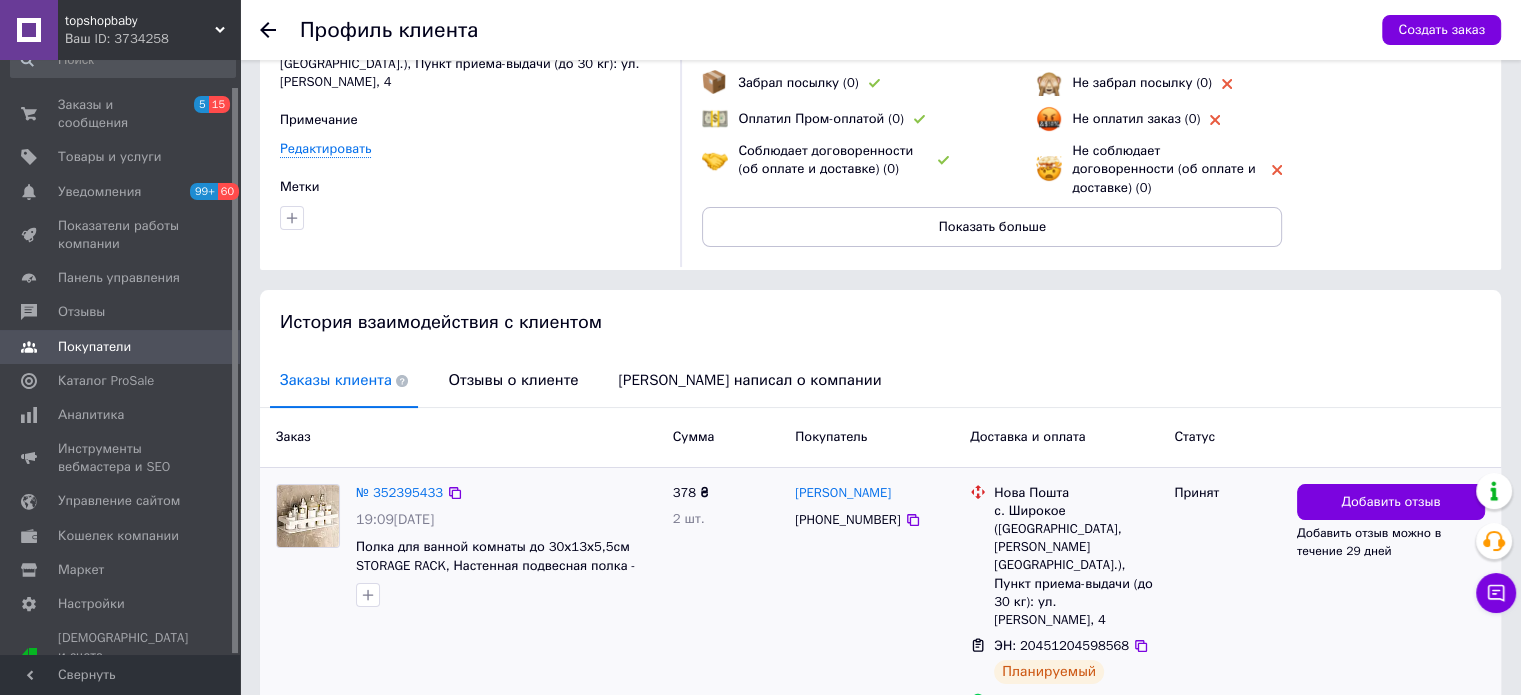 scroll, scrollTop: 205, scrollLeft: 0, axis: vertical 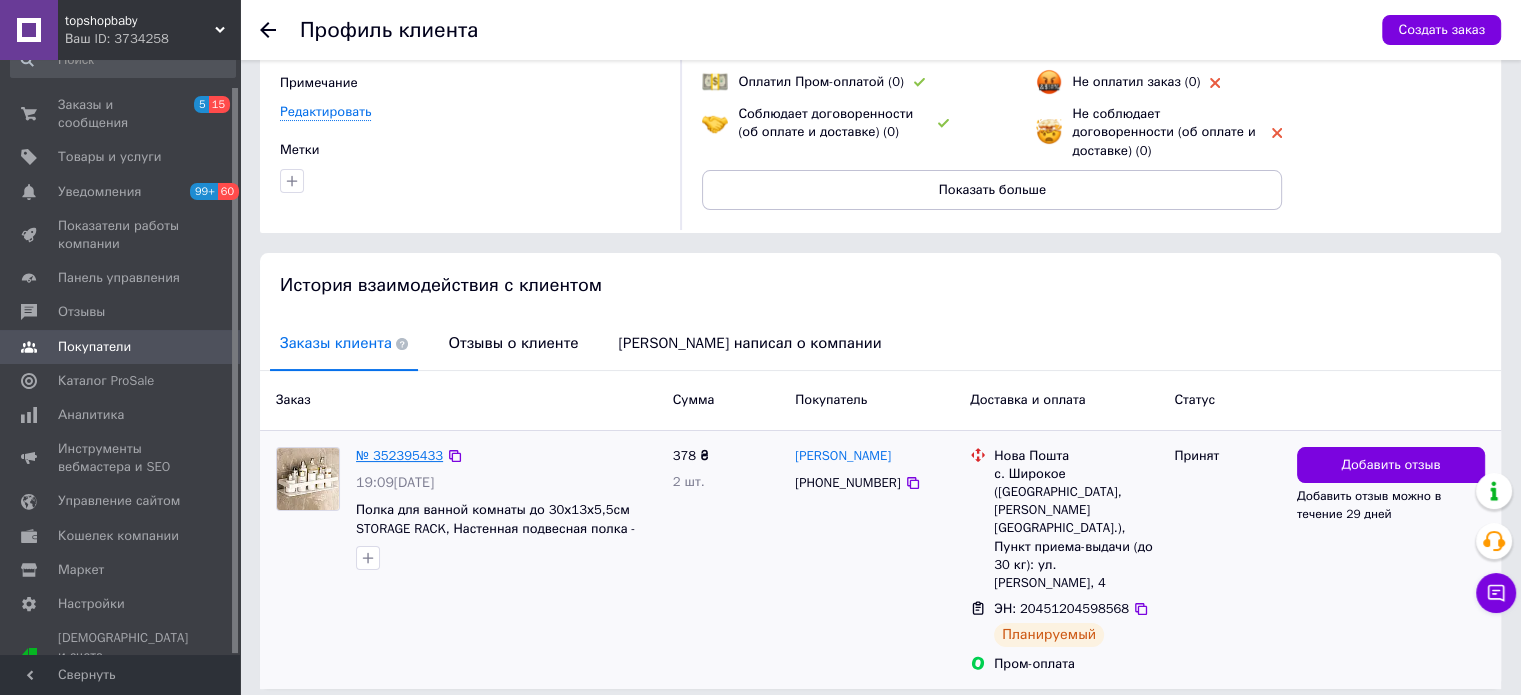 click on "№ 352395433" at bounding box center (399, 455) 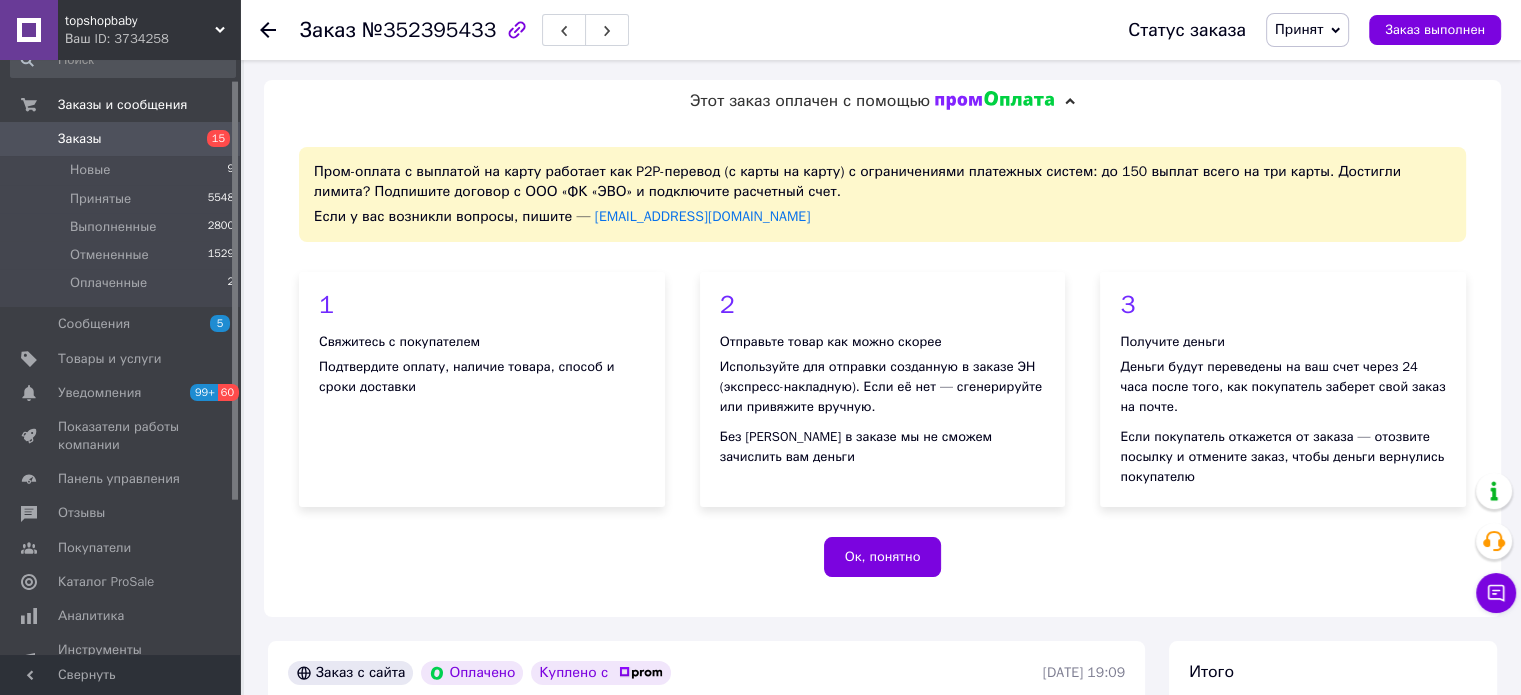 scroll, scrollTop: 900, scrollLeft: 0, axis: vertical 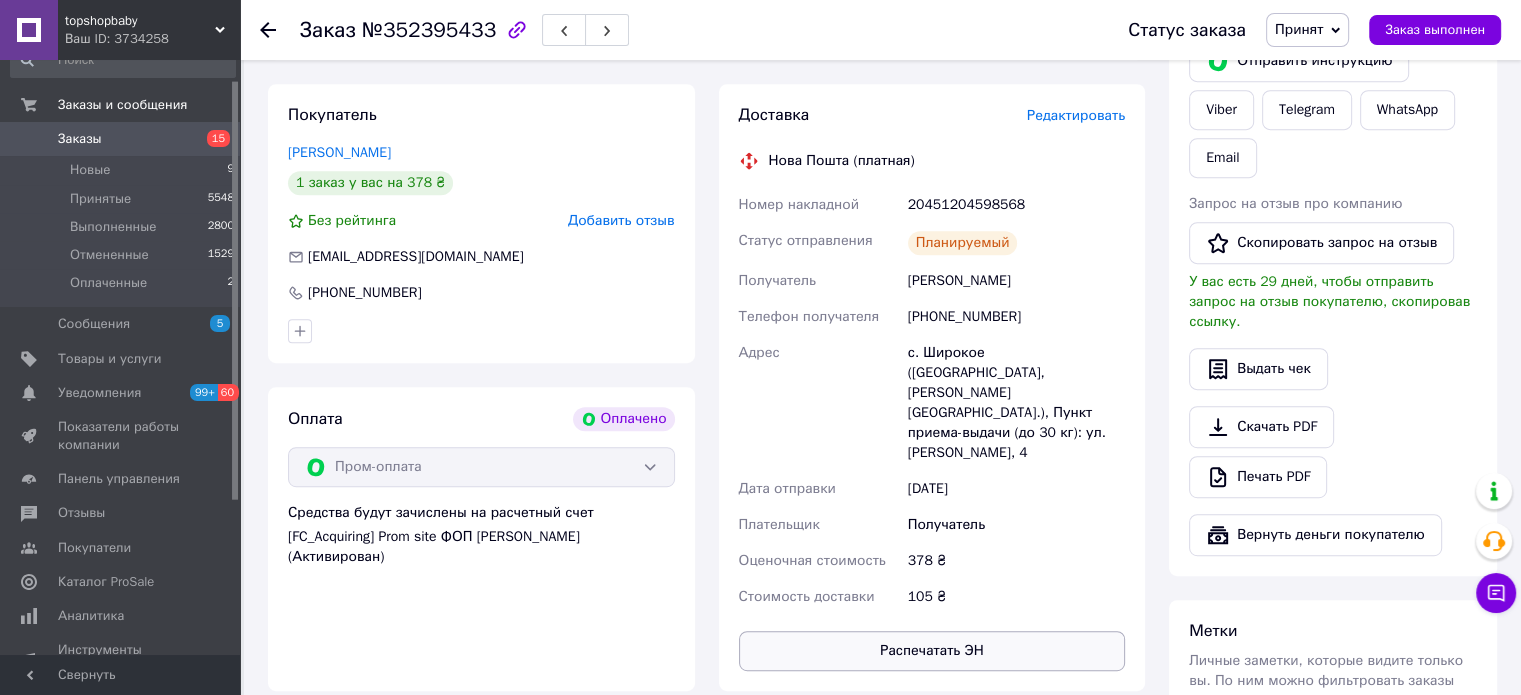 click on "Распечатать ЭН" at bounding box center [932, 651] 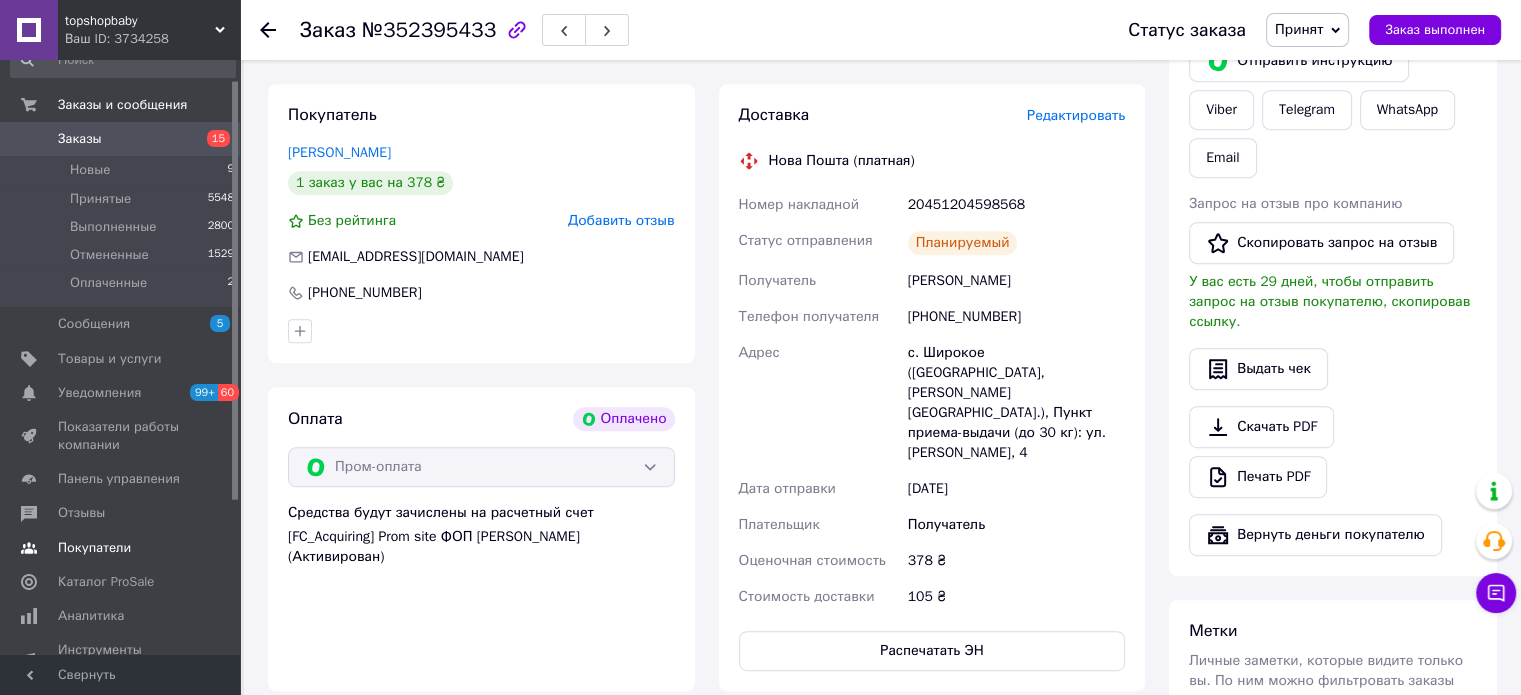 click on "Покупатели" at bounding box center (94, 548) 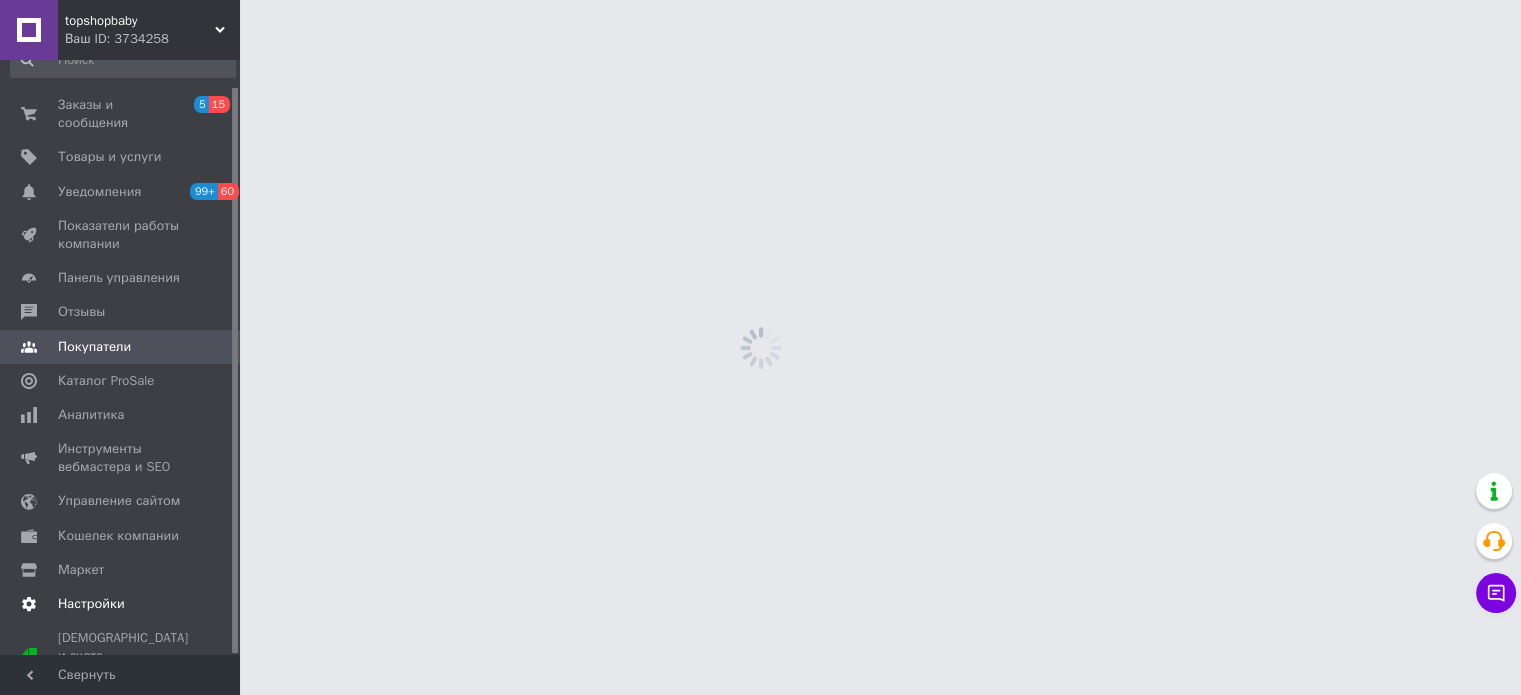 scroll, scrollTop: 0, scrollLeft: 0, axis: both 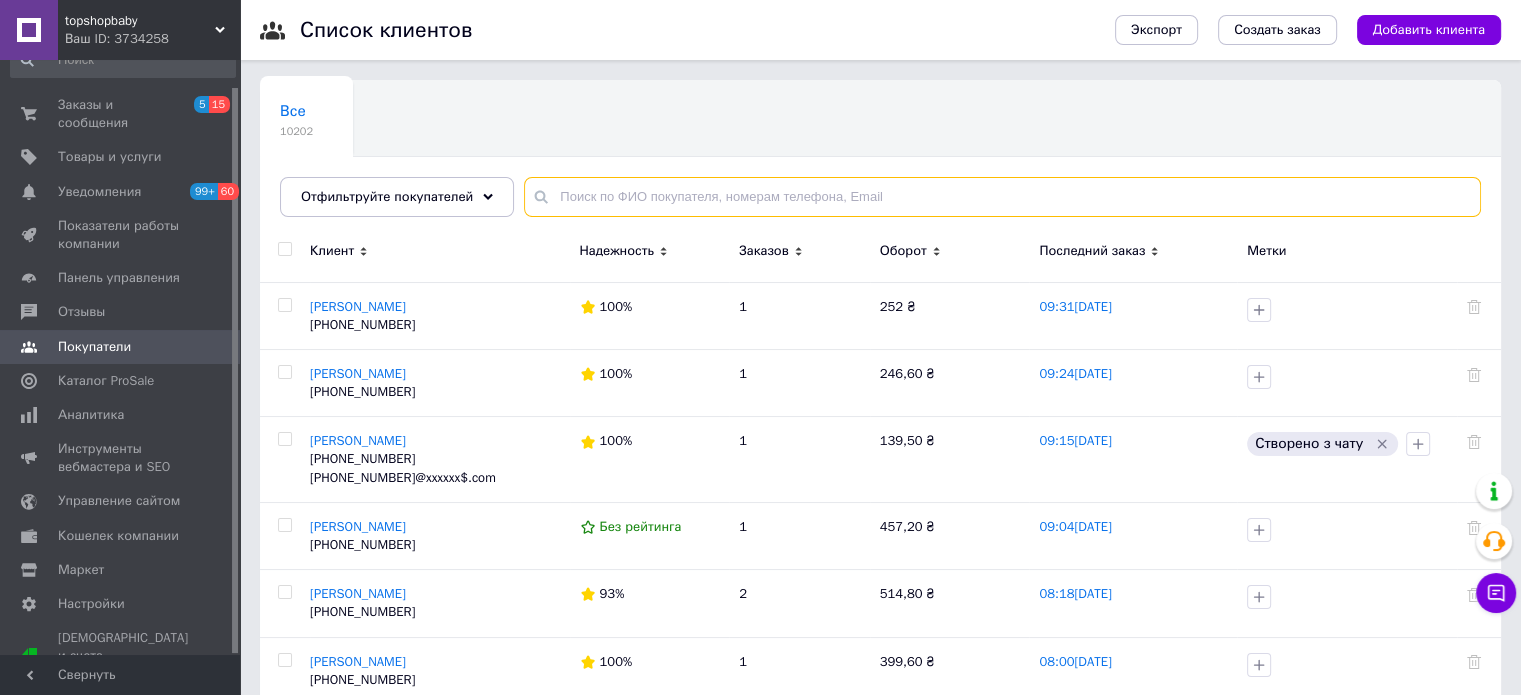 click at bounding box center (1002, 197) 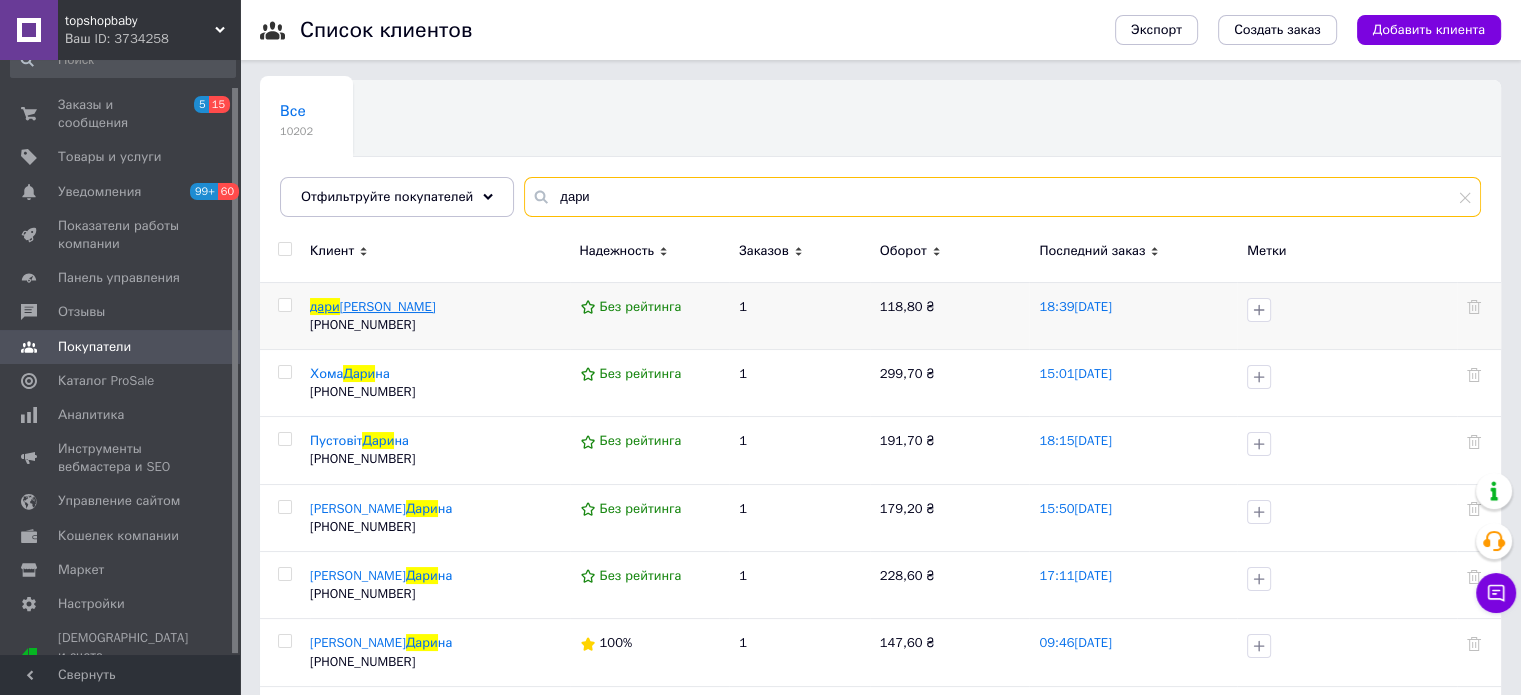 type on "дари" 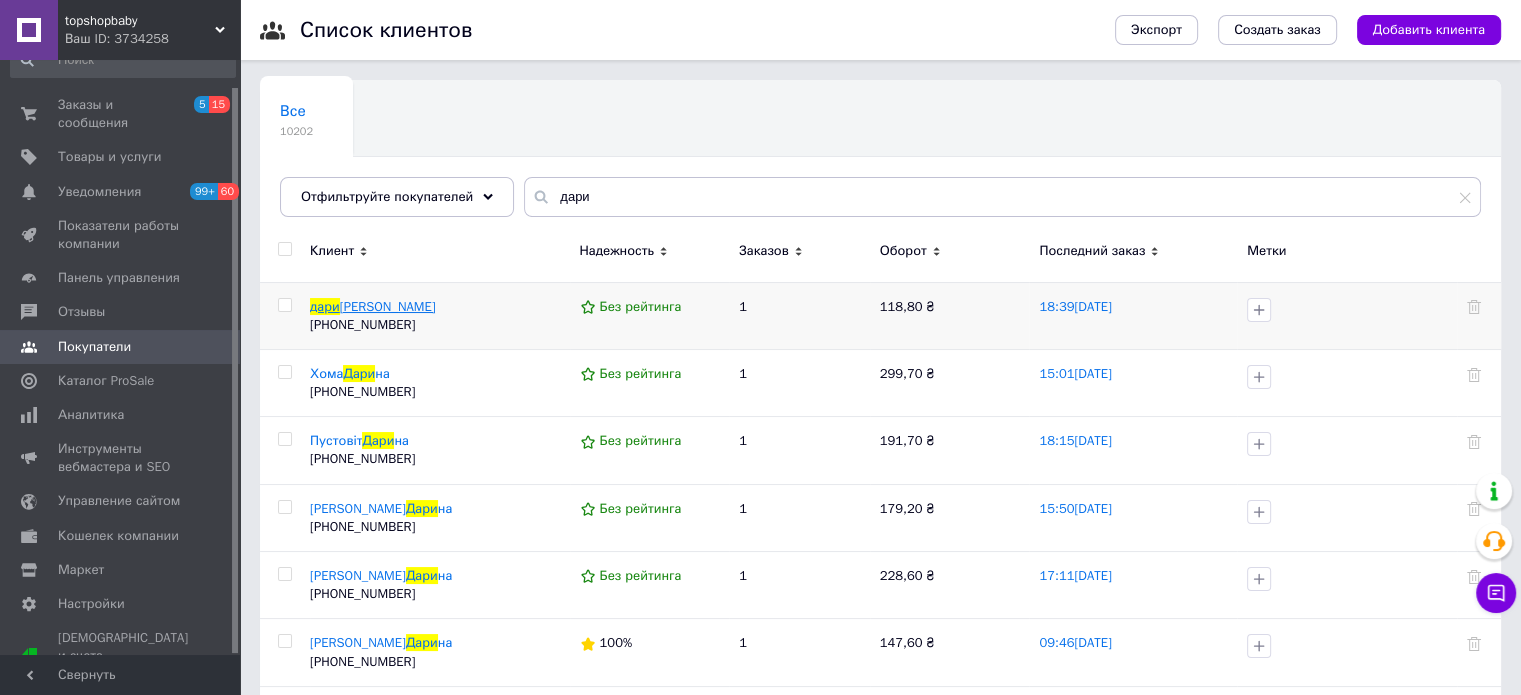 click on "[PERSON_NAME]" at bounding box center (388, 306) 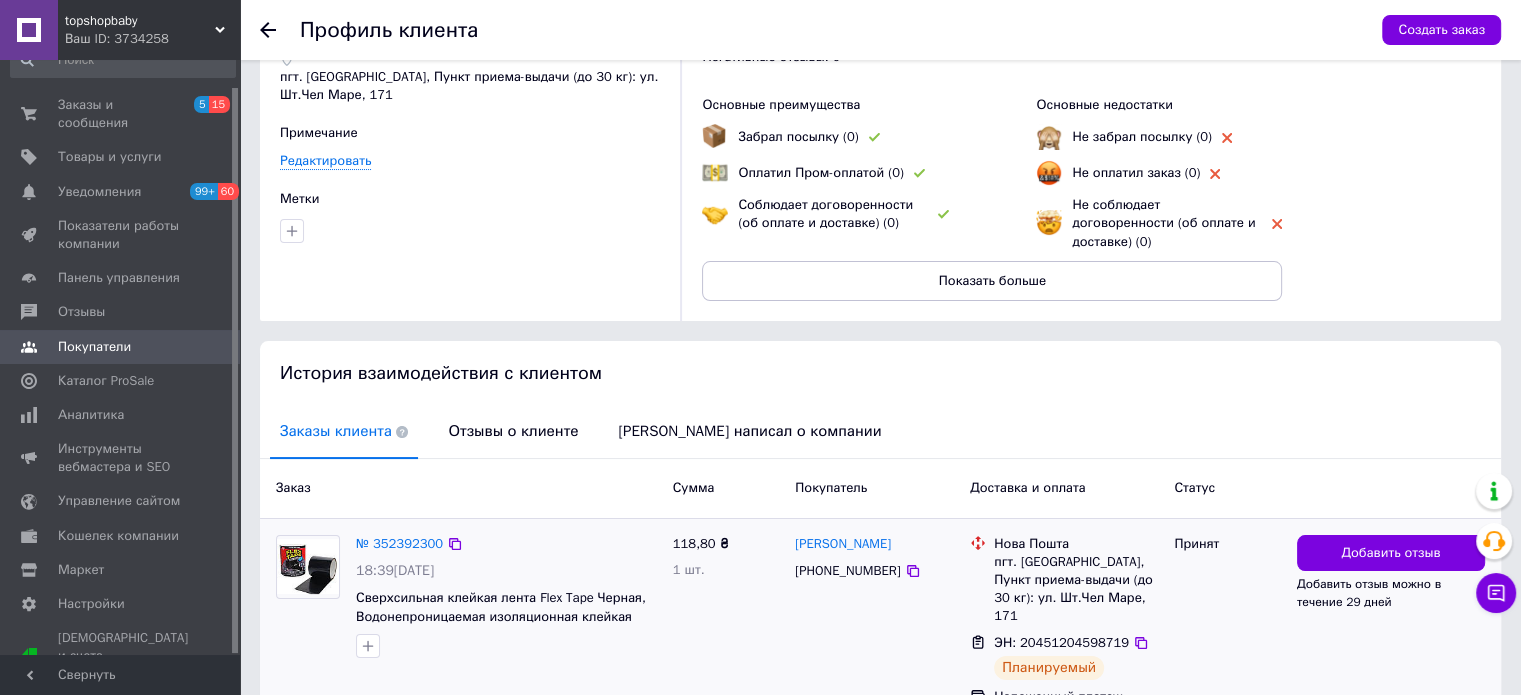 scroll, scrollTop: 184, scrollLeft: 0, axis: vertical 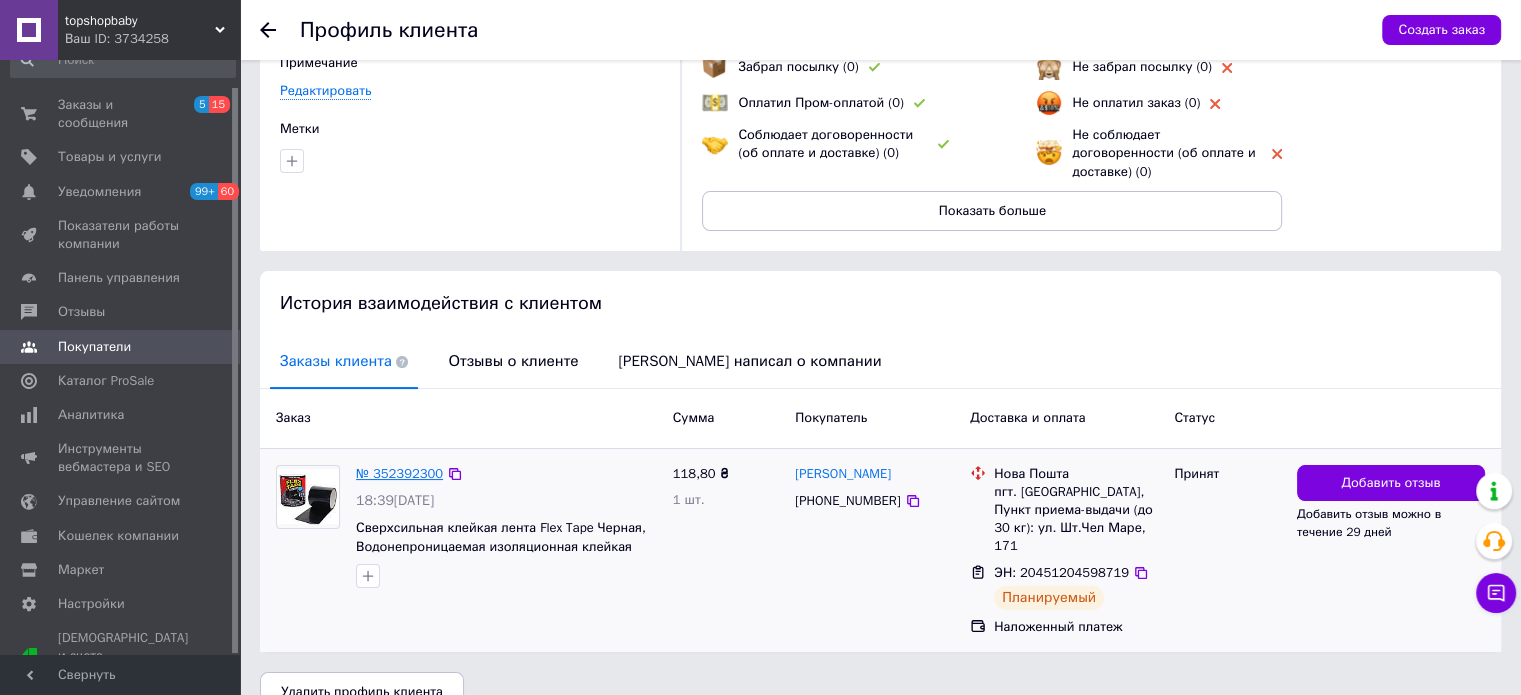 click on "№ 352392300" at bounding box center [399, 473] 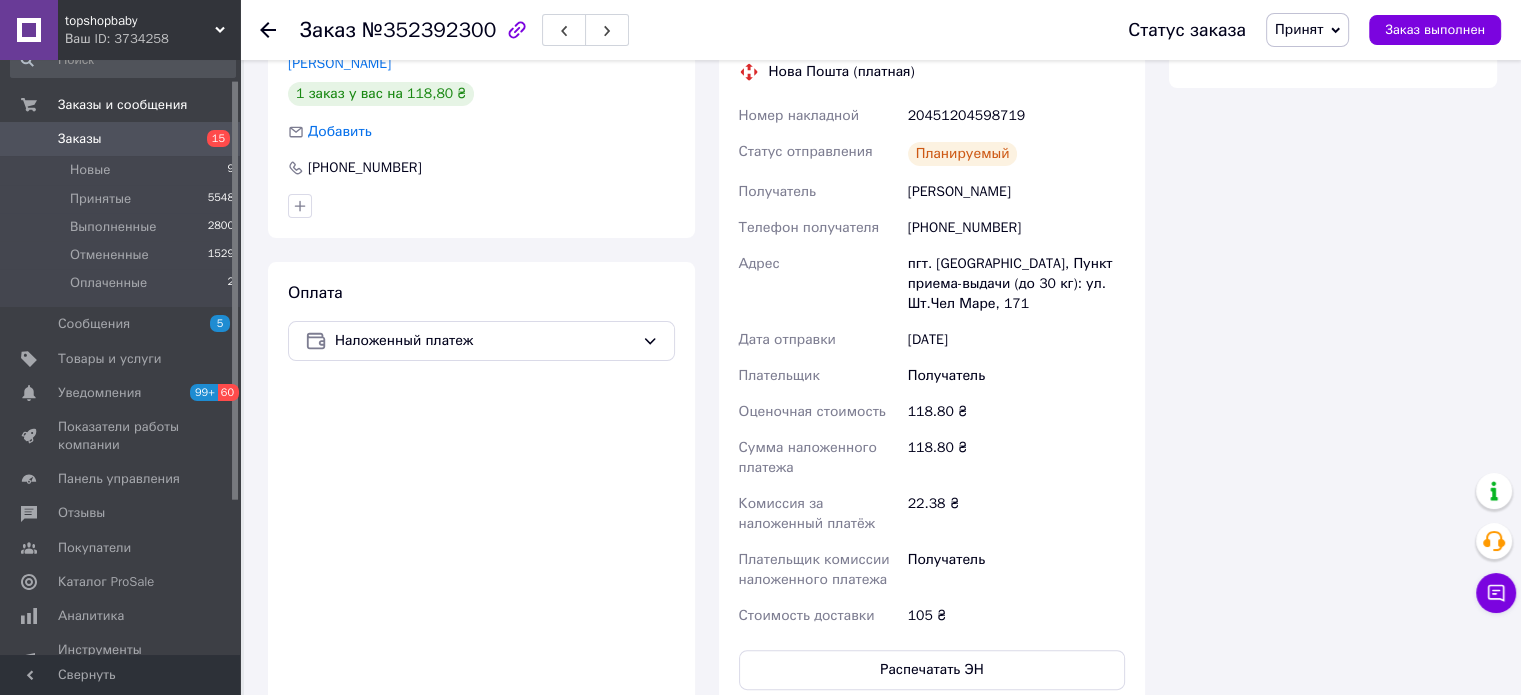 scroll, scrollTop: 516, scrollLeft: 0, axis: vertical 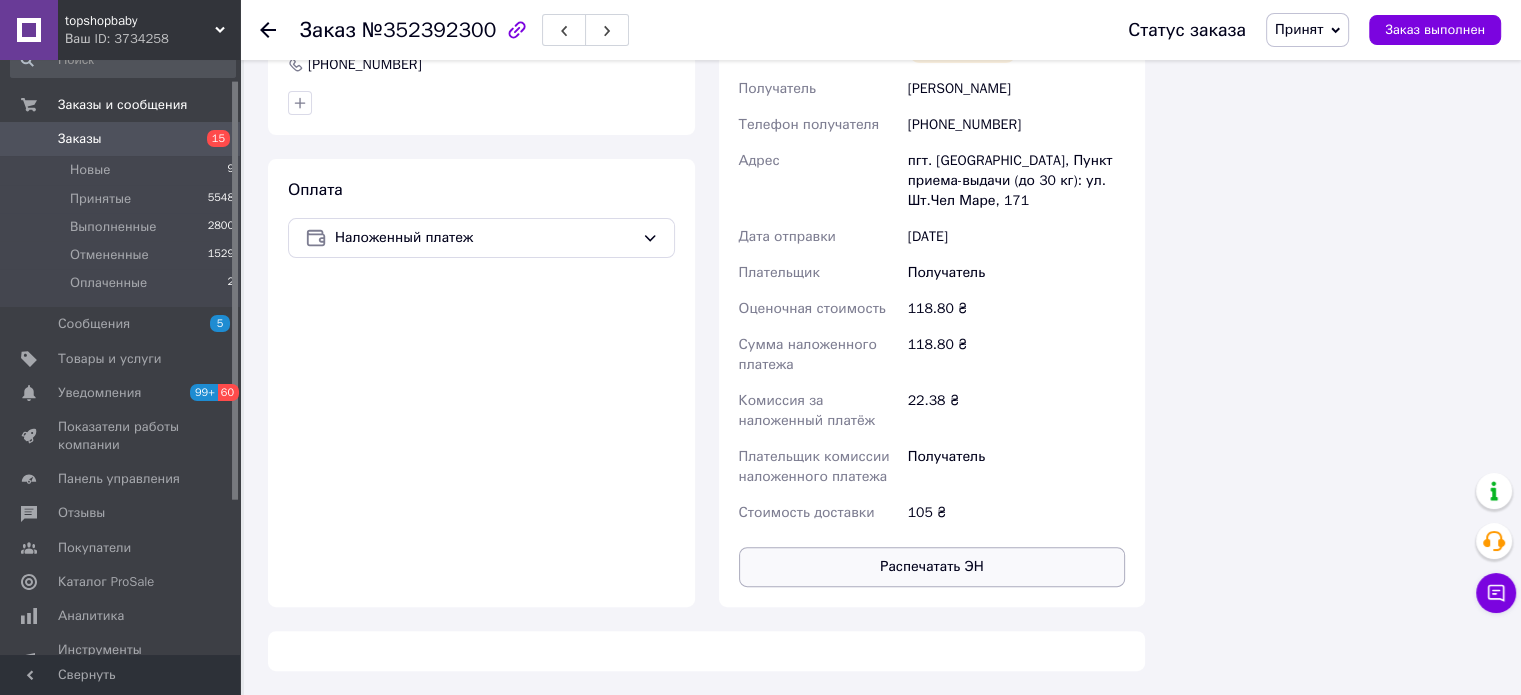 click on "Распечатать ЭН" at bounding box center (932, 567) 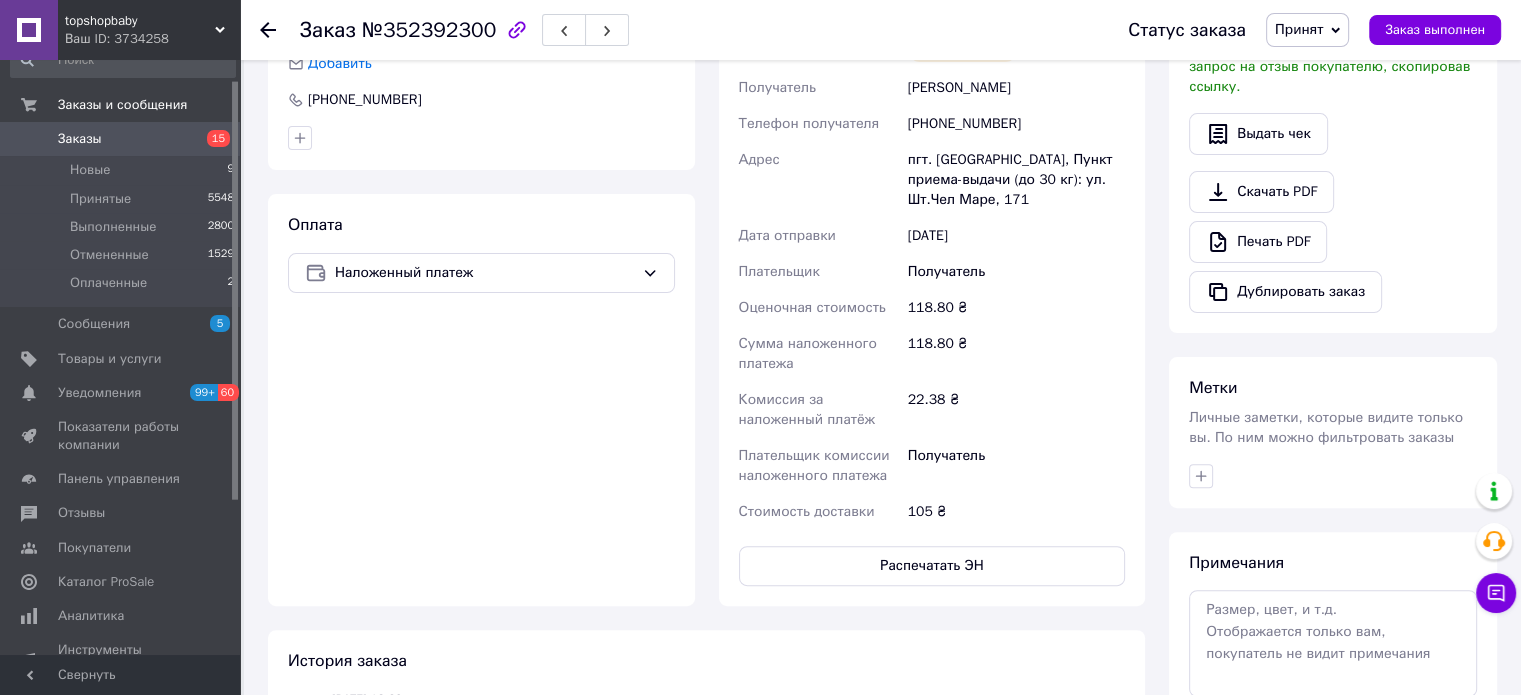 click 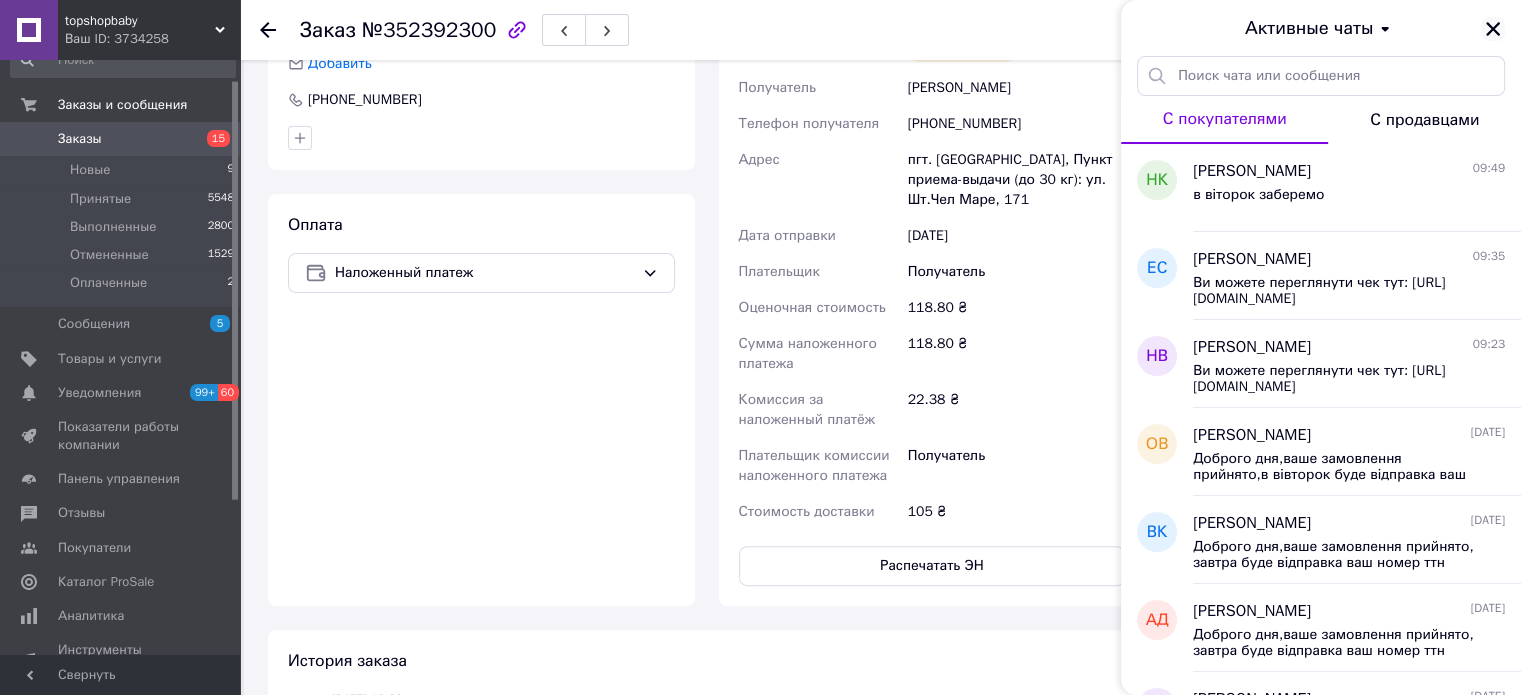 click 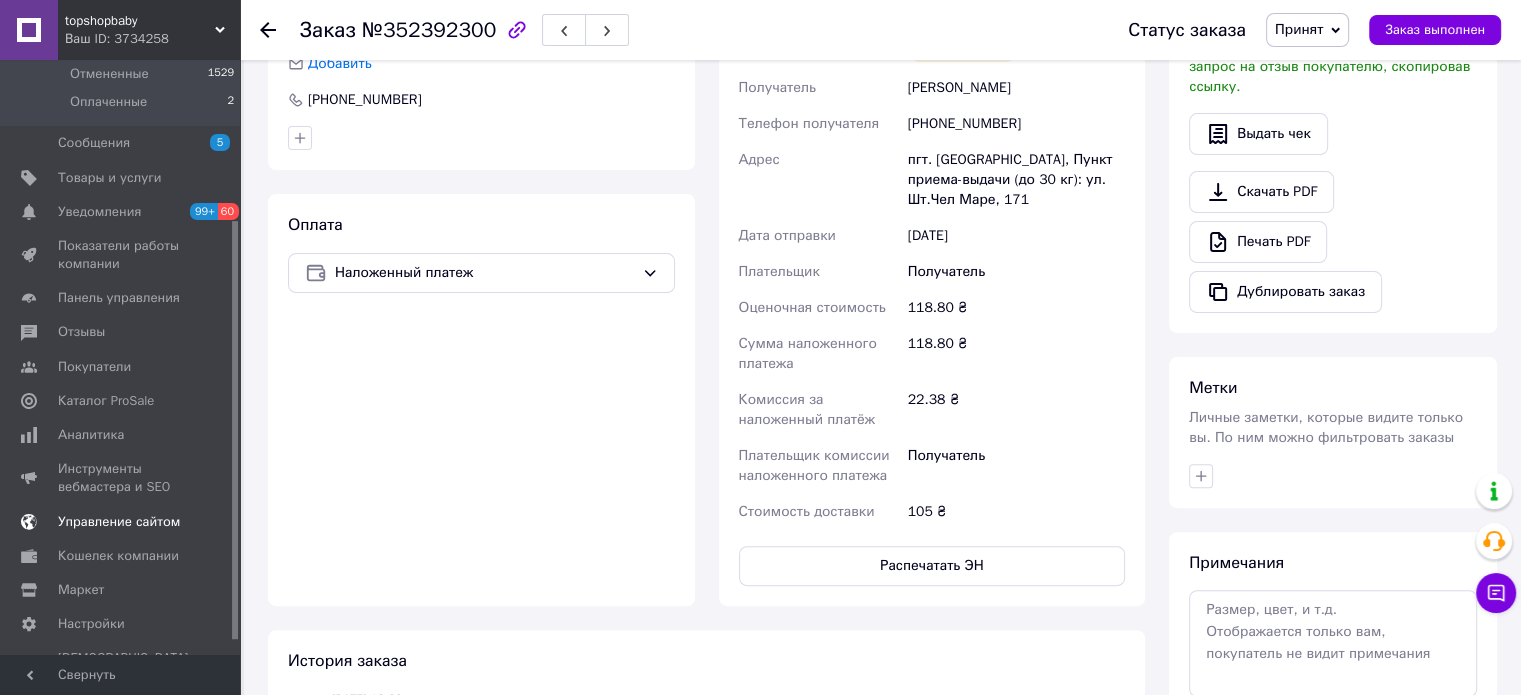 scroll, scrollTop: 247, scrollLeft: 0, axis: vertical 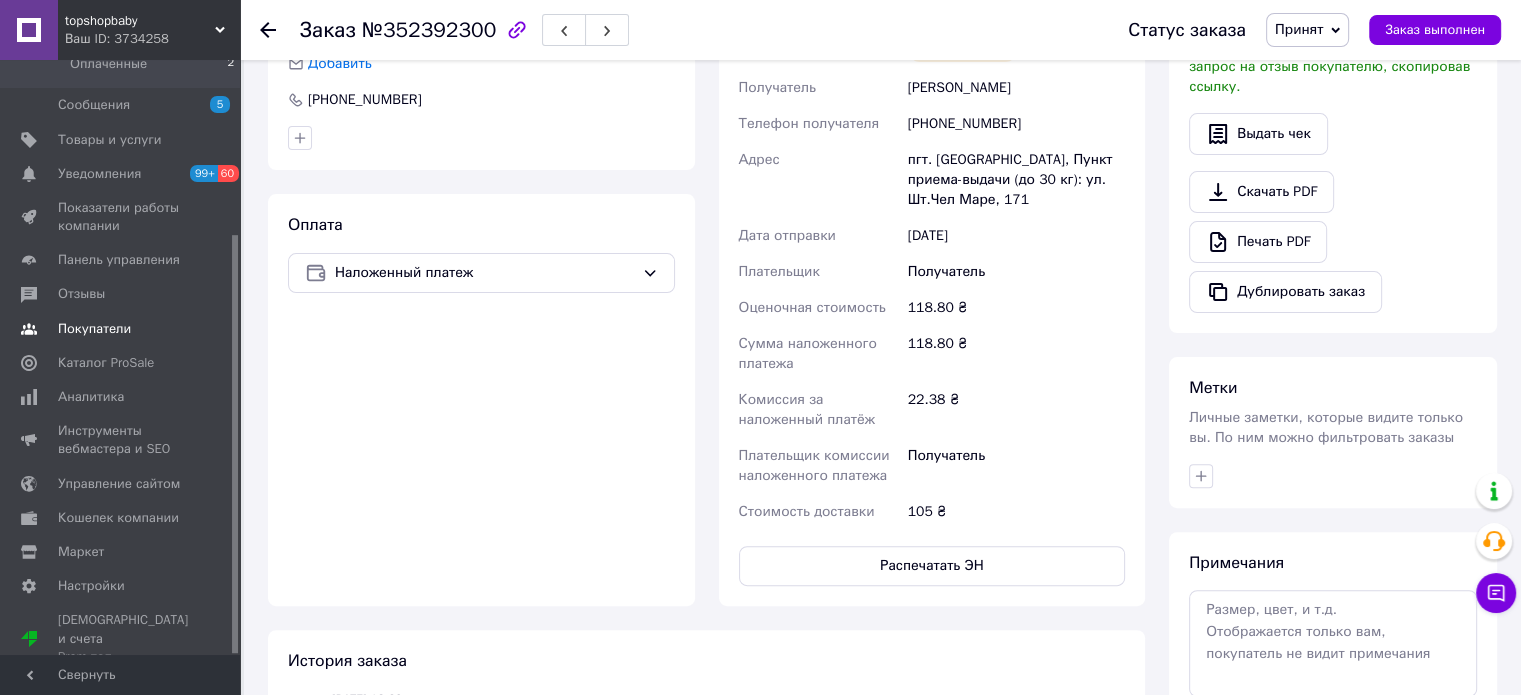 click on "Покупатели" at bounding box center (94, 329) 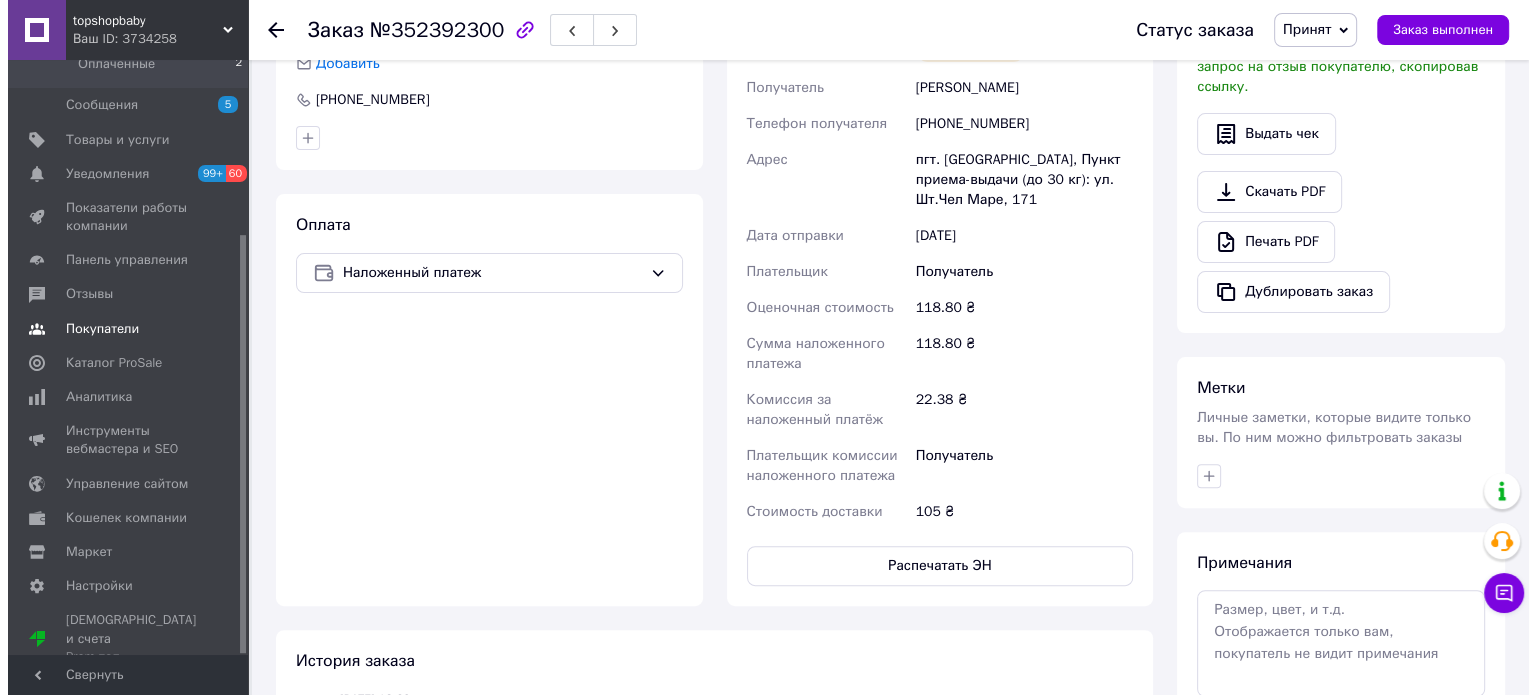 scroll, scrollTop: 0, scrollLeft: 0, axis: both 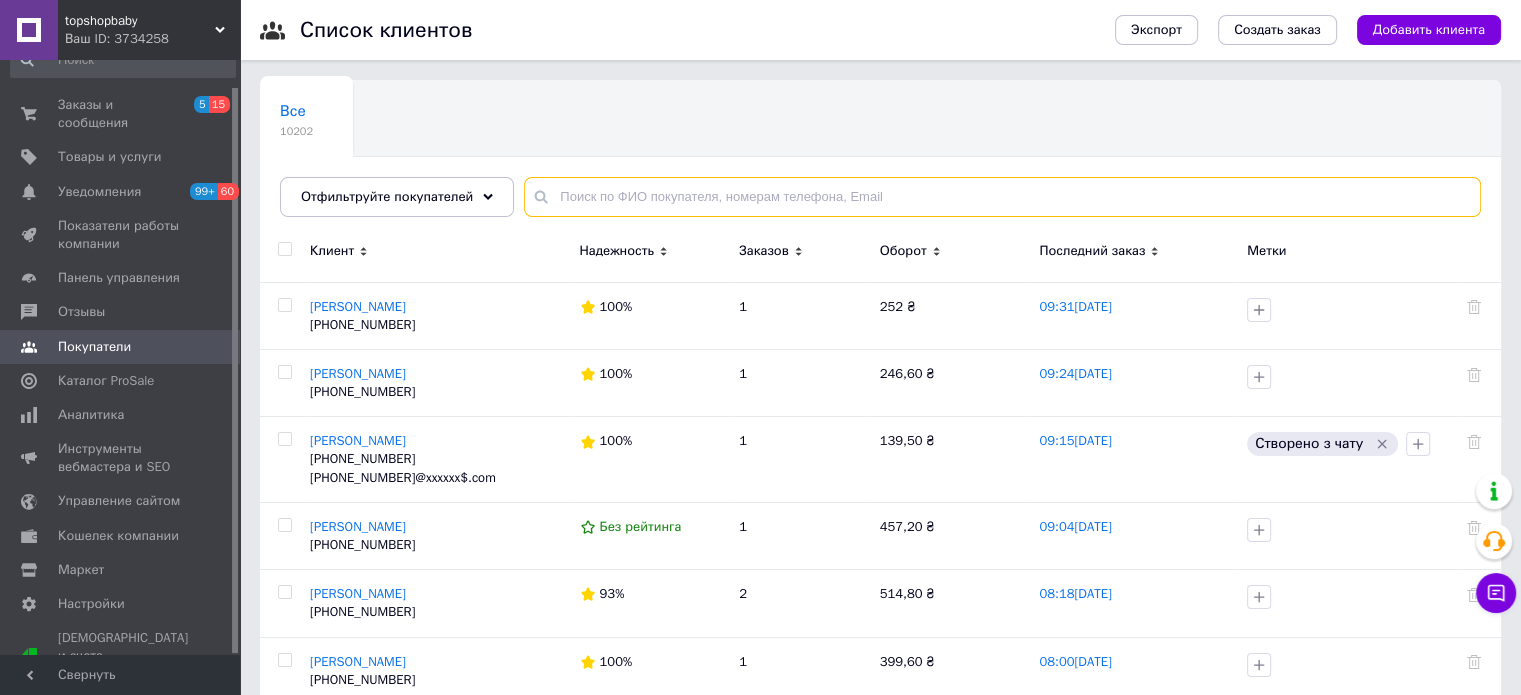 click at bounding box center (1002, 197) 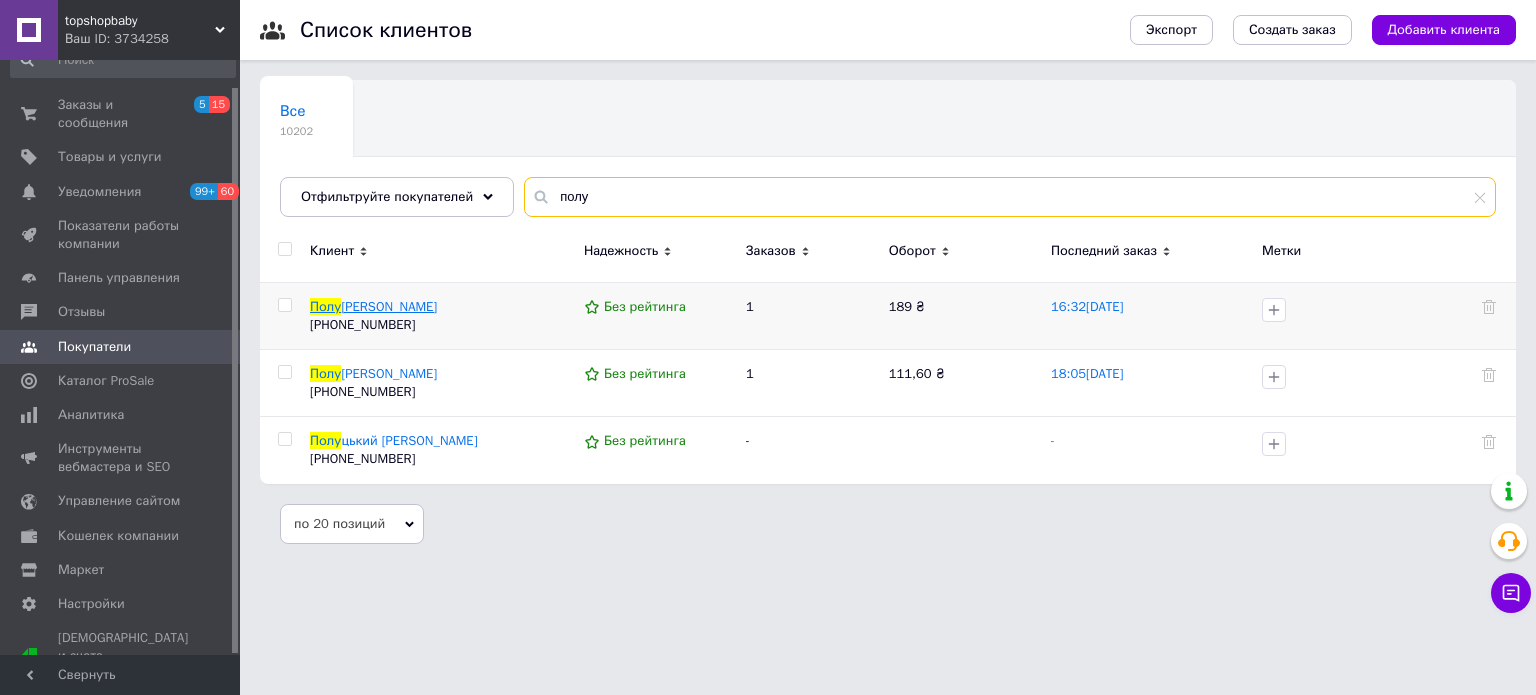 type on "полу" 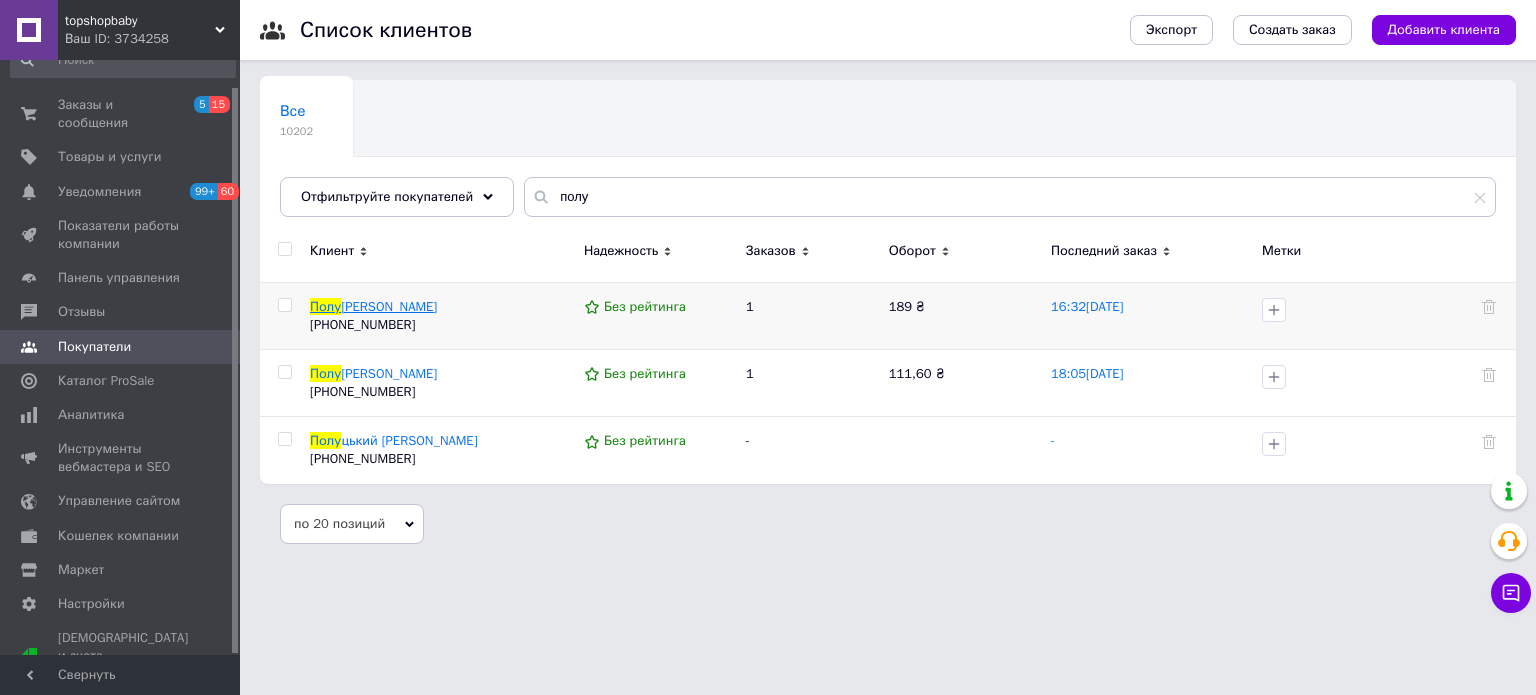 click on "[PERSON_NAME]" at bounding box center [389, 306] 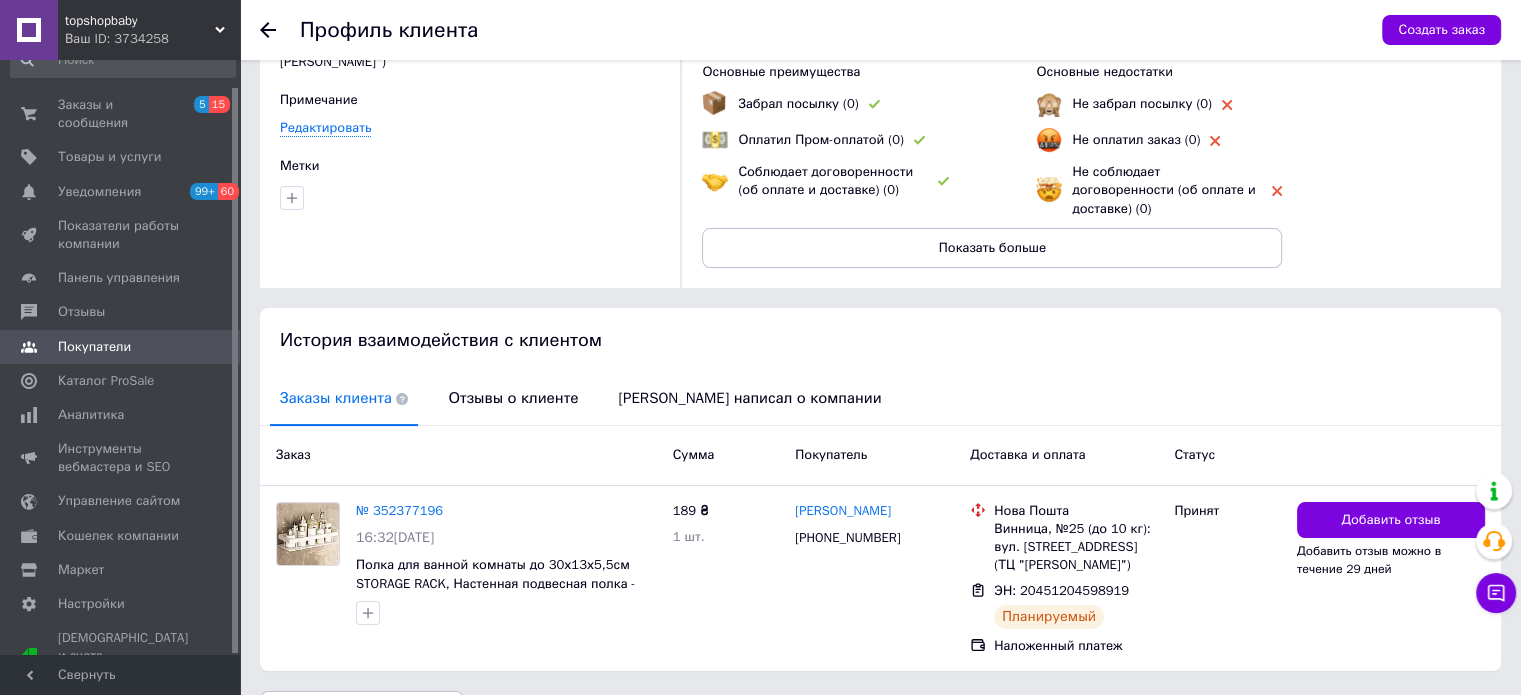 scroll, scrollTop: 184, scrollLeft: 0, axis: vertical 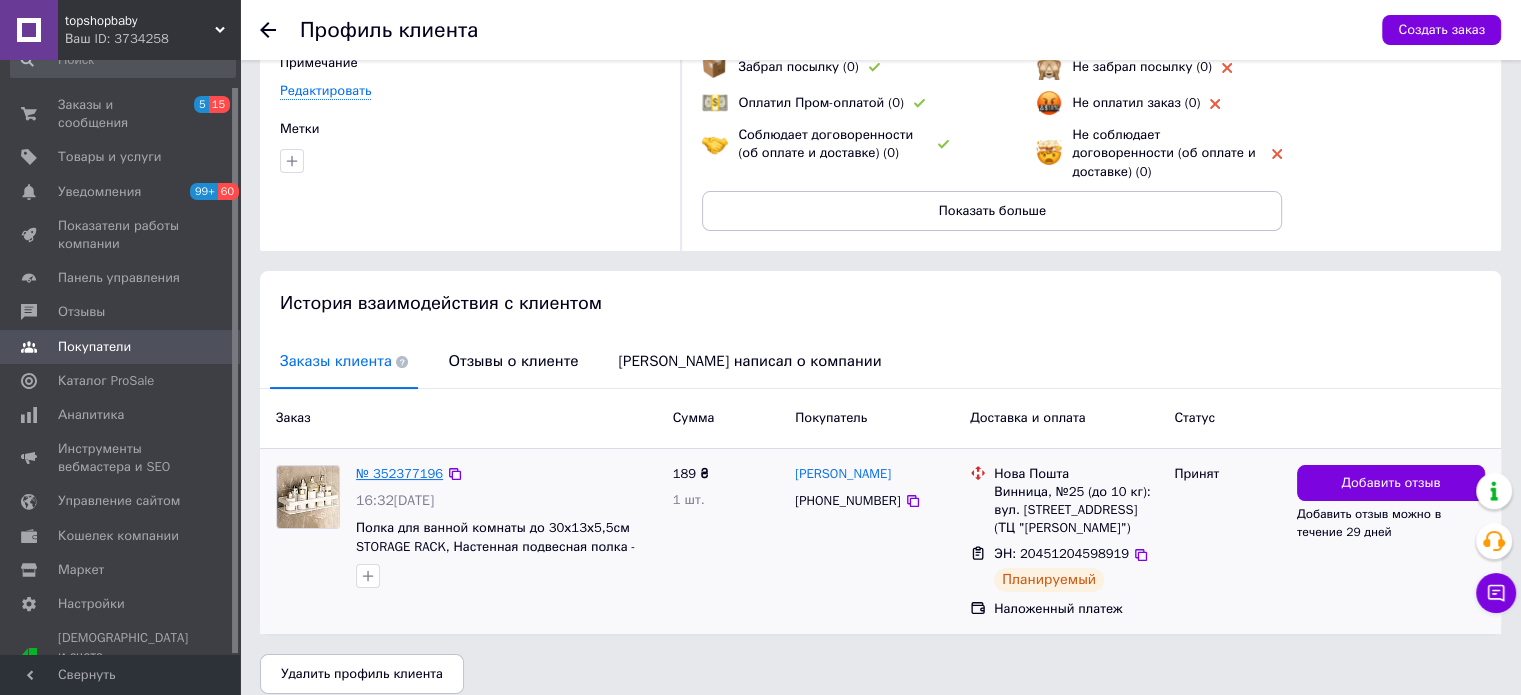 click on "№ 352377196" at bounding box center [399, 473] 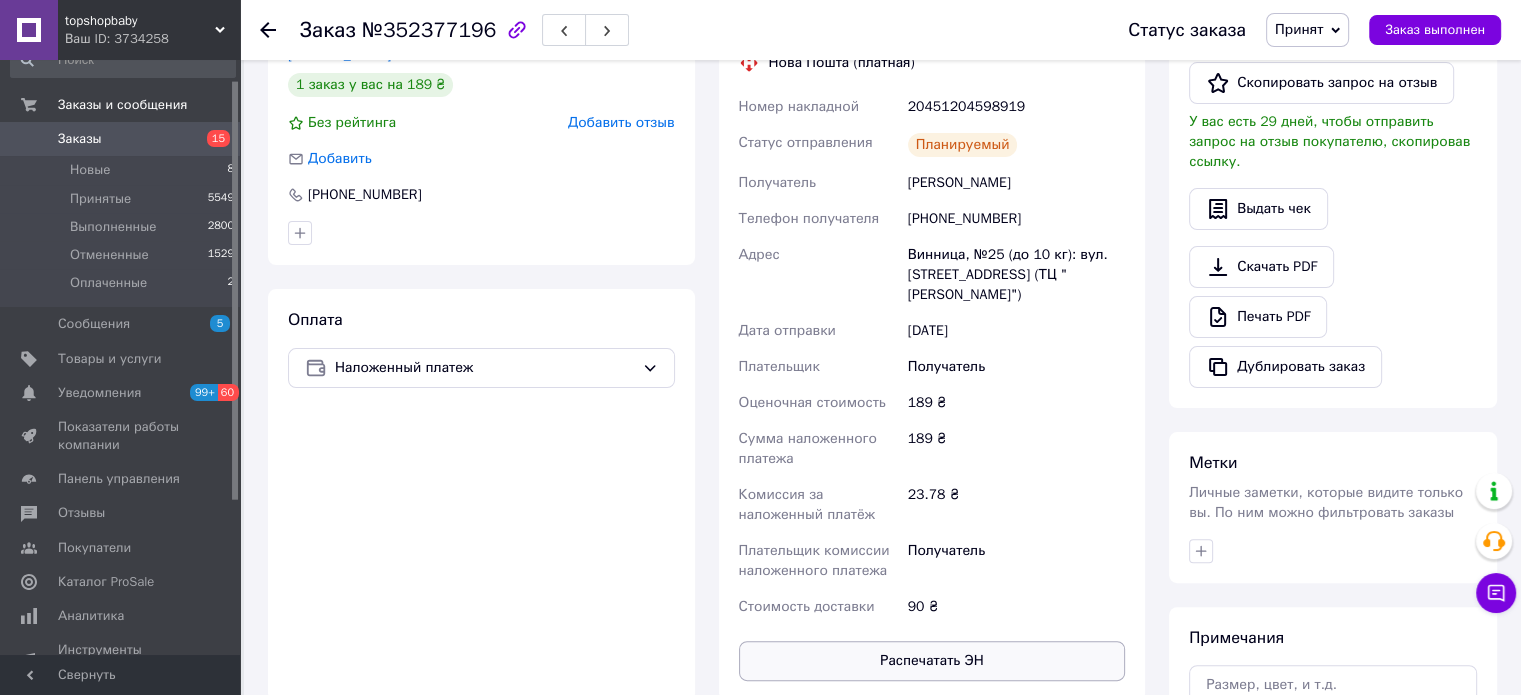scroll, scrollTop: 600, scrollLeft: 0, axis: vertical 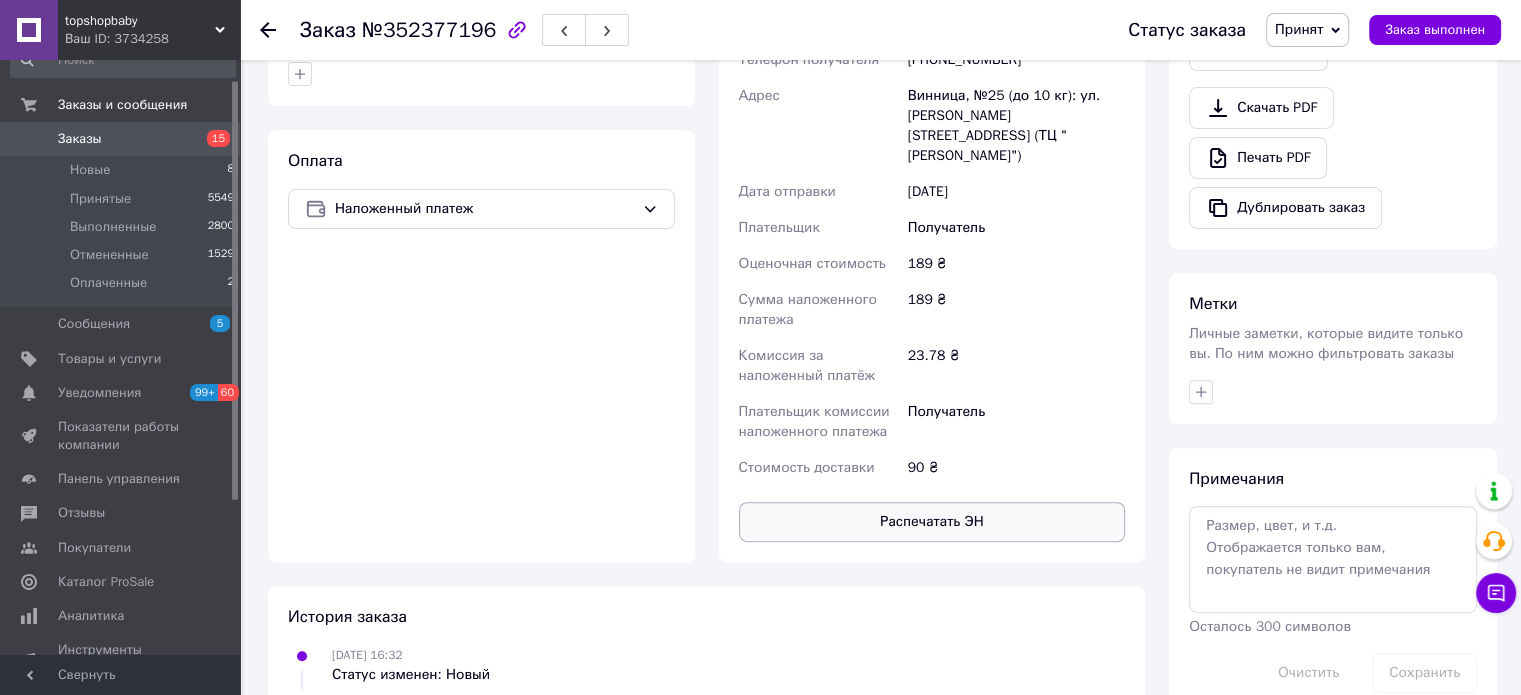 click on "Распечатать ЭН" at bounding box center [932, 522] 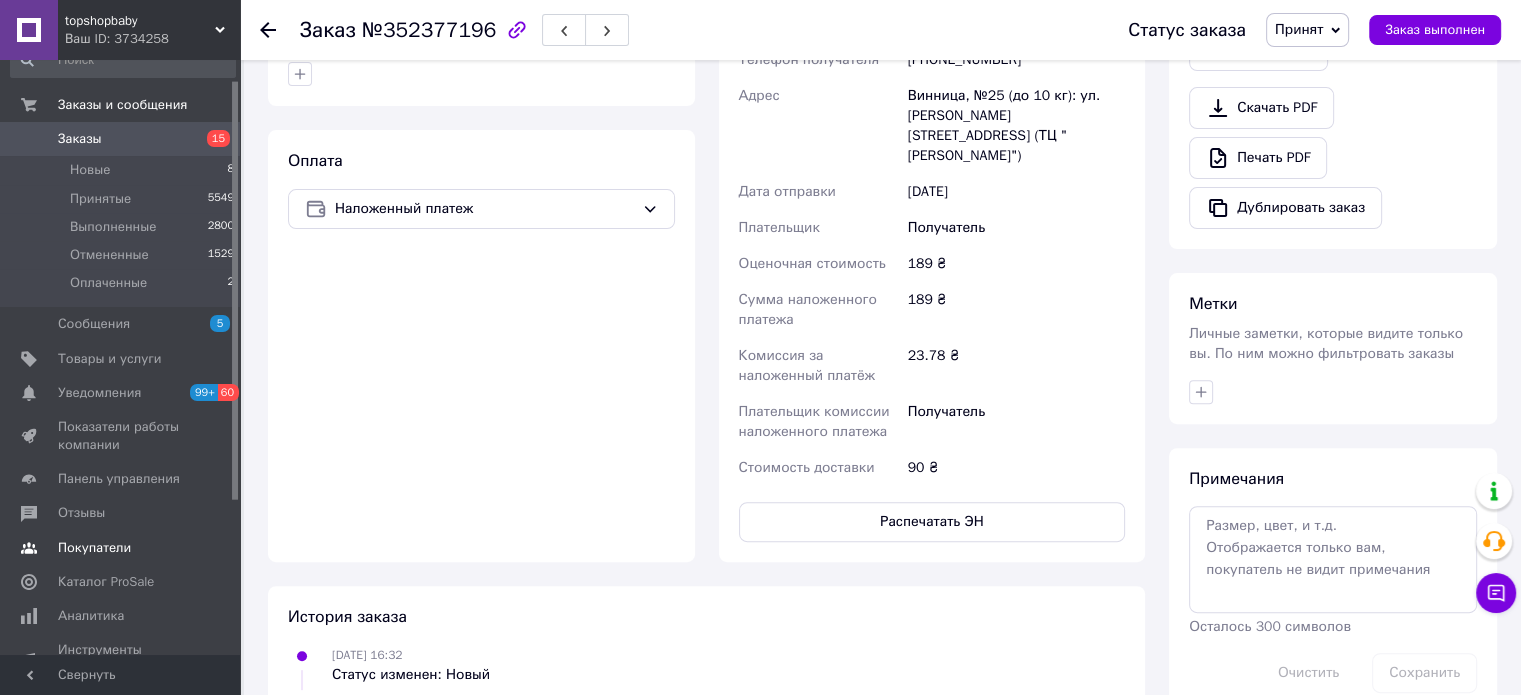 click on "Покупатели" at bounding box center [123, 548] 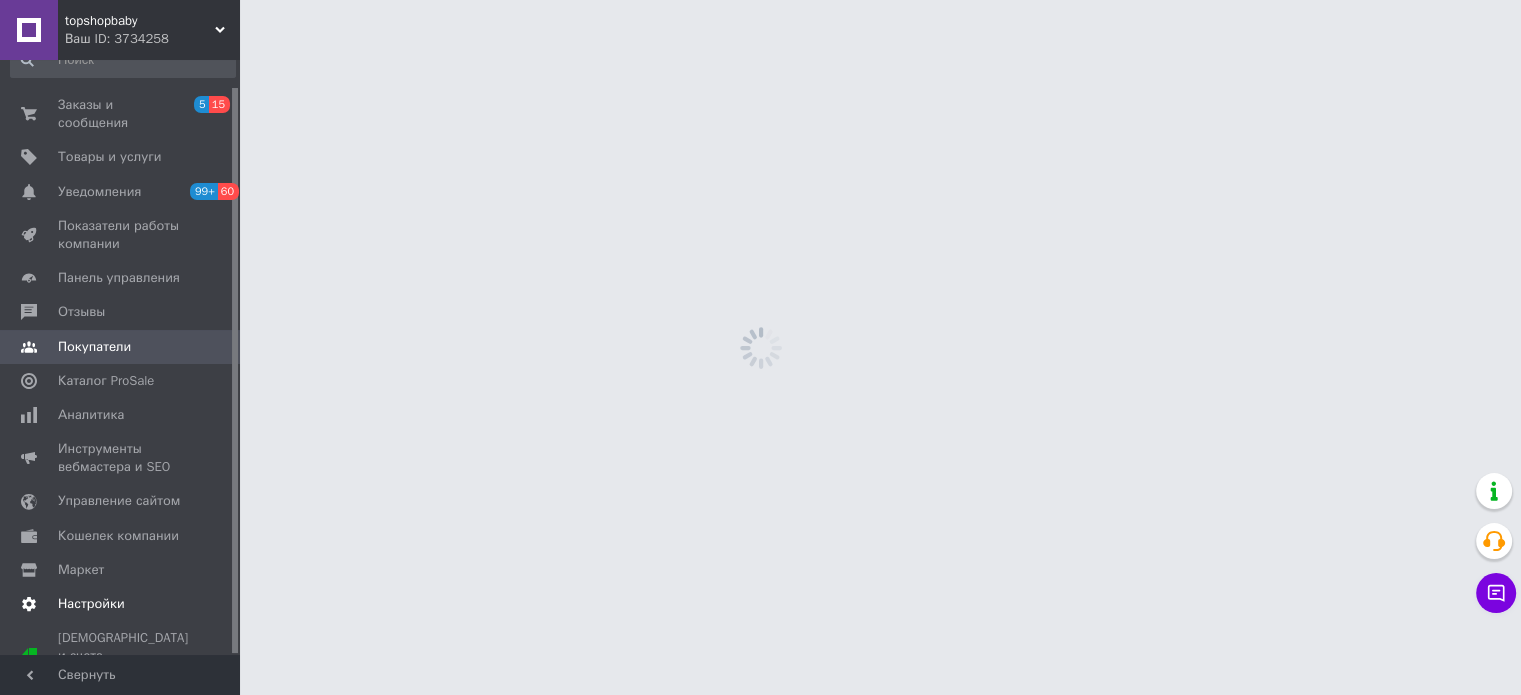 scroll, scrollTop: 0, scrollLeft: 0, axis: both 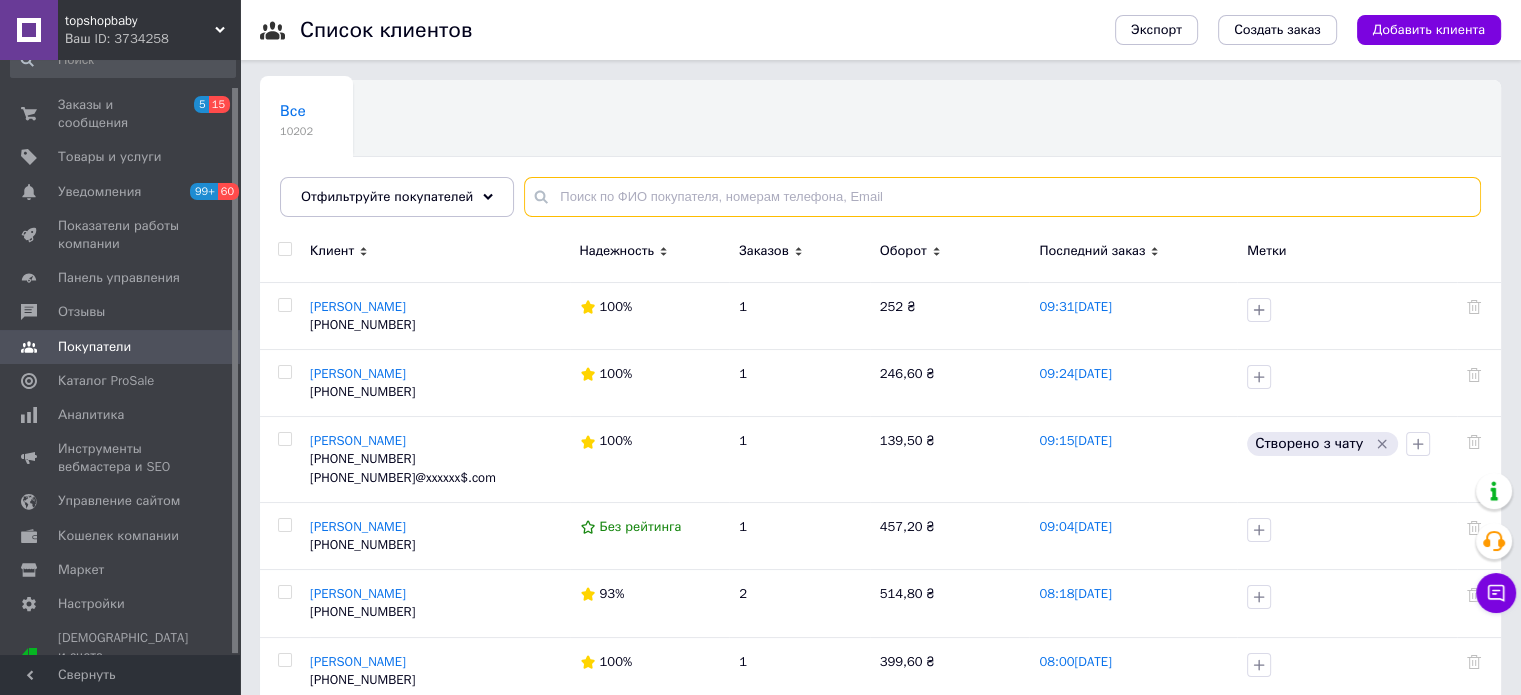 click at bounding box center (1002, 197) 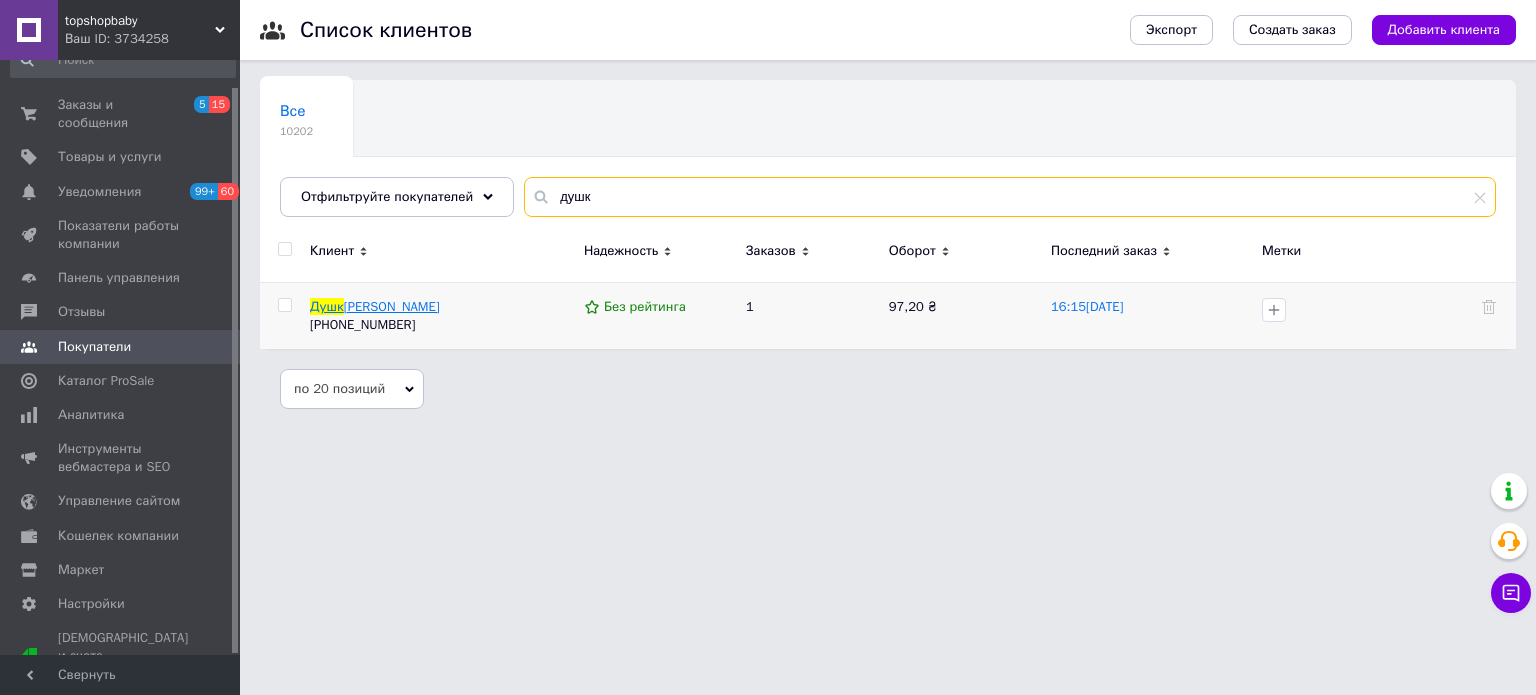 type on "душк" 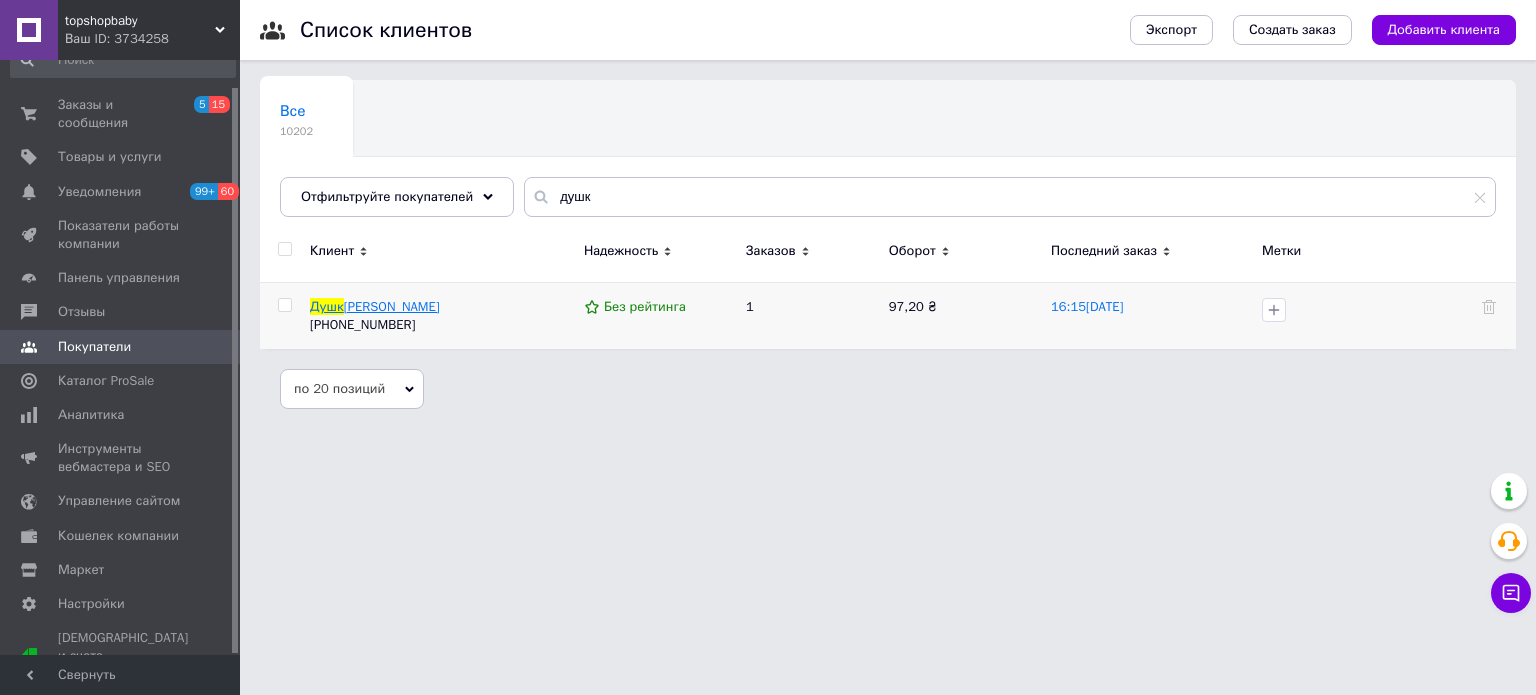 click on "[PERSON_NAME]" at bounding box center [392, 306] 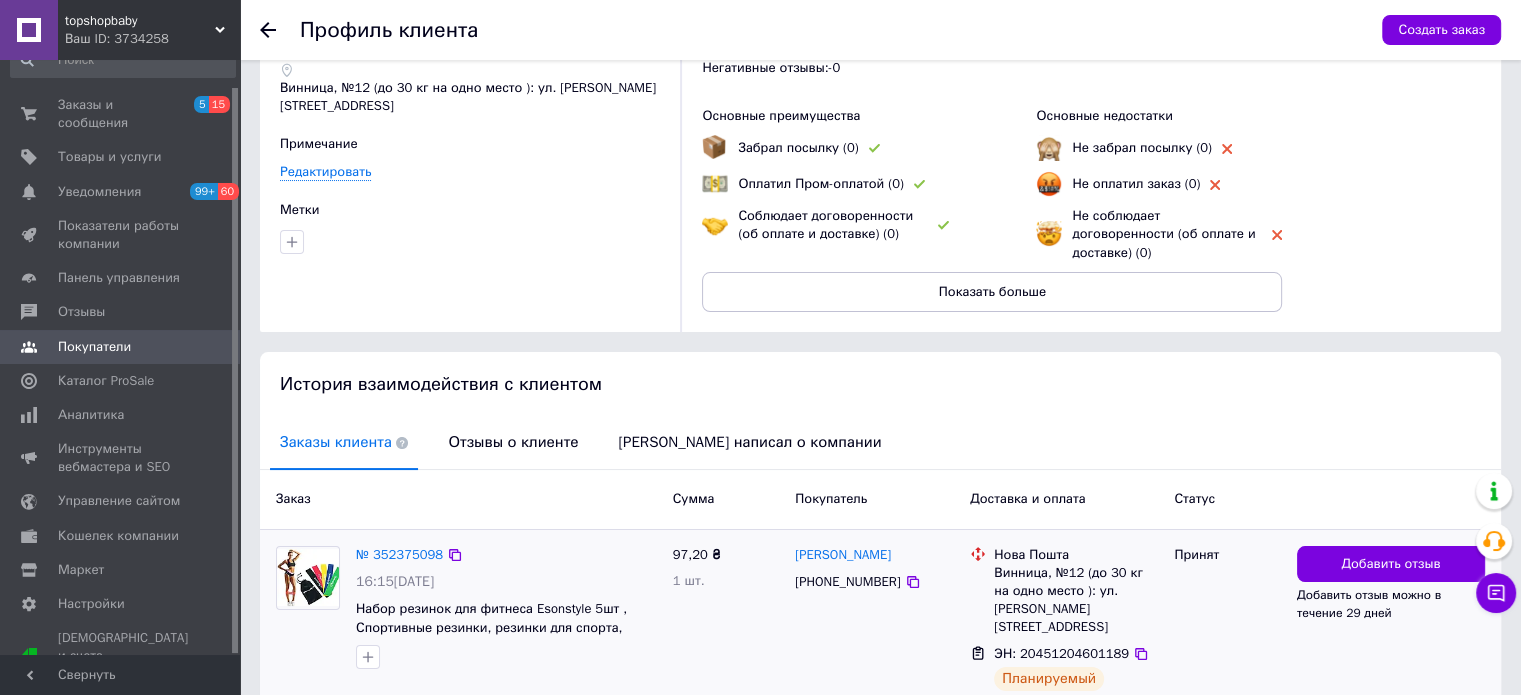 scroll, scrollTop: 184, scrollLeft: 0, axis: vertical 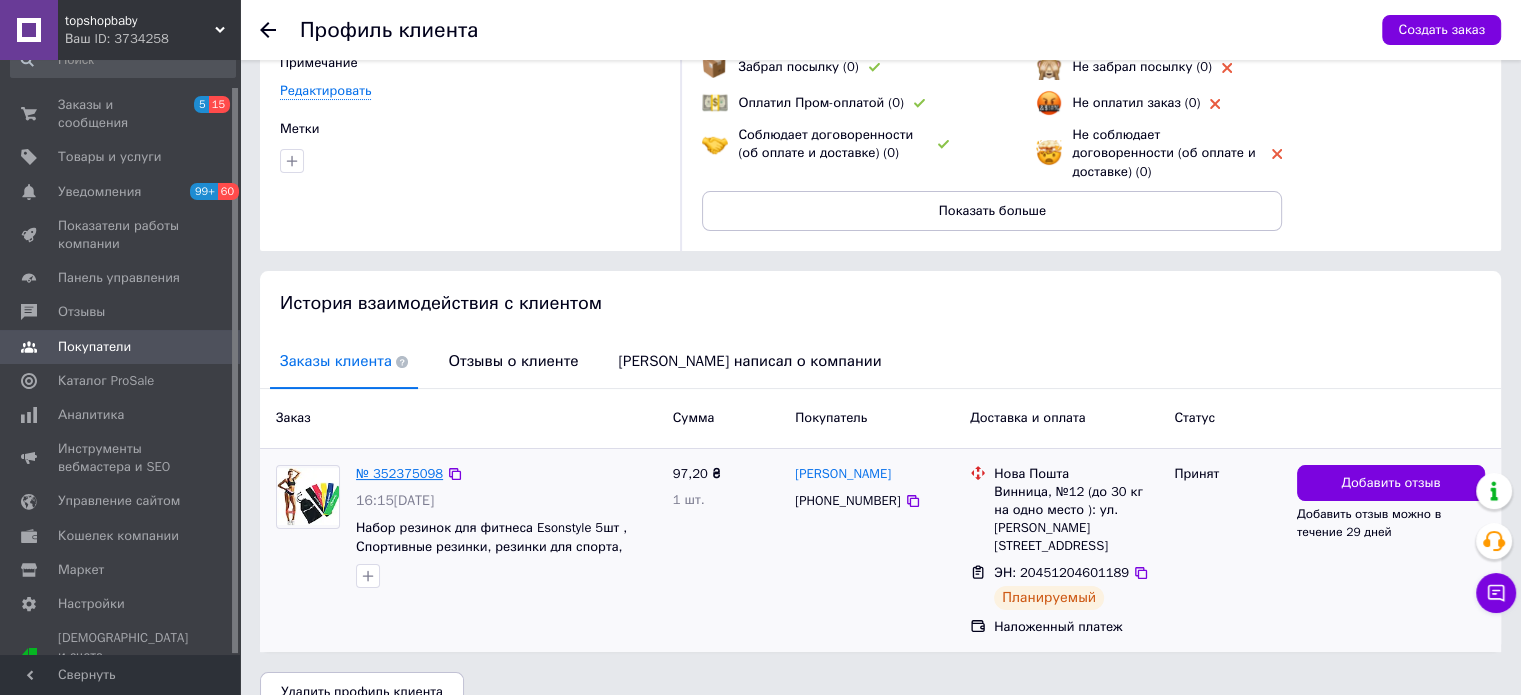 click on "№ 352375098" at bounding box center (399, 473) 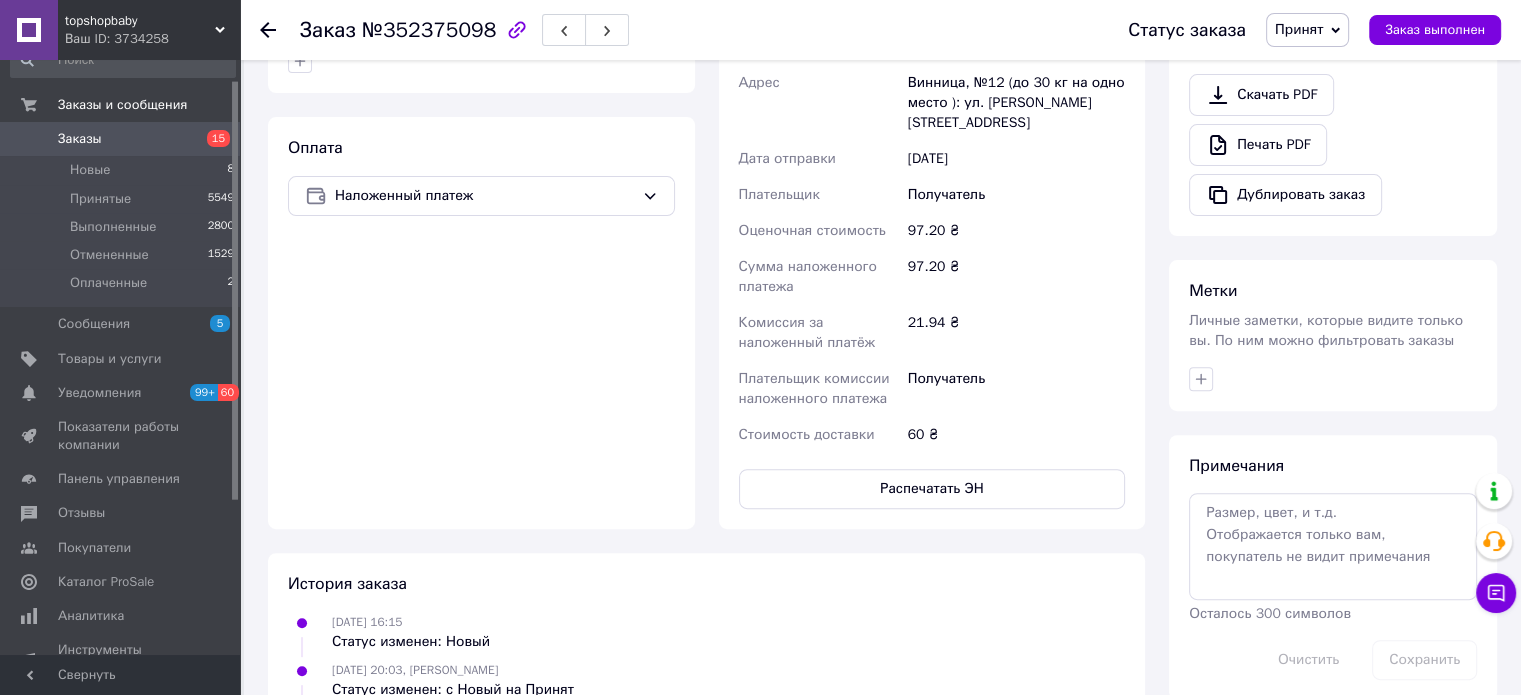 scroll, scrollTop: 707, scrollLeft: 0, axis: vertical 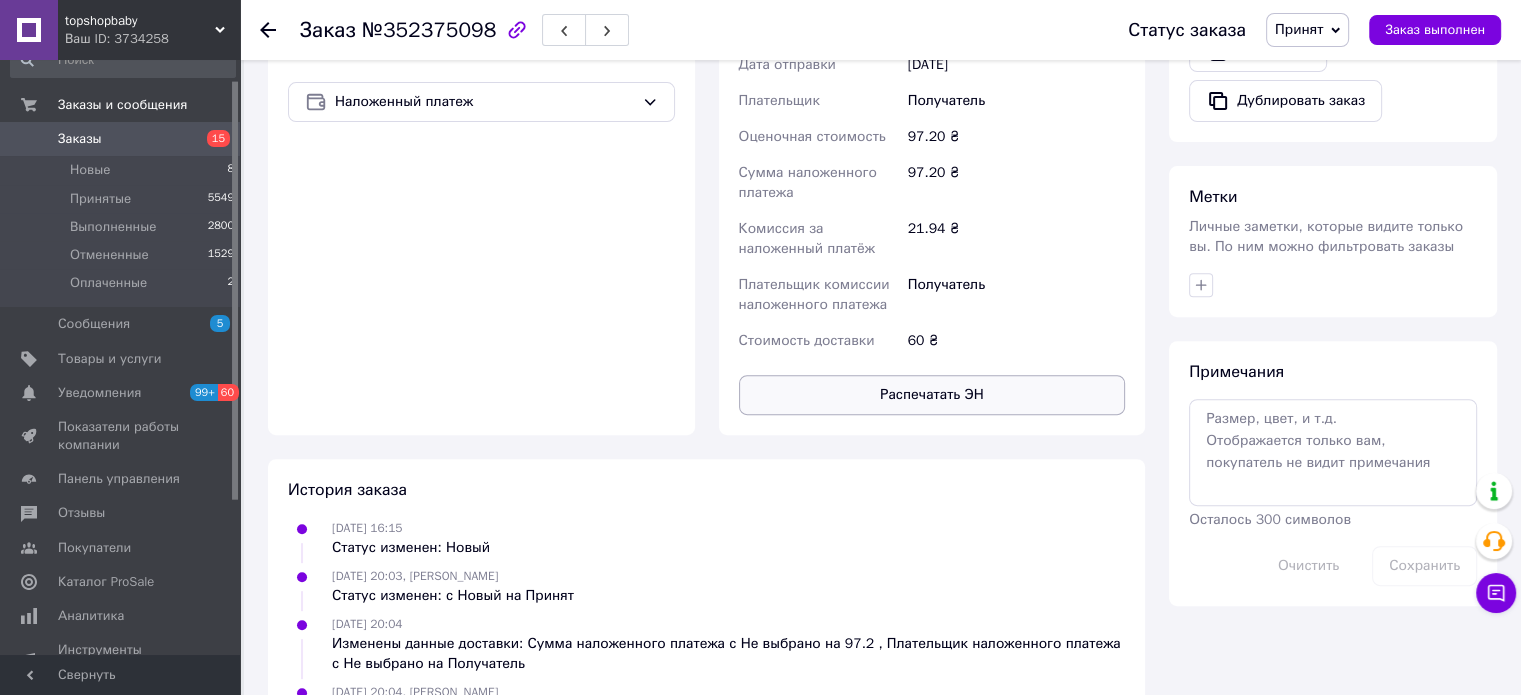 click on "Распечатать ЭН" at bounding box center [932, 395] 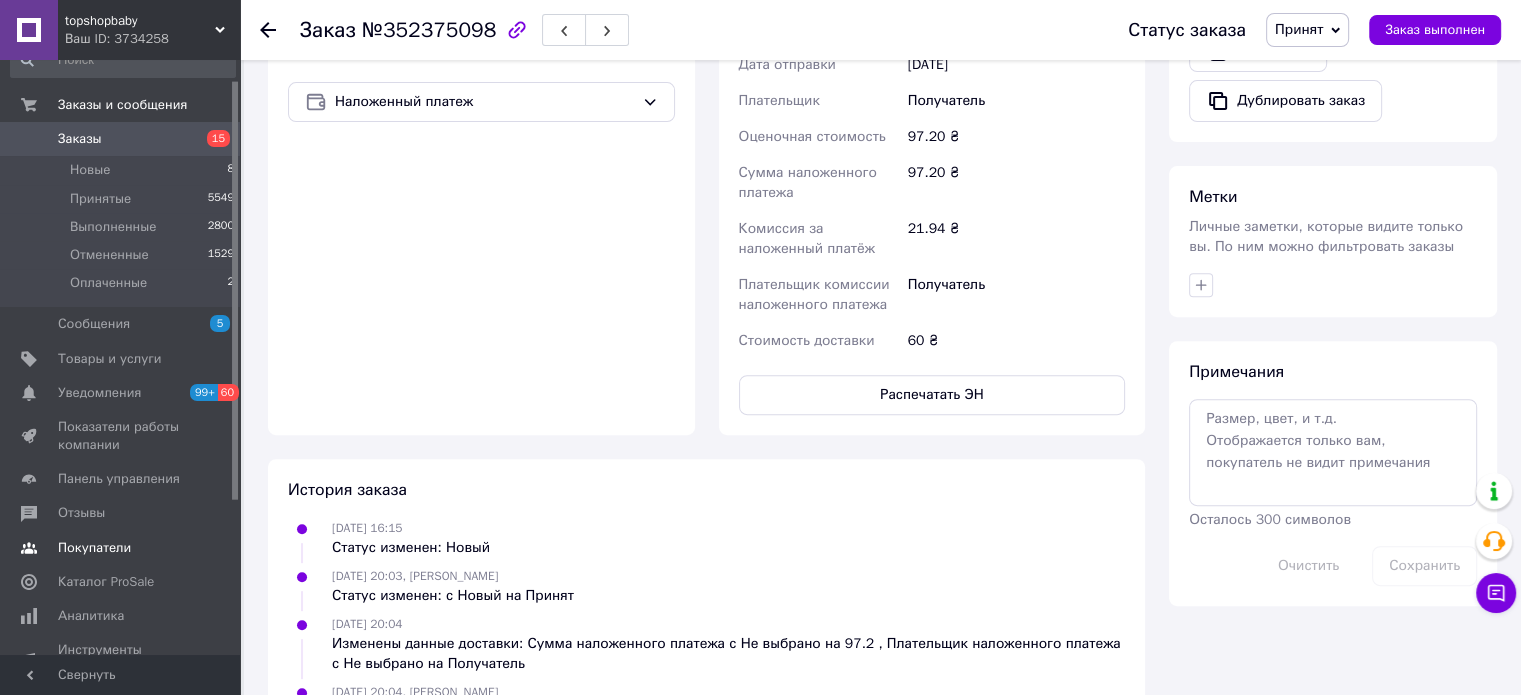 click on "Покупатели" at bounding box center (94, 548) 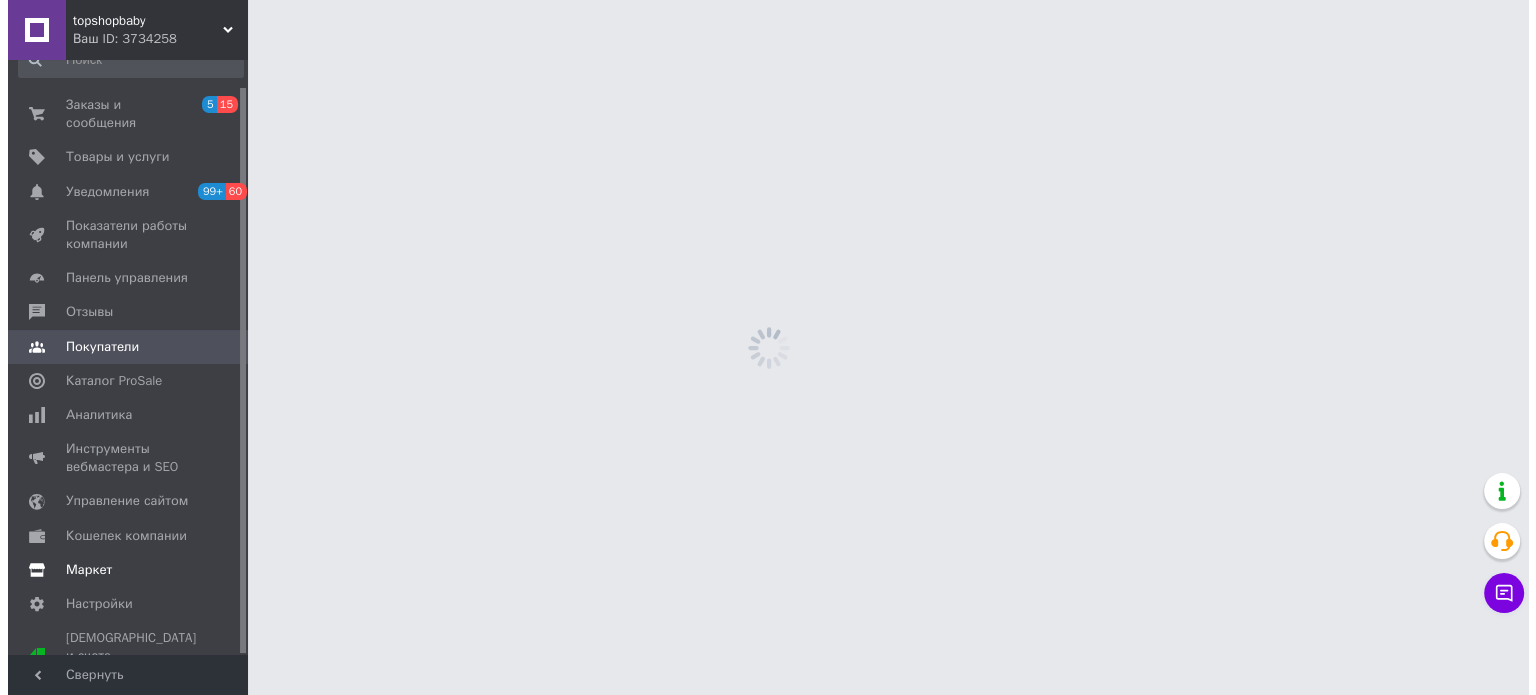 scroll, scrollTop: 0, scrollLeft: 0, axis: both 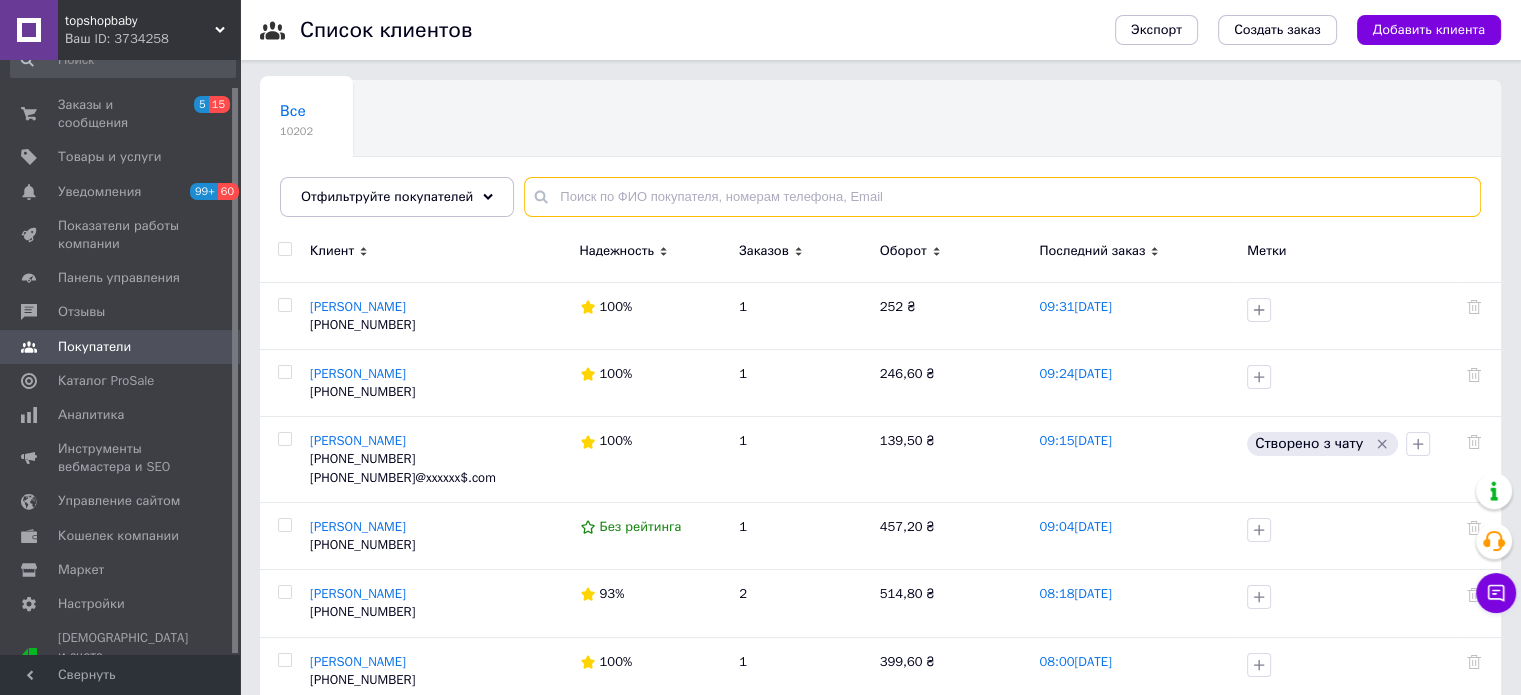 click at bounding box center (1002, 197) 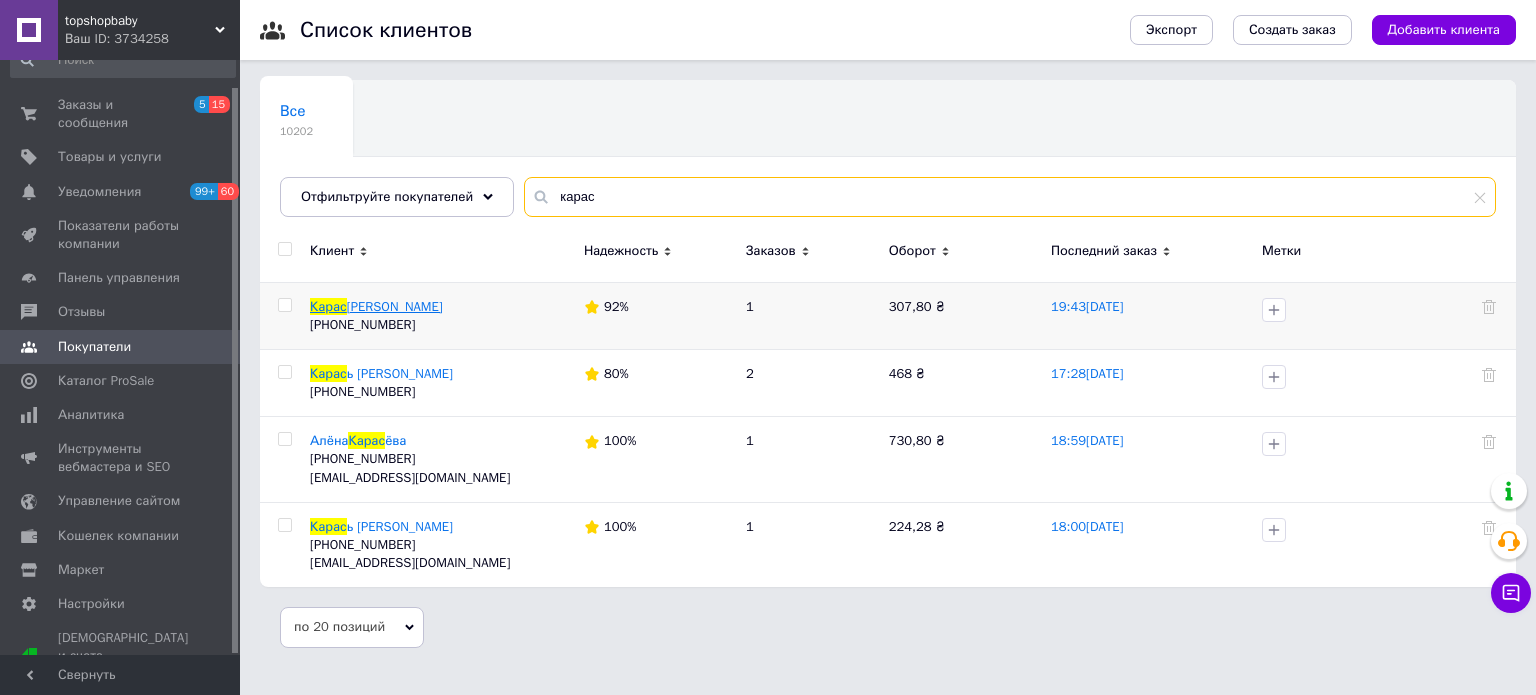 type on "карас" 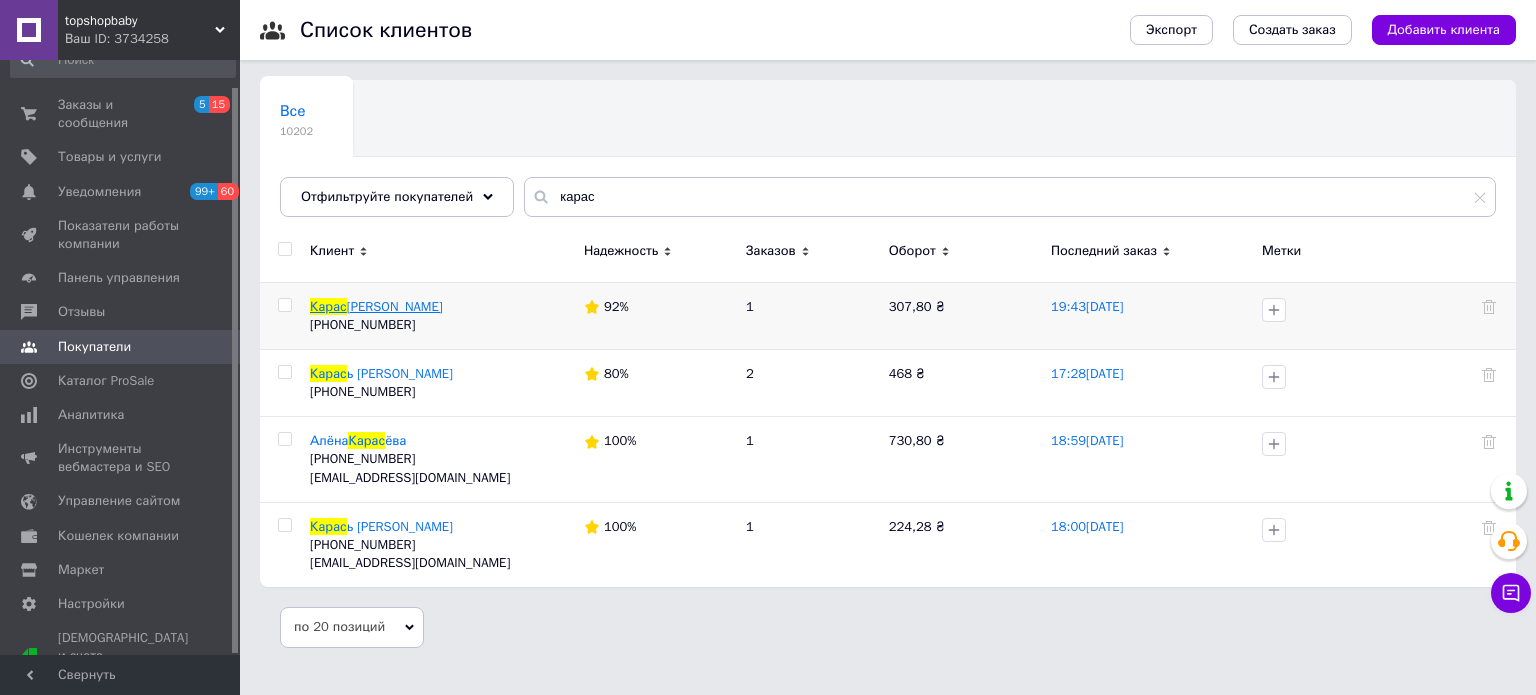 click on "[PERSON_NAME]" at bounding box center (395, 306) 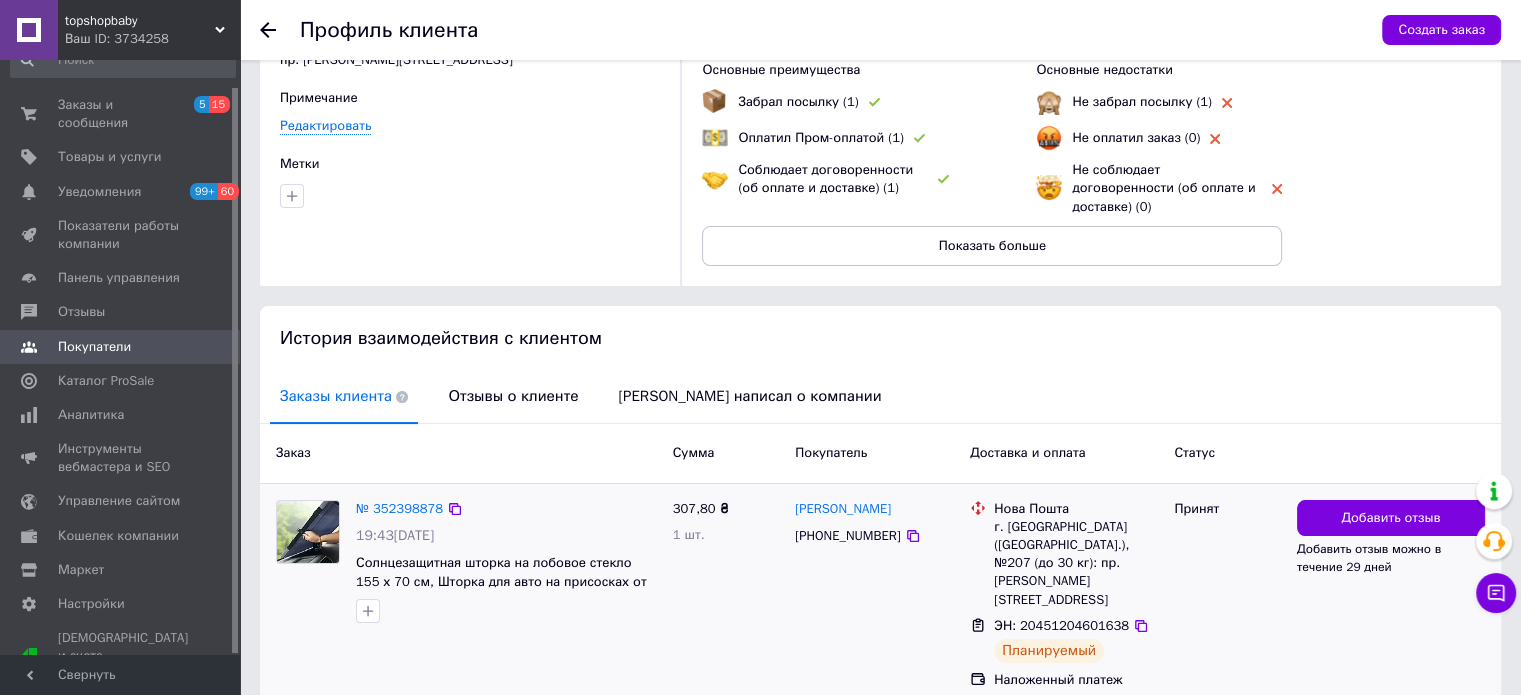 scroll, scrollTop: 184, scrollLeft: 0, axis: vertical 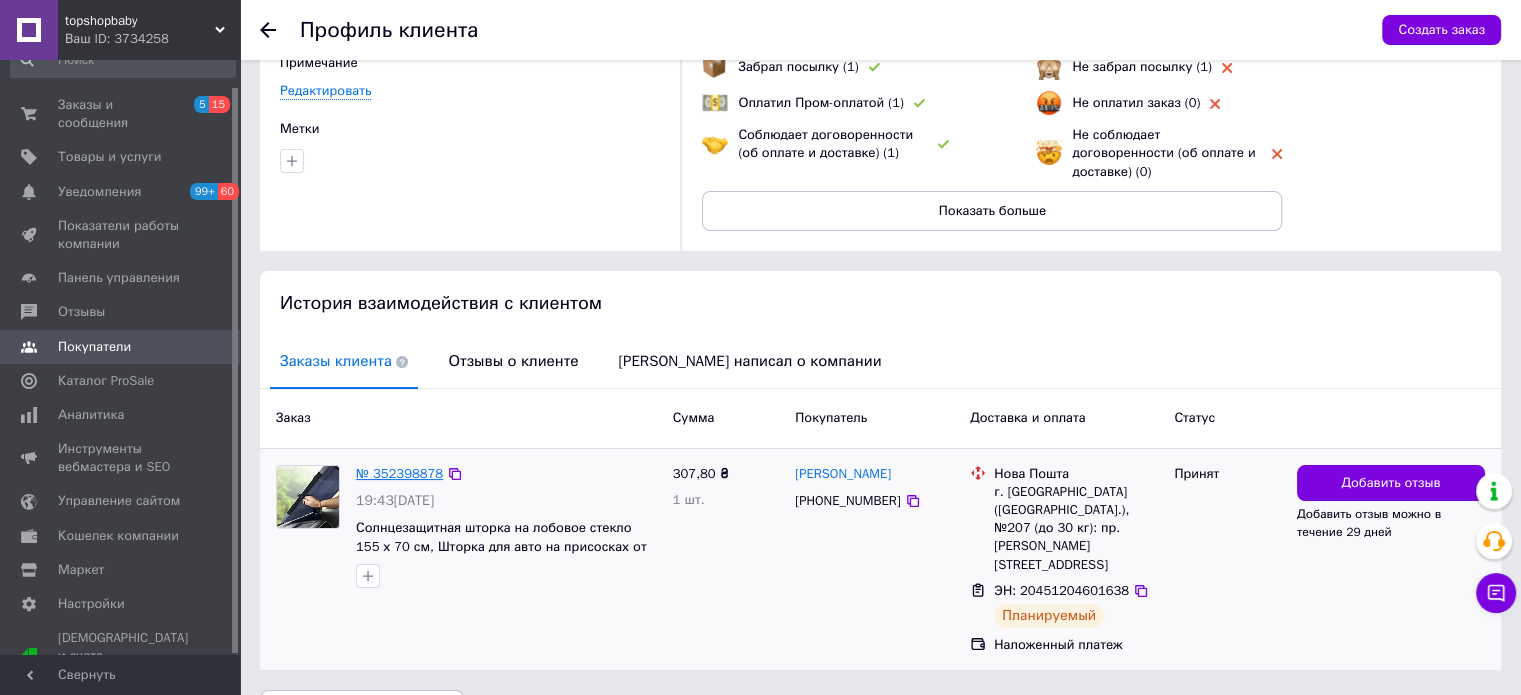 click on "№ 352398878" at bounding box center [399, 473] 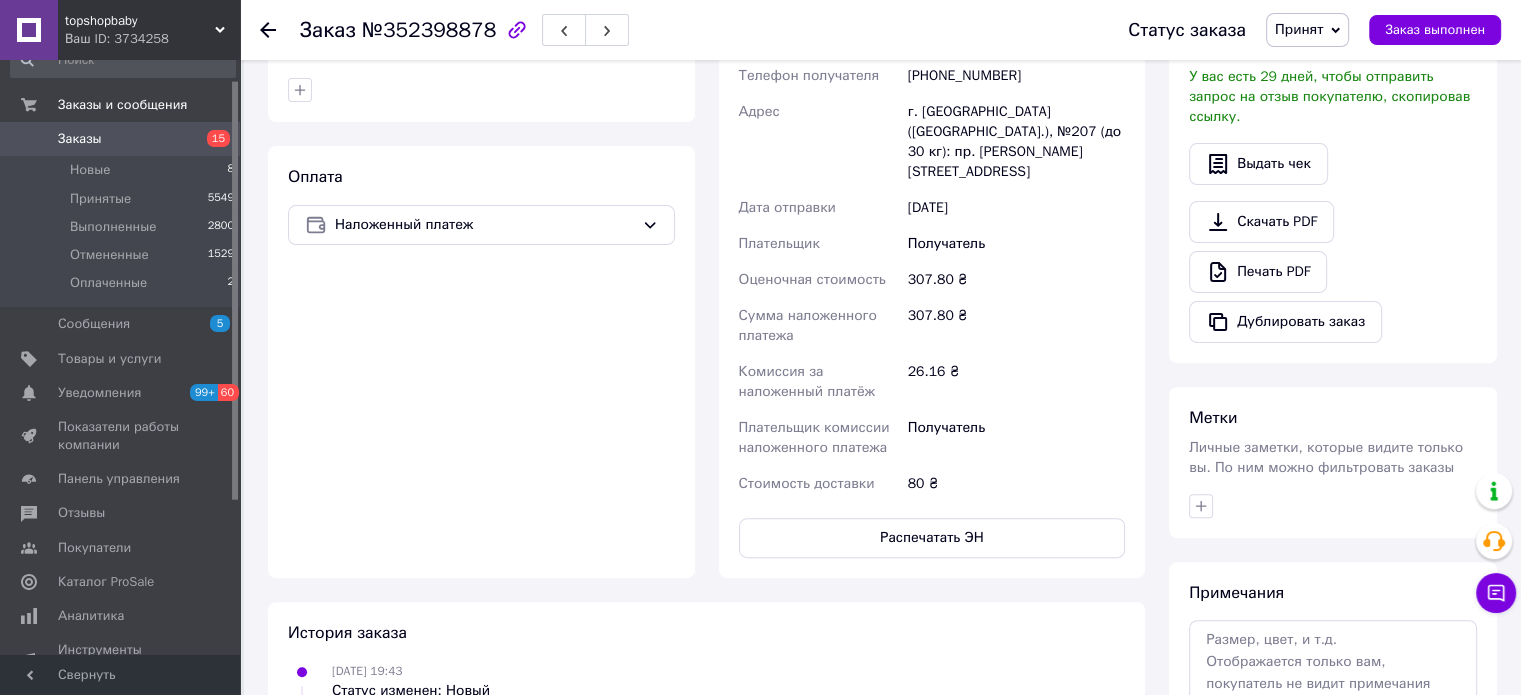 scroll, scrollTop: 607, scrollLeft: 0, axis: vertical 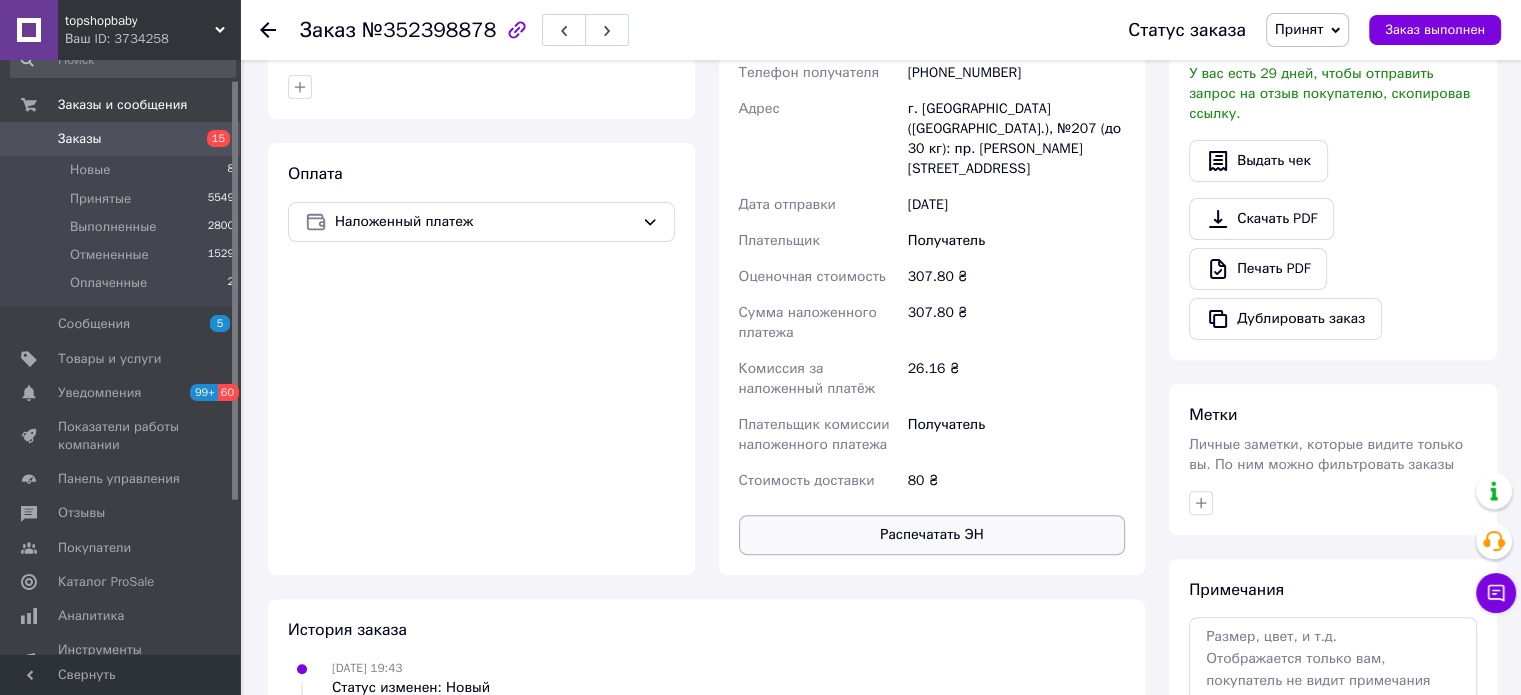 click on "Распечатать ЭН" at bounding box center (932, 535) 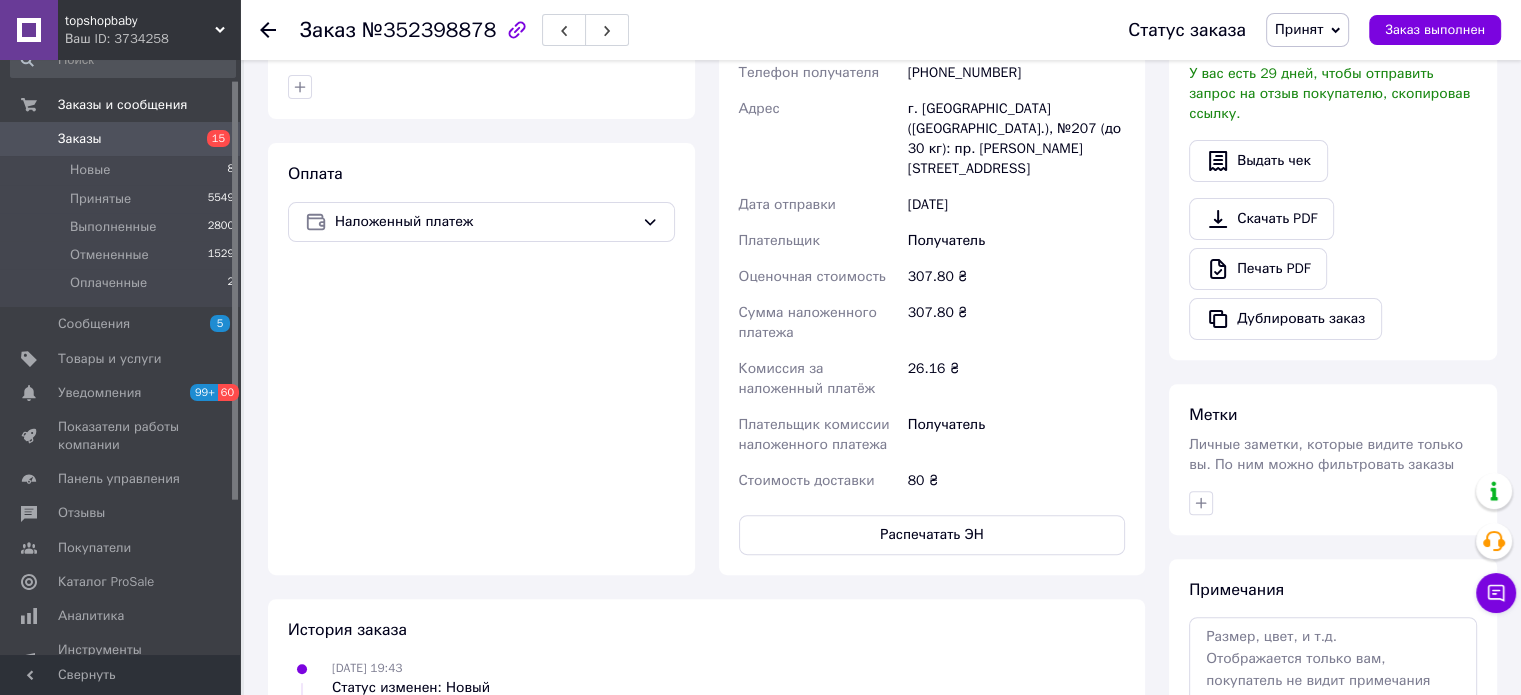 click on "Покупатели" at bounding box center (94, 548) 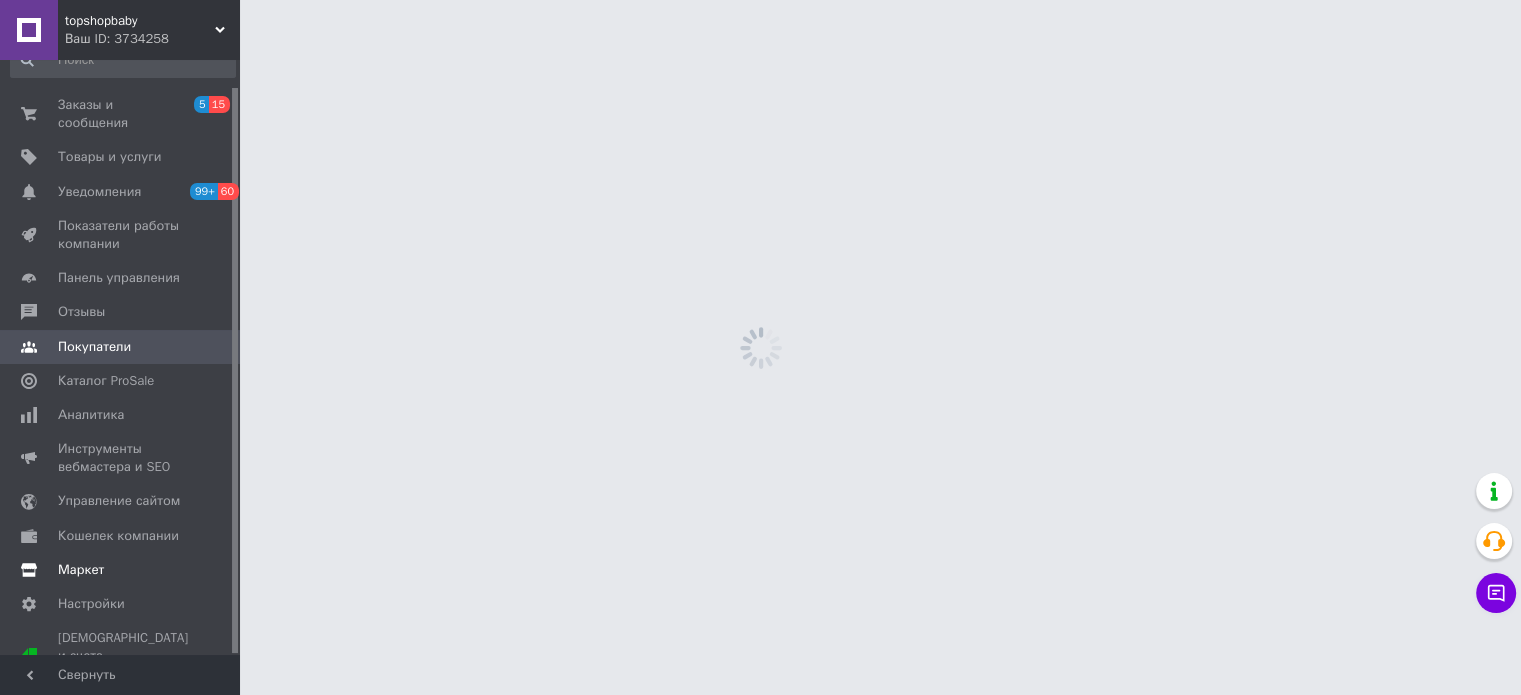 scroll, scrollTop: 0, scrollLeft: 0, axis: both 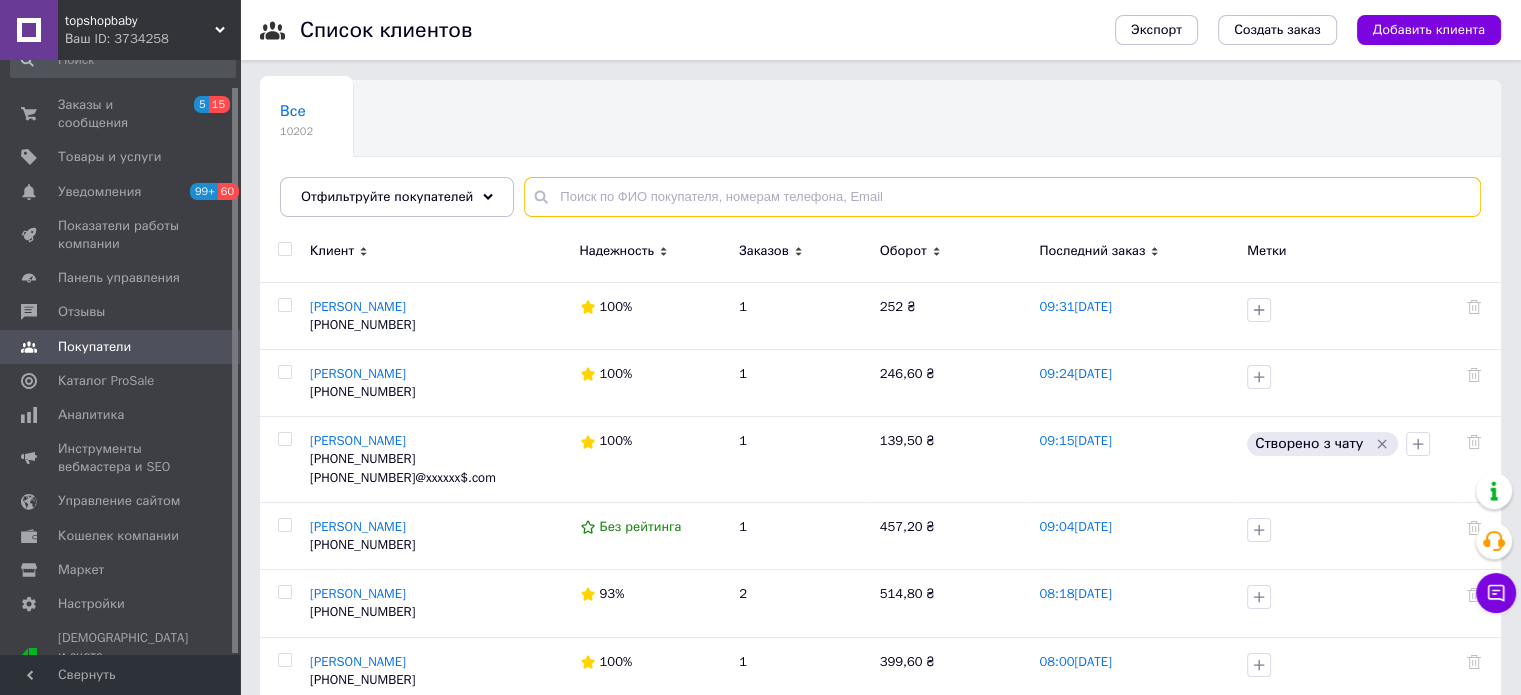 click at bounding box center [1002, 197] 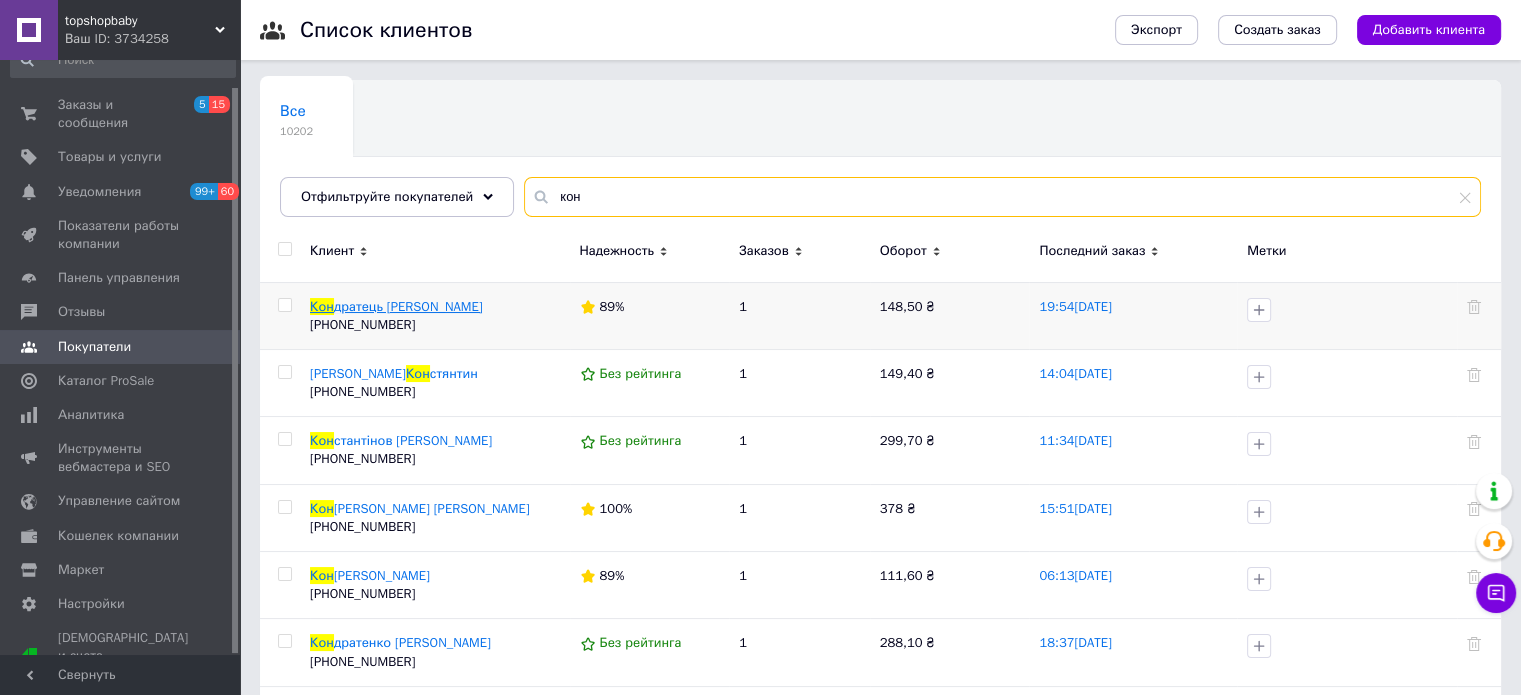 type on "кон" 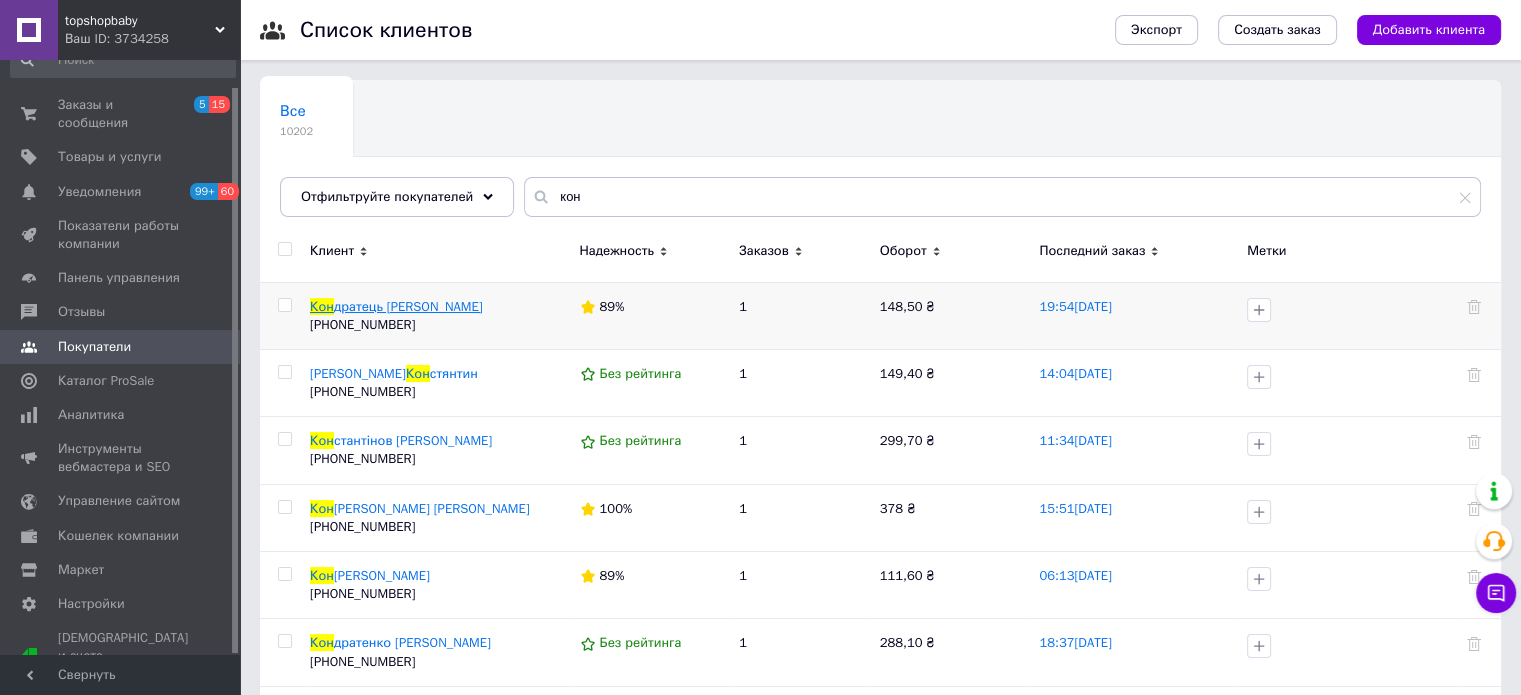 click on "дратець [PERSON_NAME]" at bounding box center (408, 306) 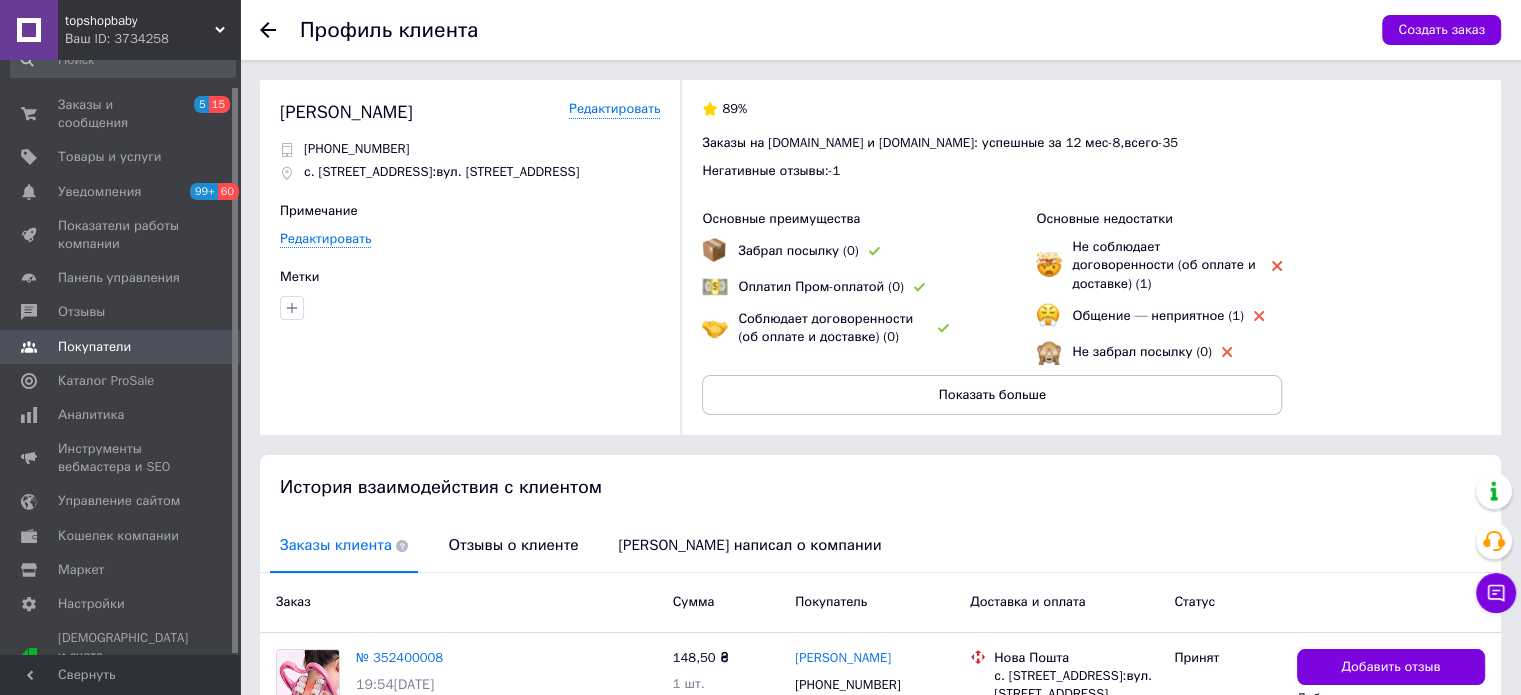 scroll, scrollTop: 165, scrollLeft: 0, axis: vertical 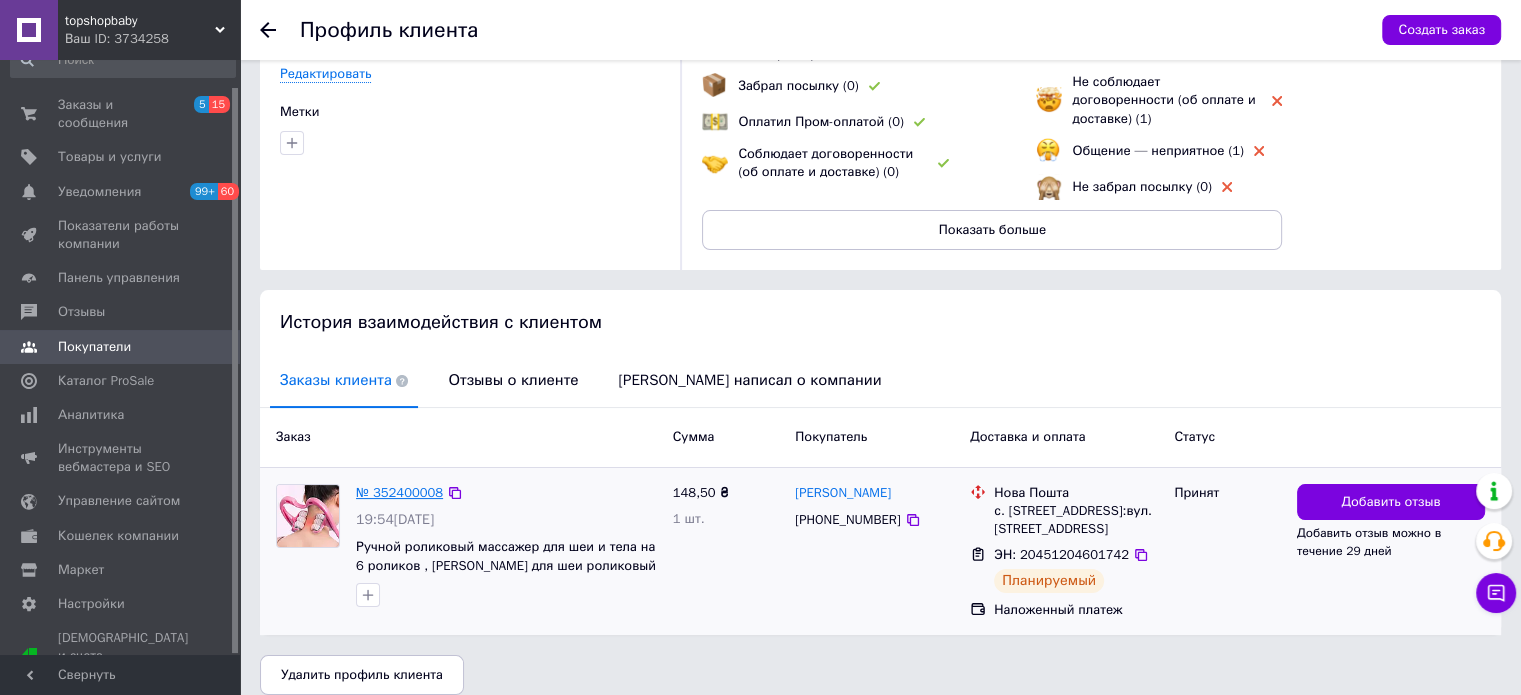 click on "№ 352400008" at bounding box center [399, 492] 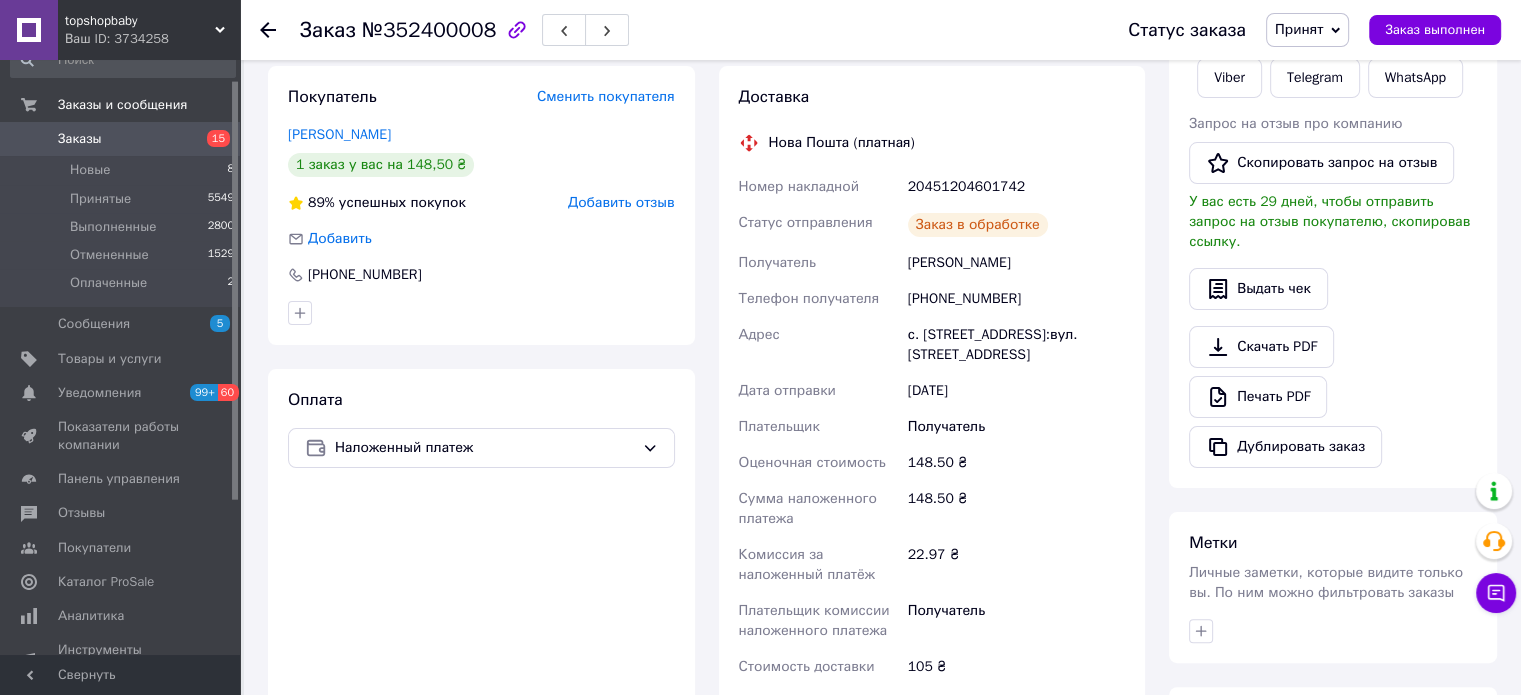 scroll, scrollTop: 707, scrollLeft: 0, axis: vertical 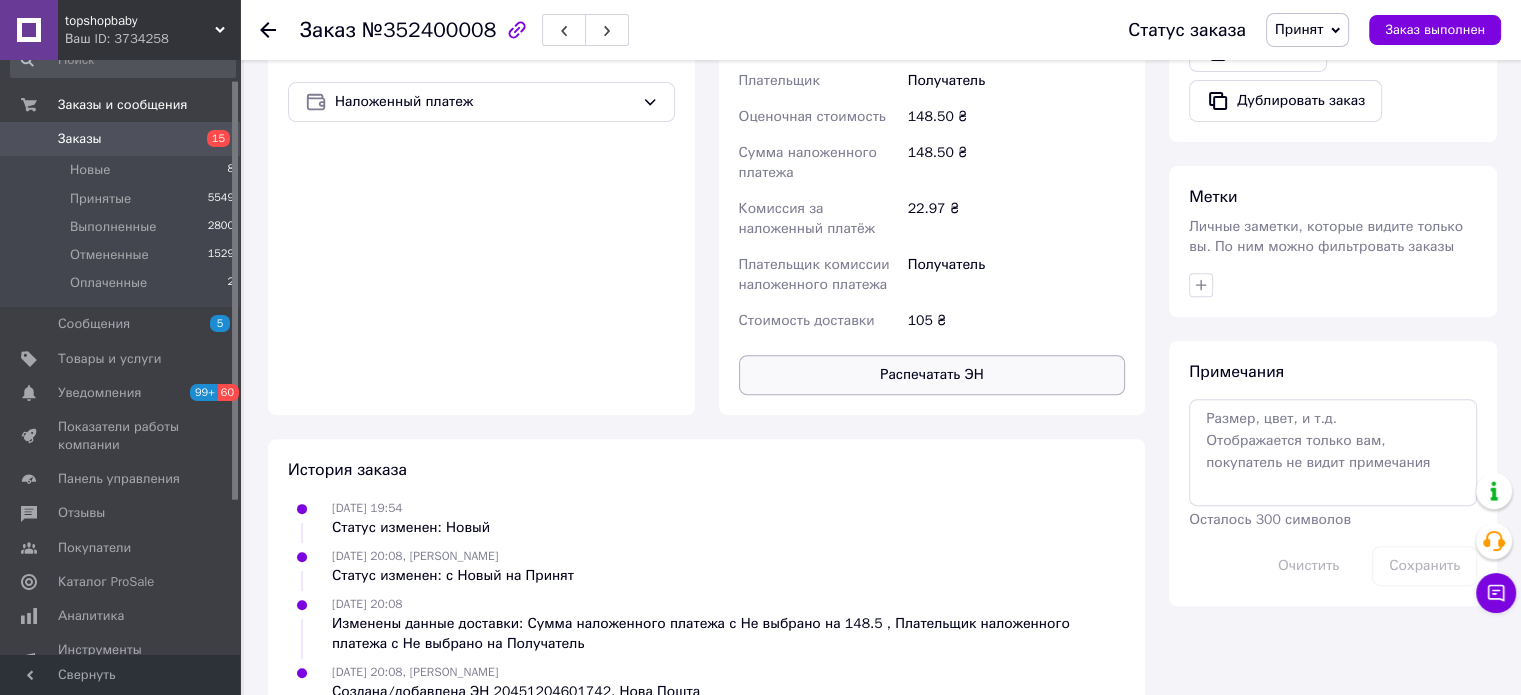 click on "Распечатать ЭН" at bounding box center [932, 375] 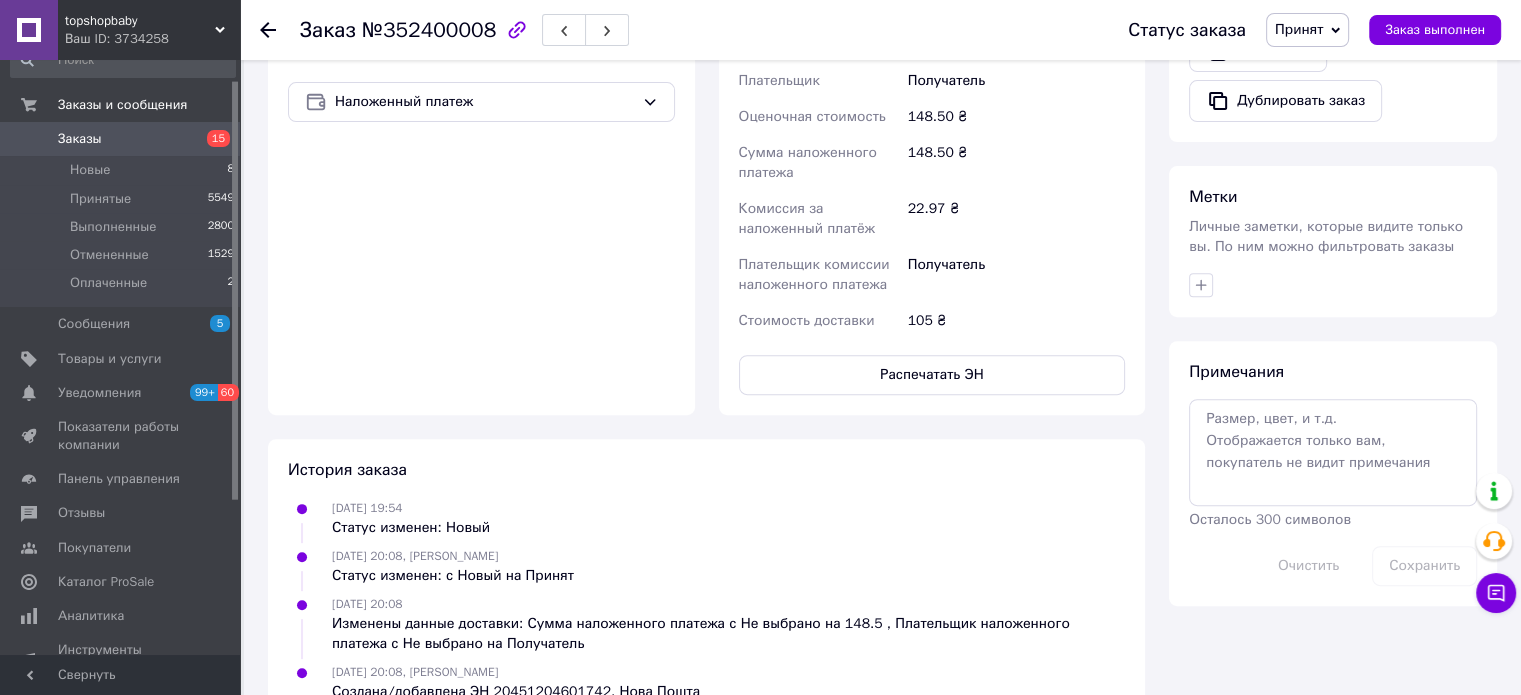 click on "Покупатели" at bounding box center (94, 548) 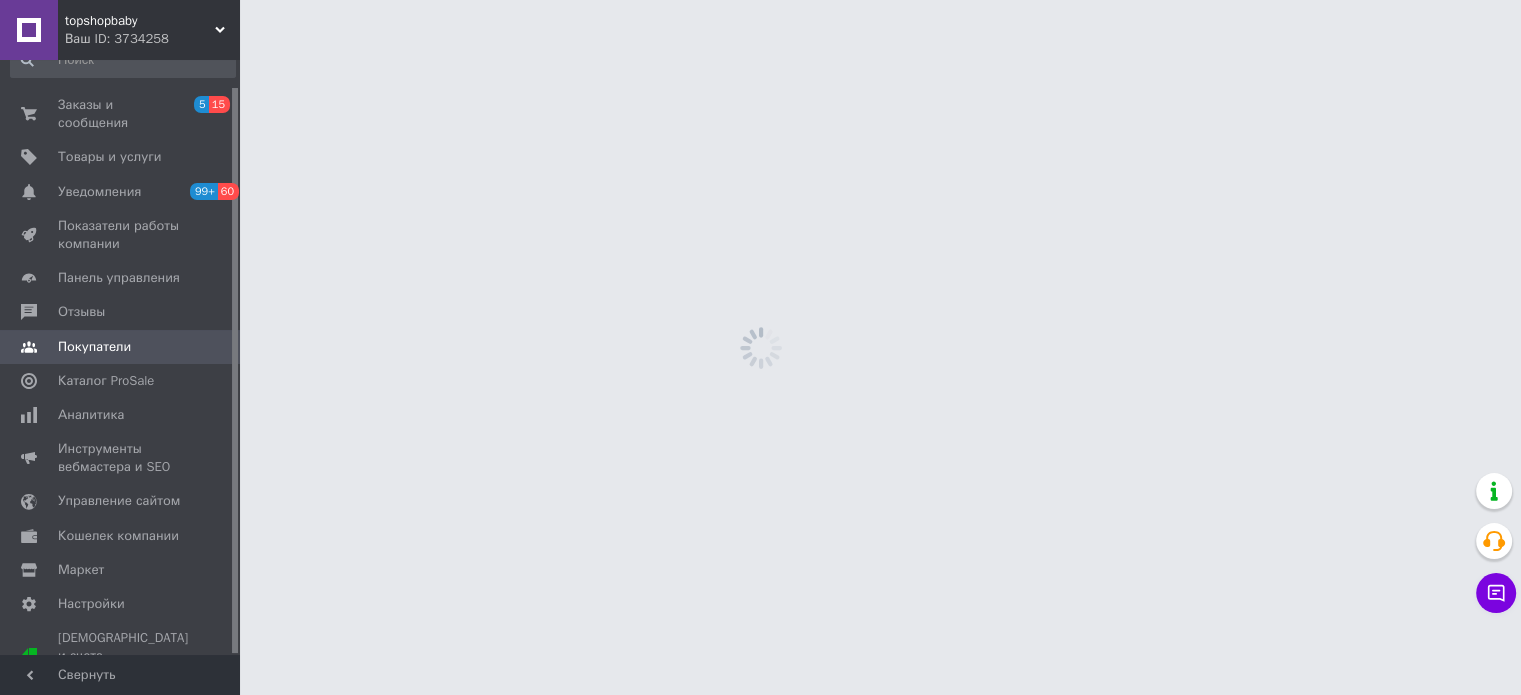 scroll, scrollTop: 0, scrollLeft: 0, axis: both 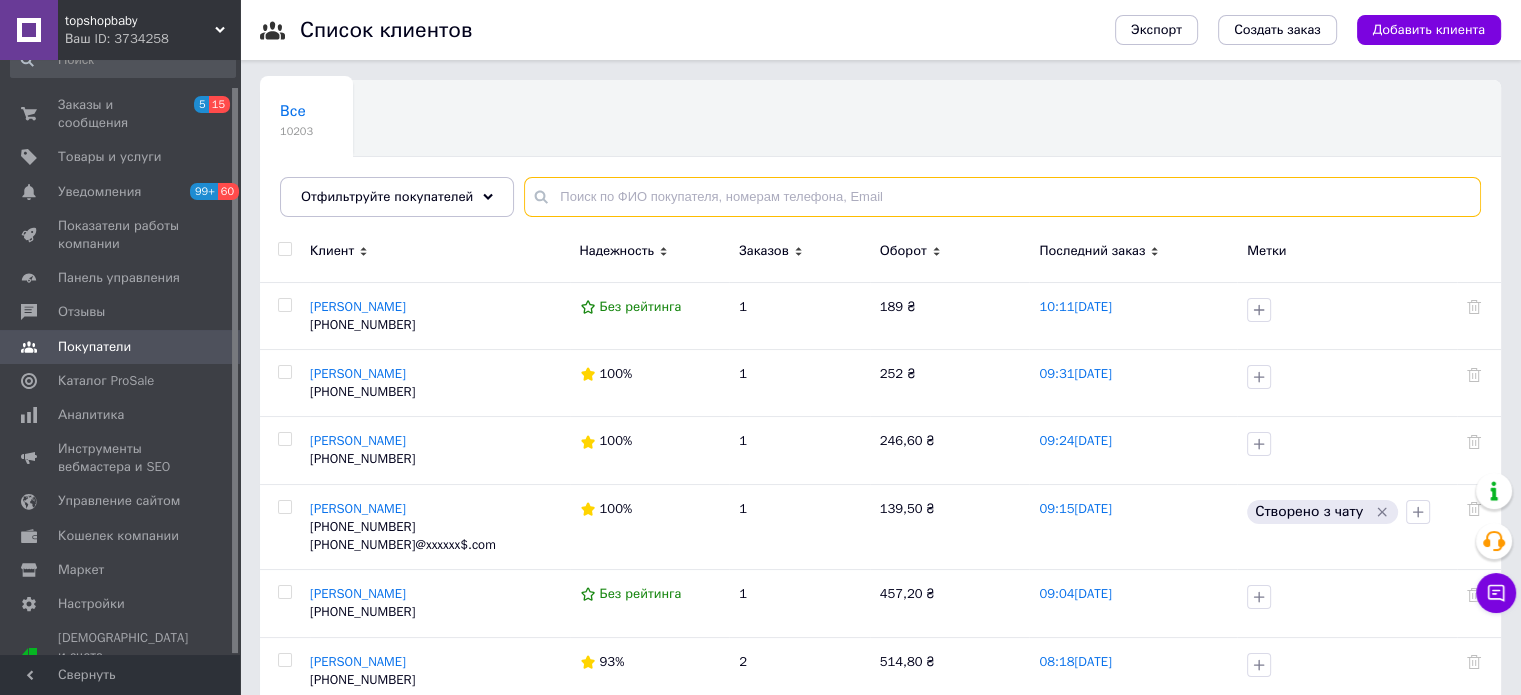 click at bounding box center [1002, 197] 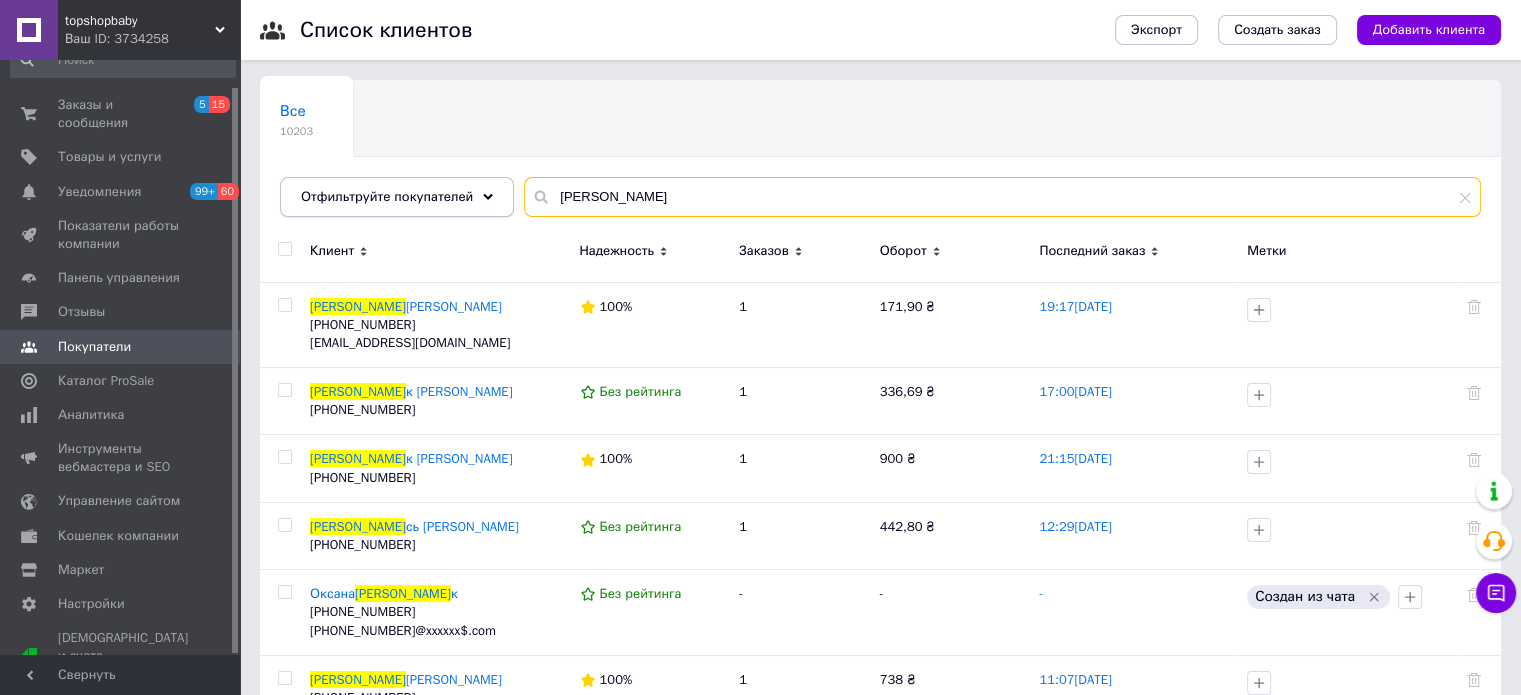 click on "Отфильтруйте покупателей [PERSON_NAME]" at bounding box center [880, 197] 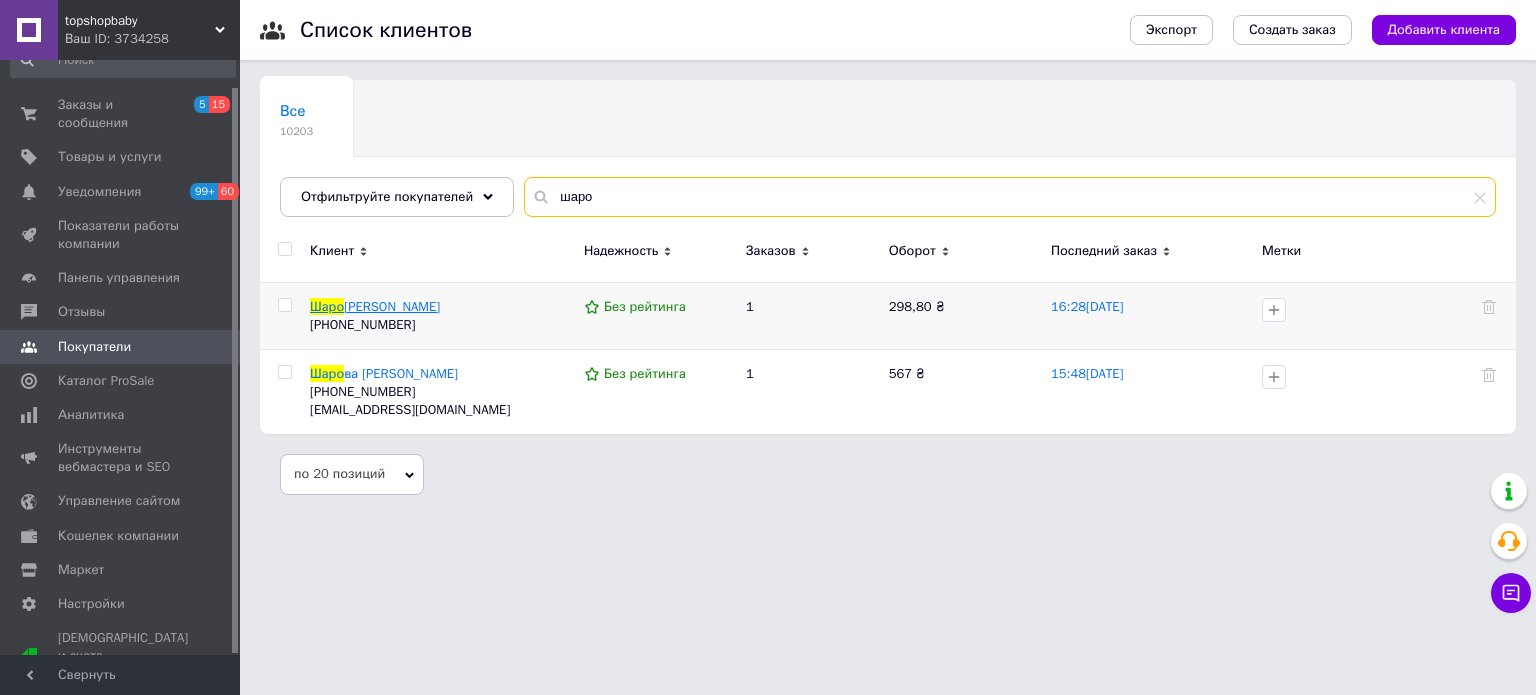type on "шаро" 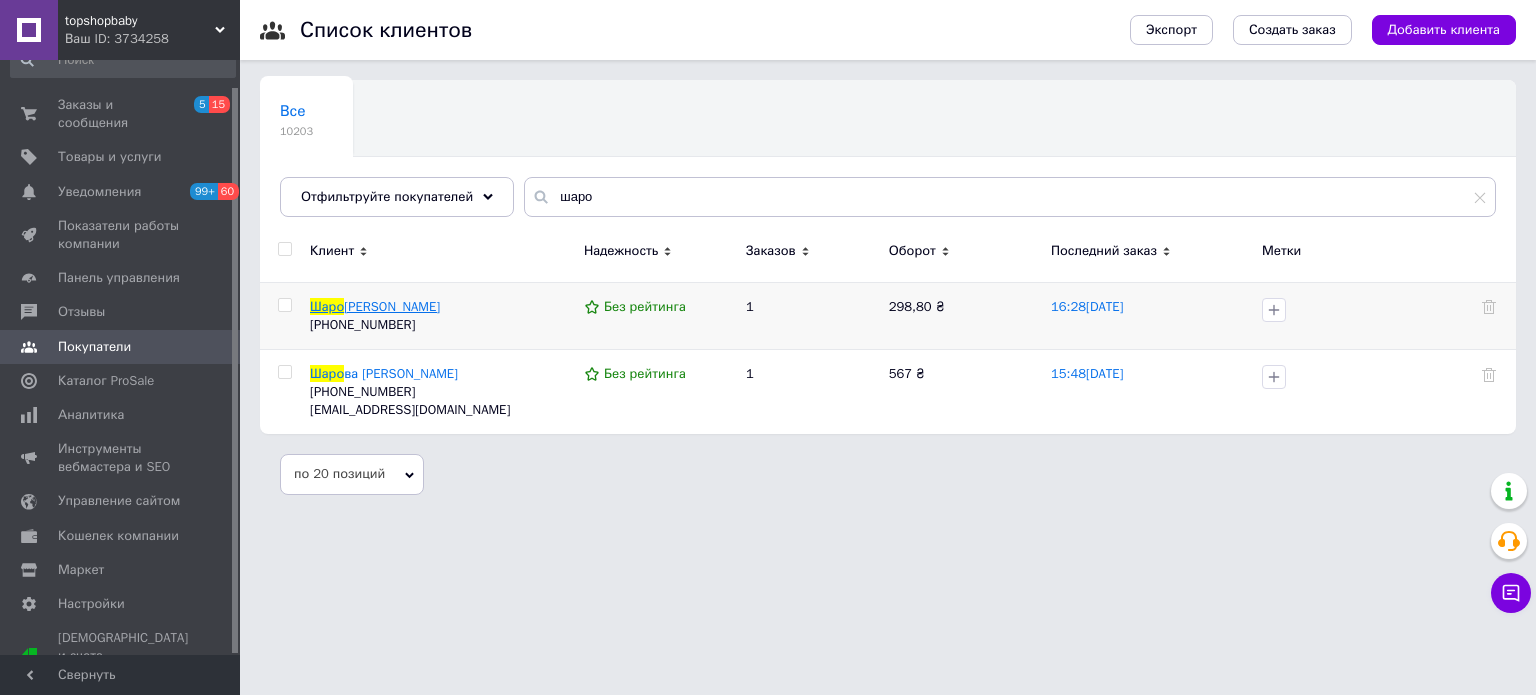 click on "[PERSON_NAME]" at bounding box center (392, 306) 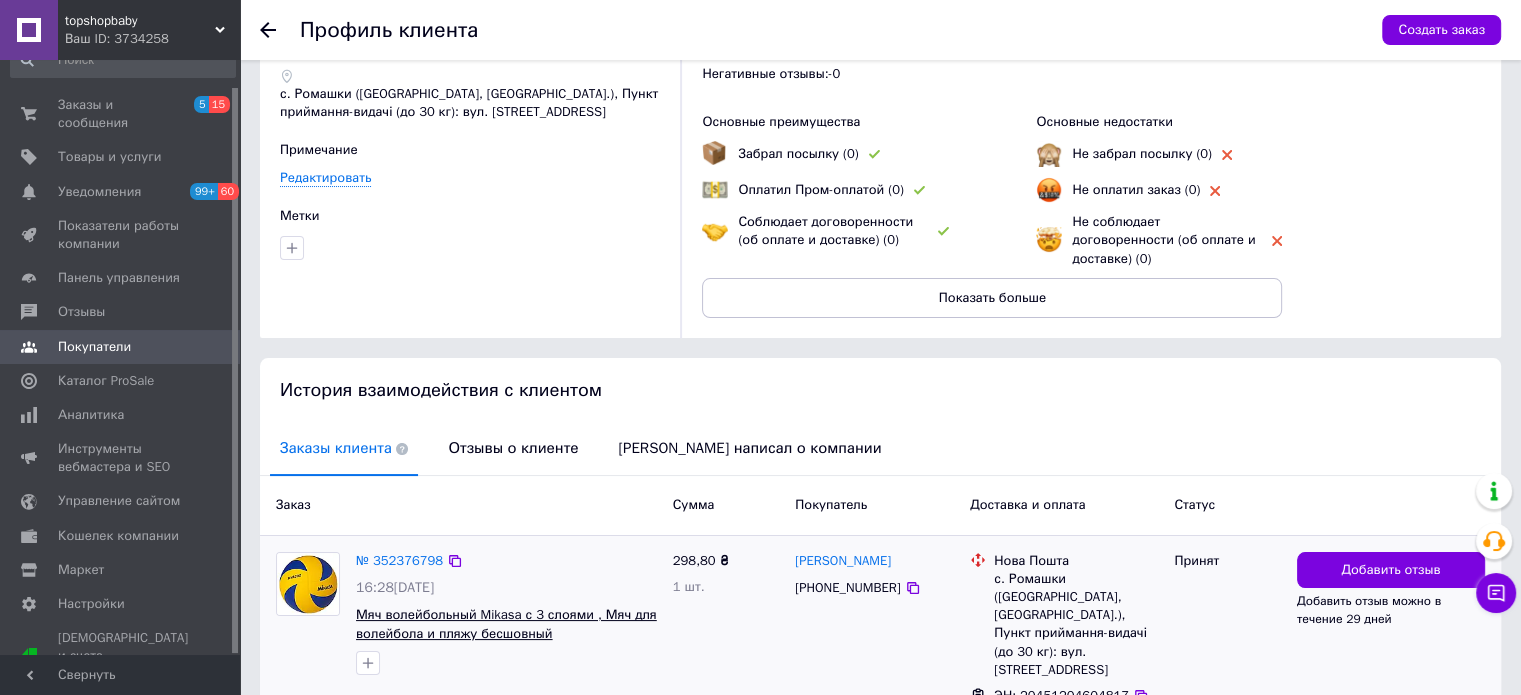 scroll, scrollTop: 202, scrollLeft: 0, axis: vertical 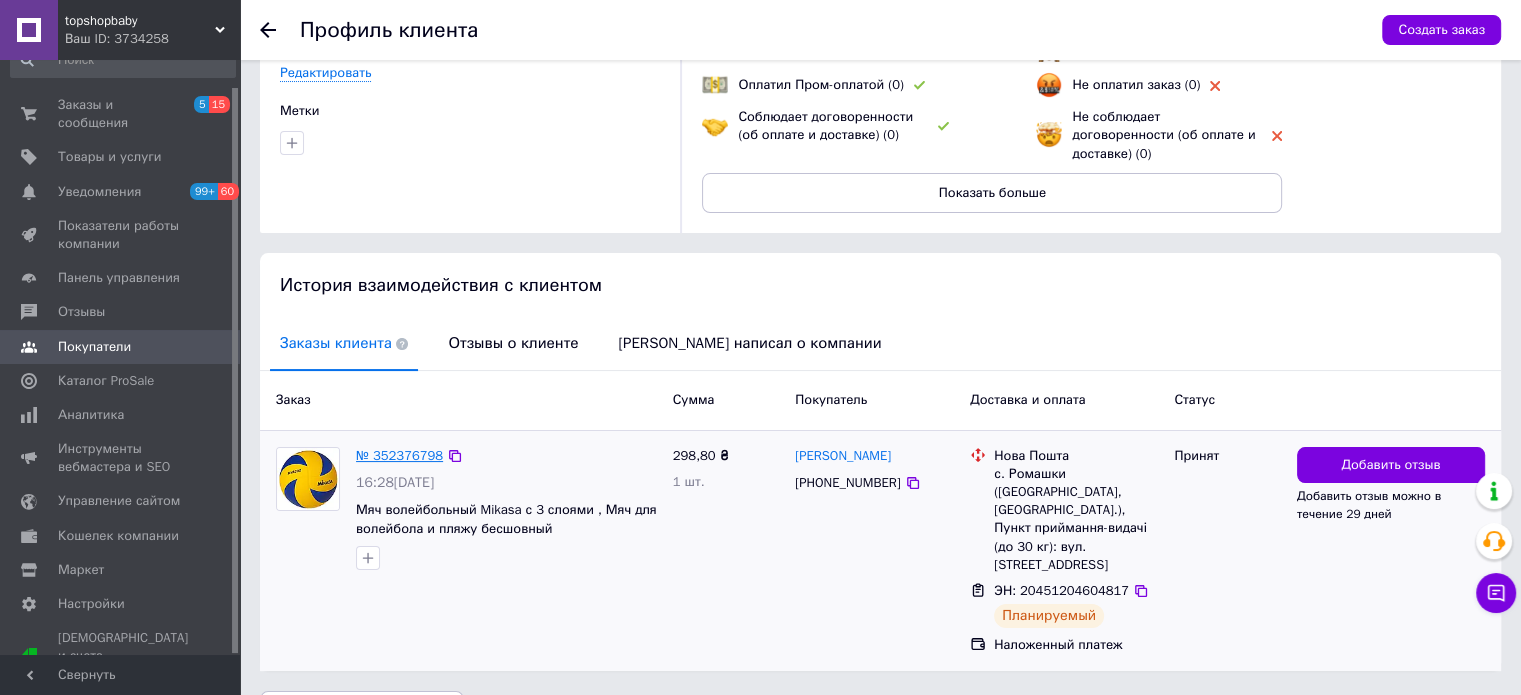 click on "№ 352376798" at bounding box center [399, 455] 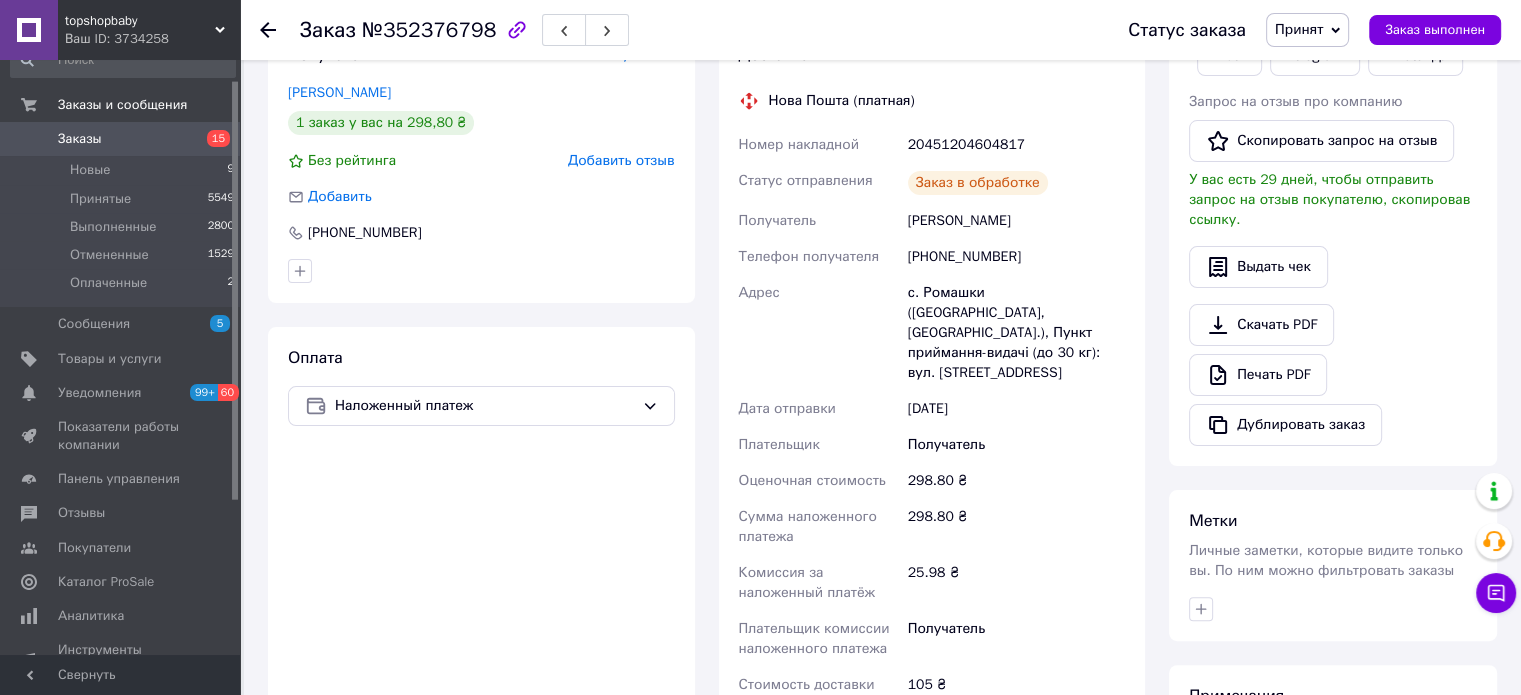 scroll, scrollTop: 587, scrollLeft: 0, axis: vertical 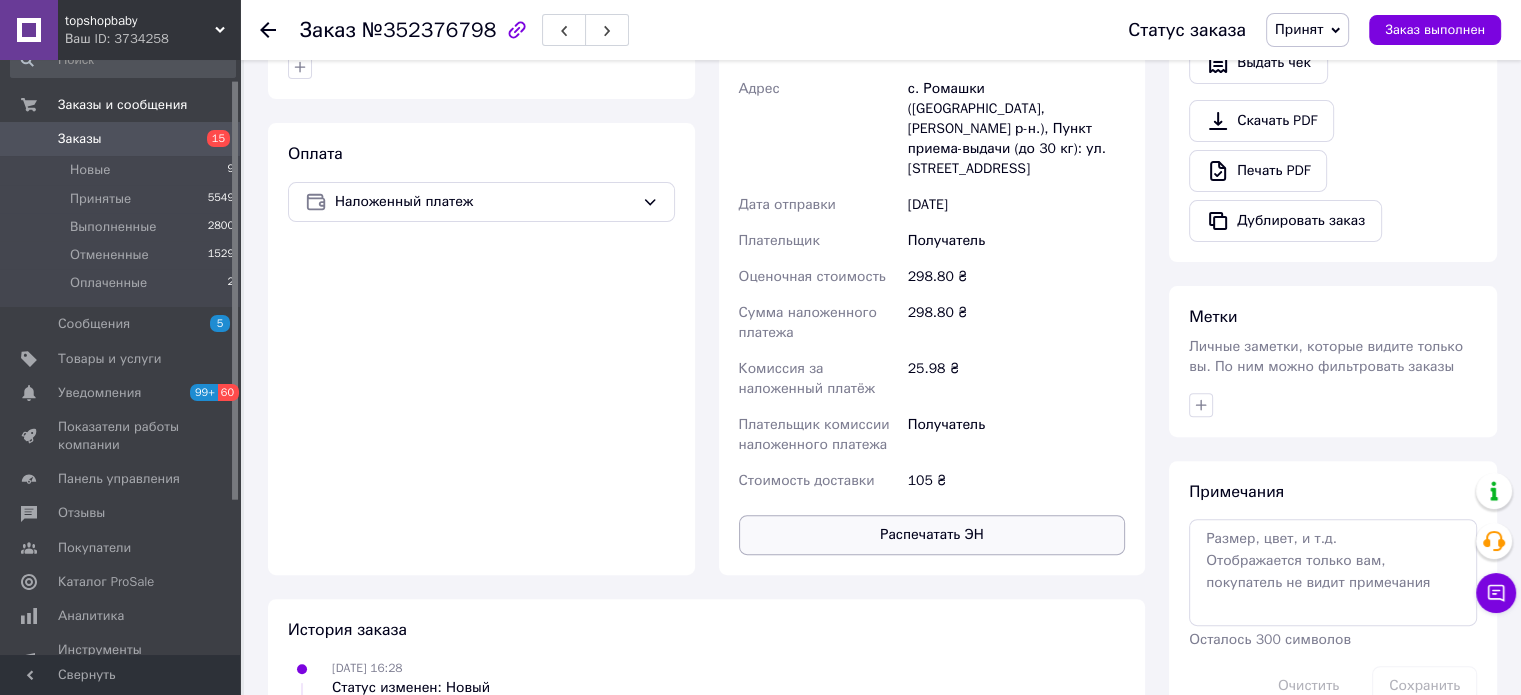 click on "Распечатать ЭН" at bounding box center (932, 535) 